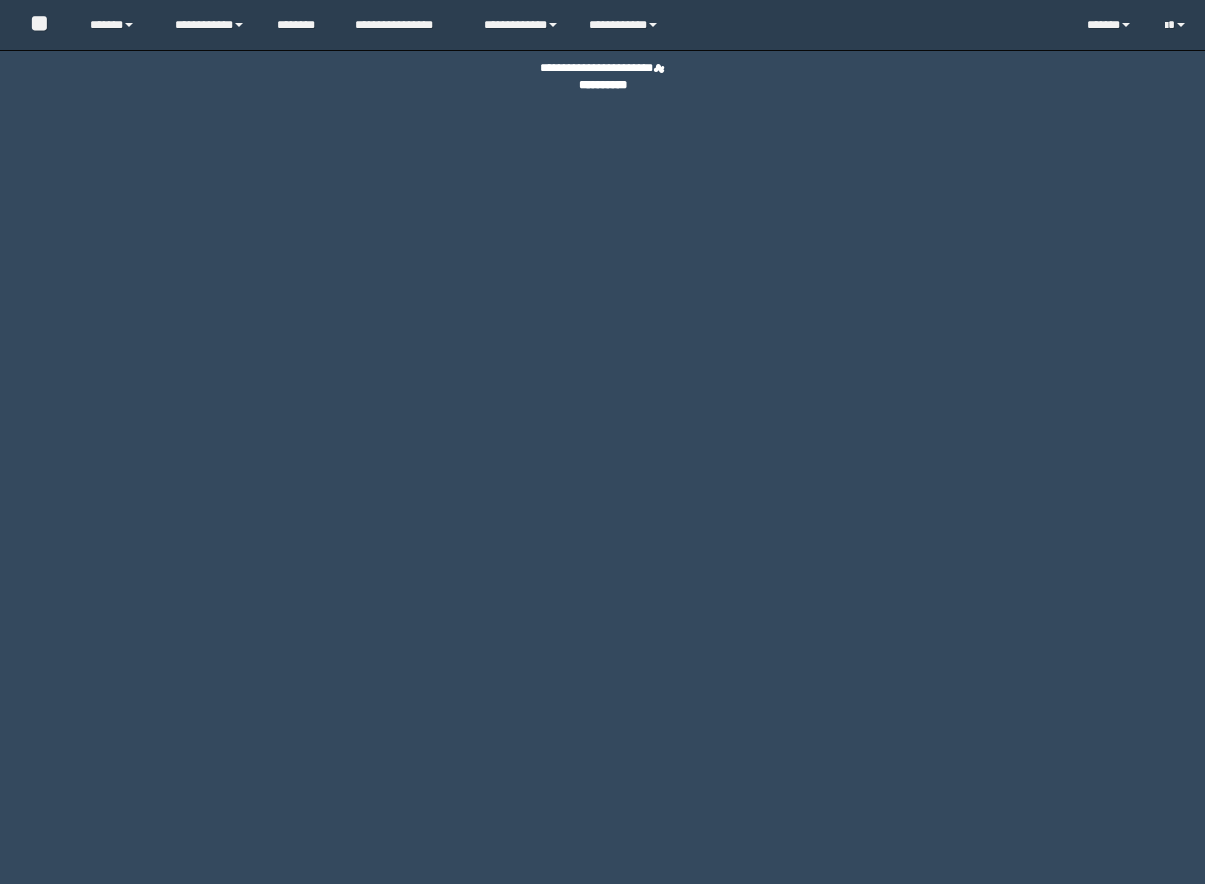 scroll, scrollTop: 0, scrollLeft: 0, axis: both 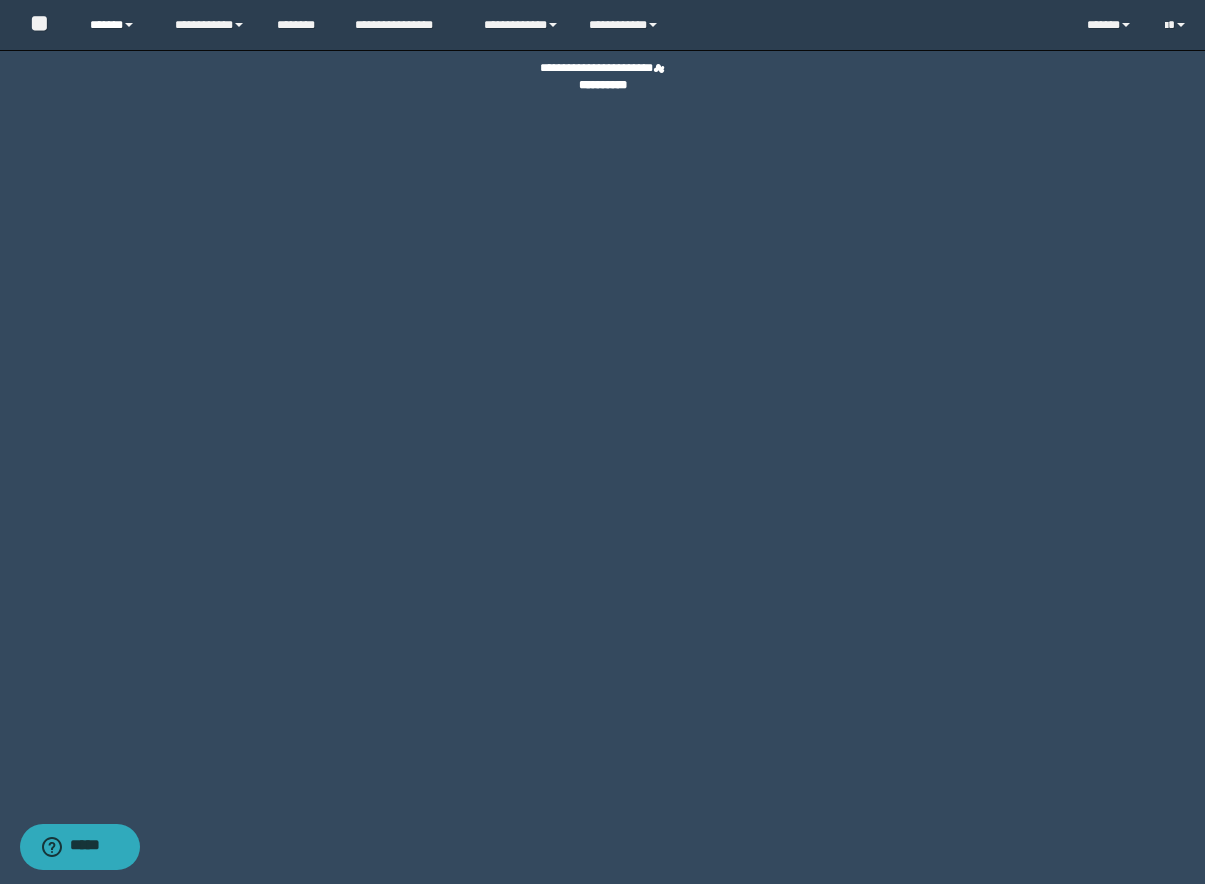 drag, startPoint x: 121, startPoint y: 28, endPoint x: 122, endPoint y: 47, distance: 19.026299 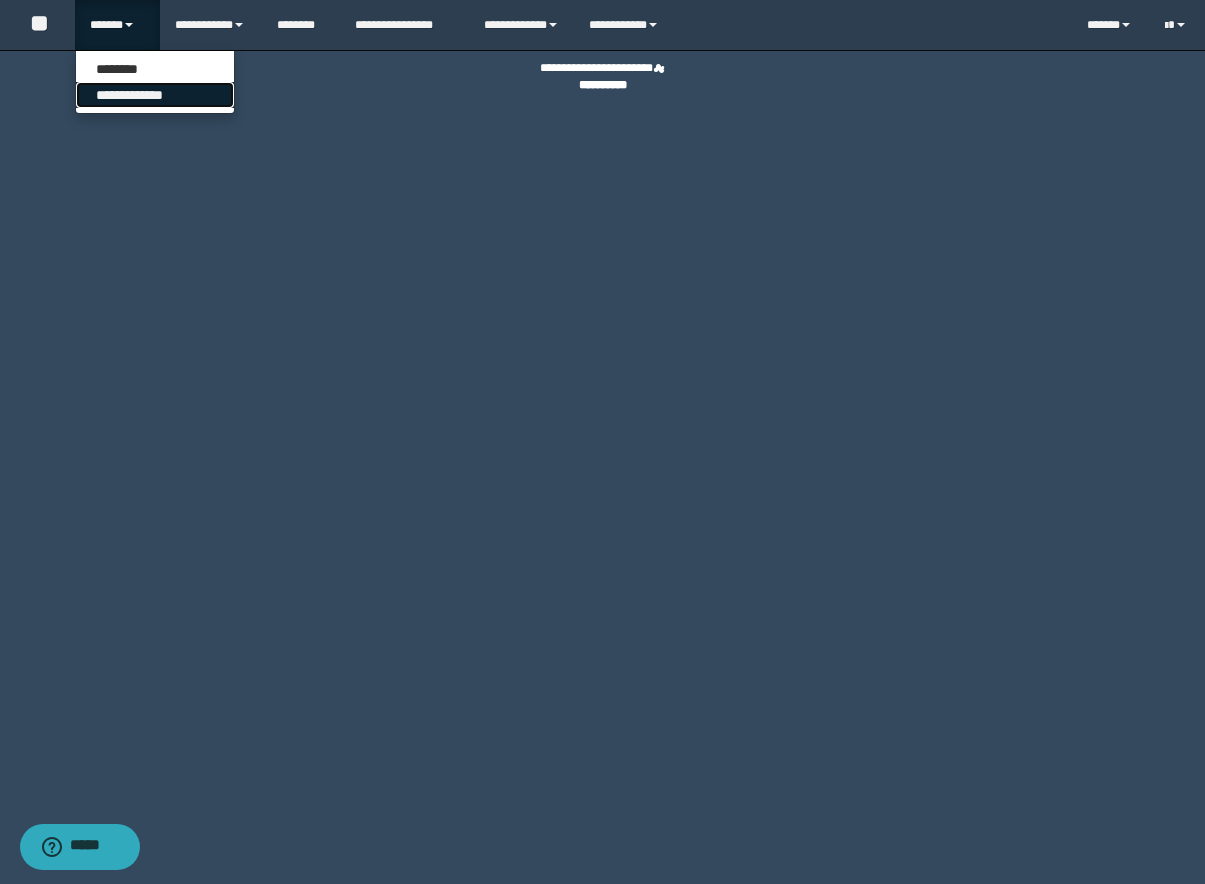 click on "**********" at bounding box center [155, 95] 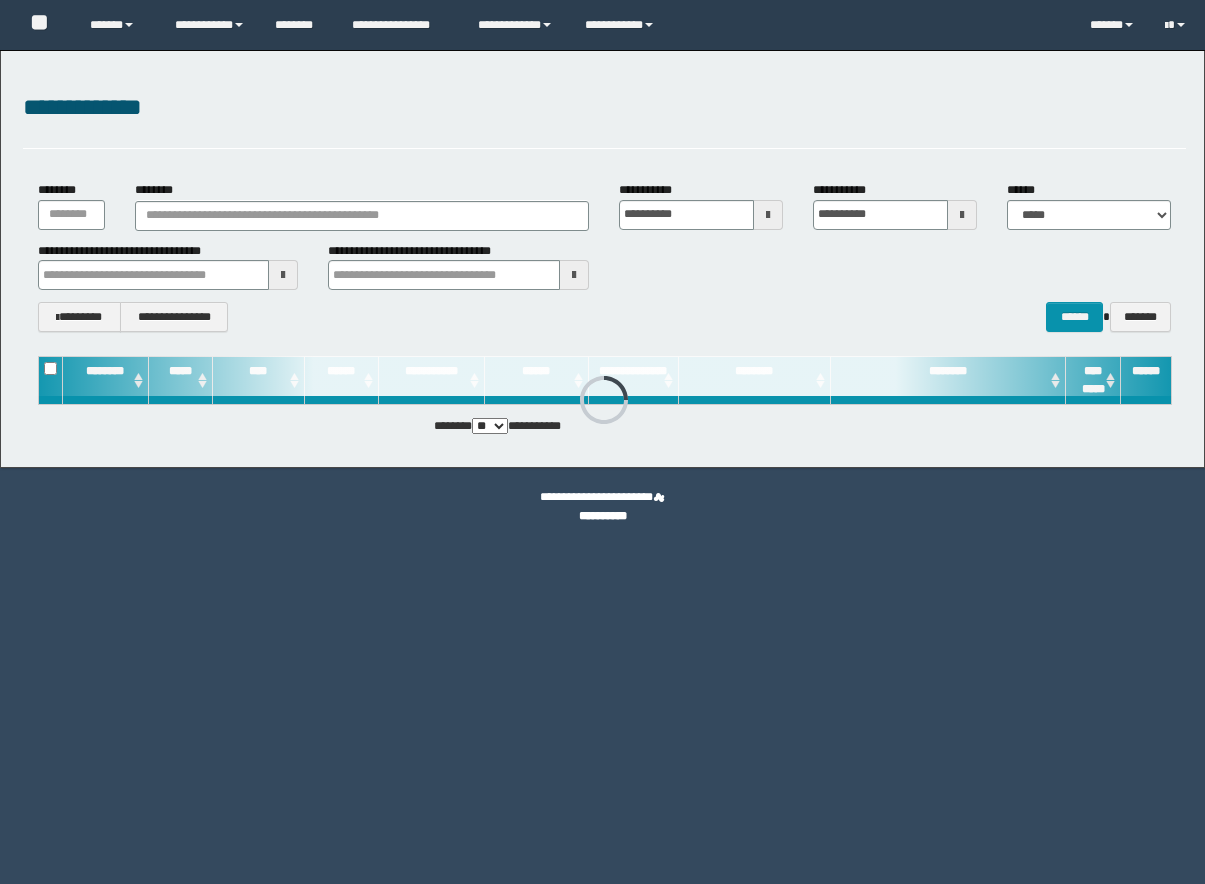 scroll, scrollTop: 0, scrollLeft: 0, axis: both 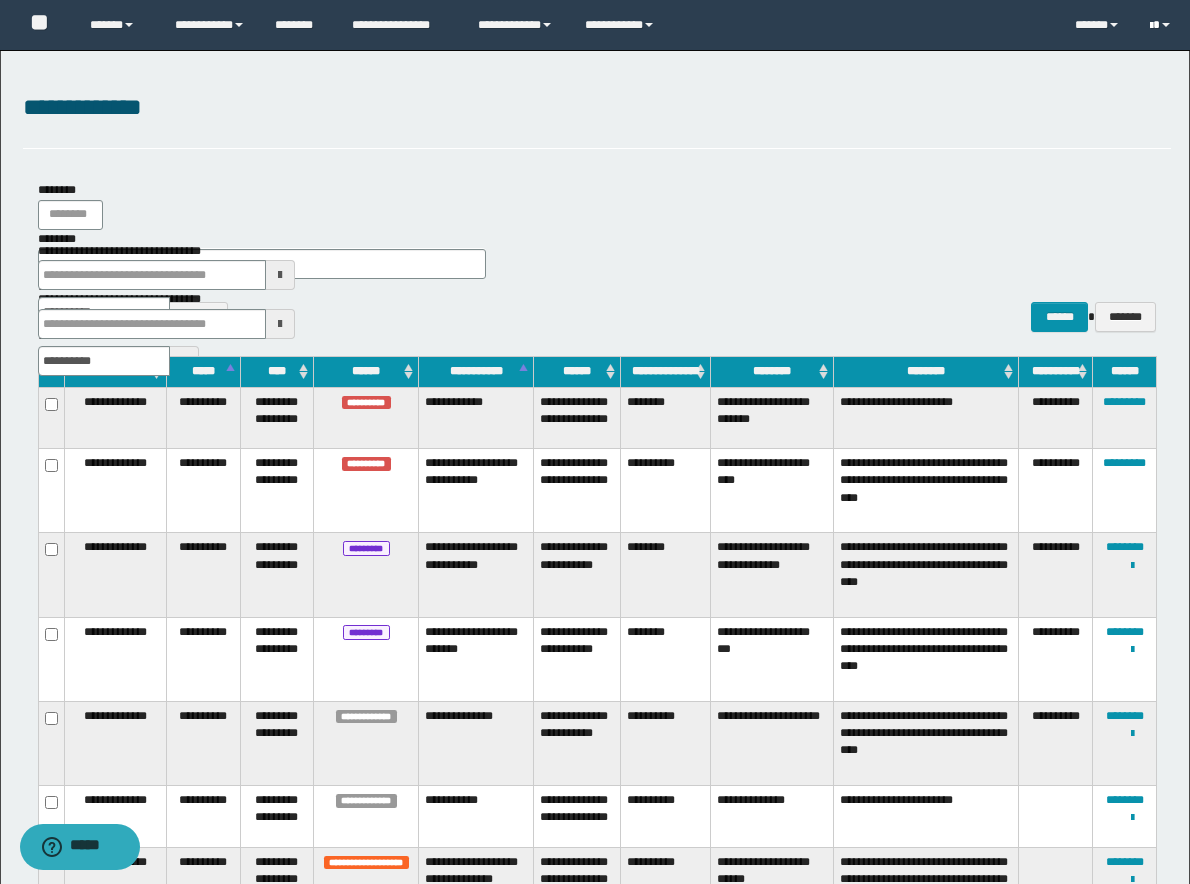 drag, startPoint x: 1170, startPoint y: 102, endPoint x: 1178, endPoint y: 6, distance: 96.332756 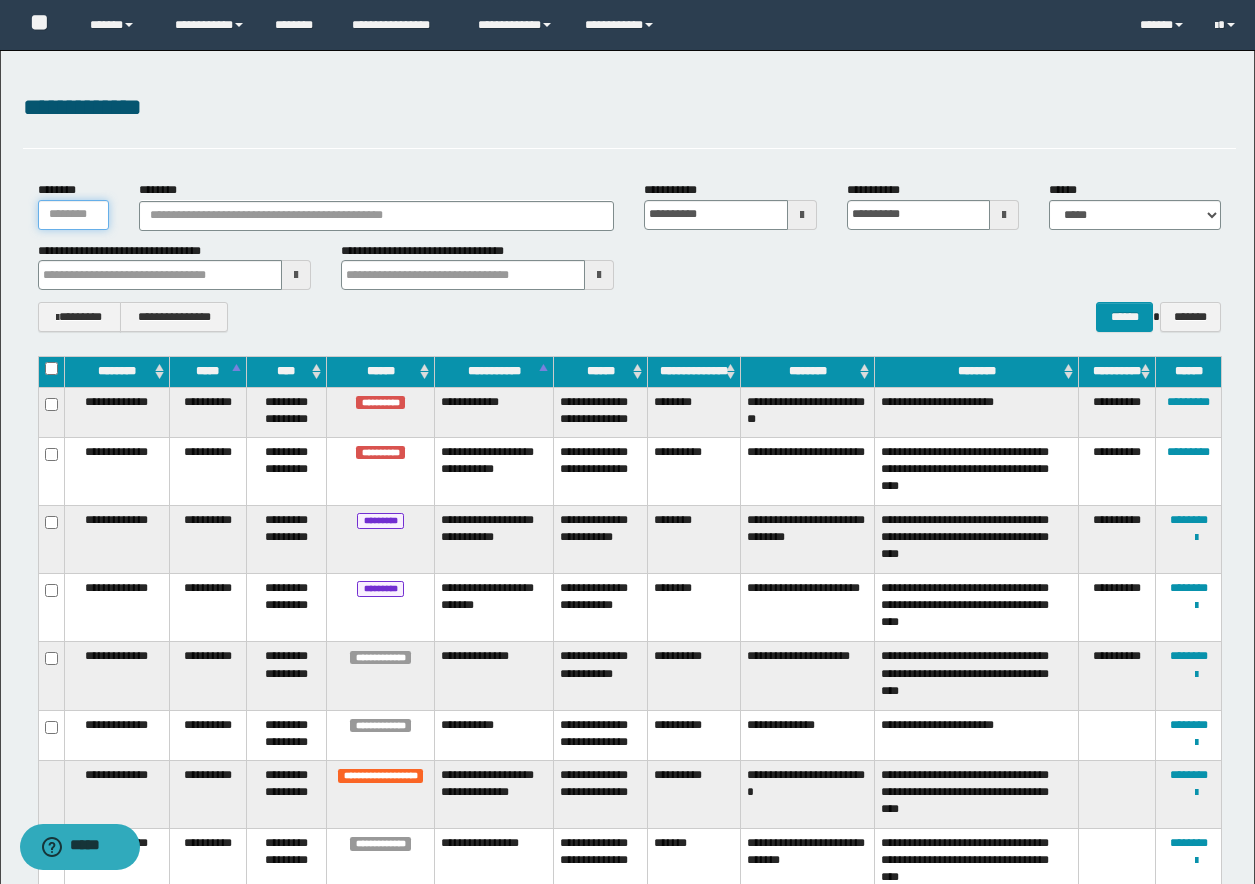 click on "********" at bounding box center (73, 215) 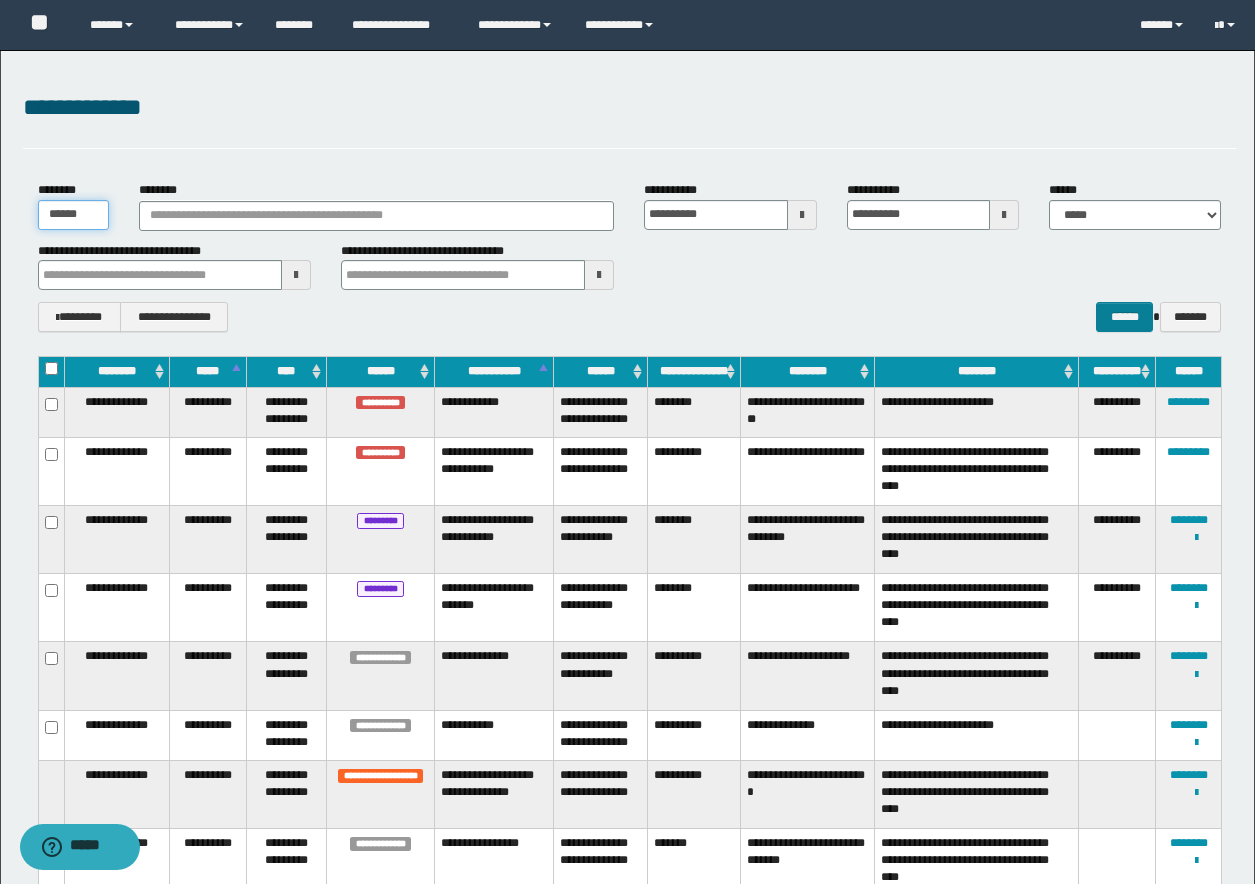 type on "******" 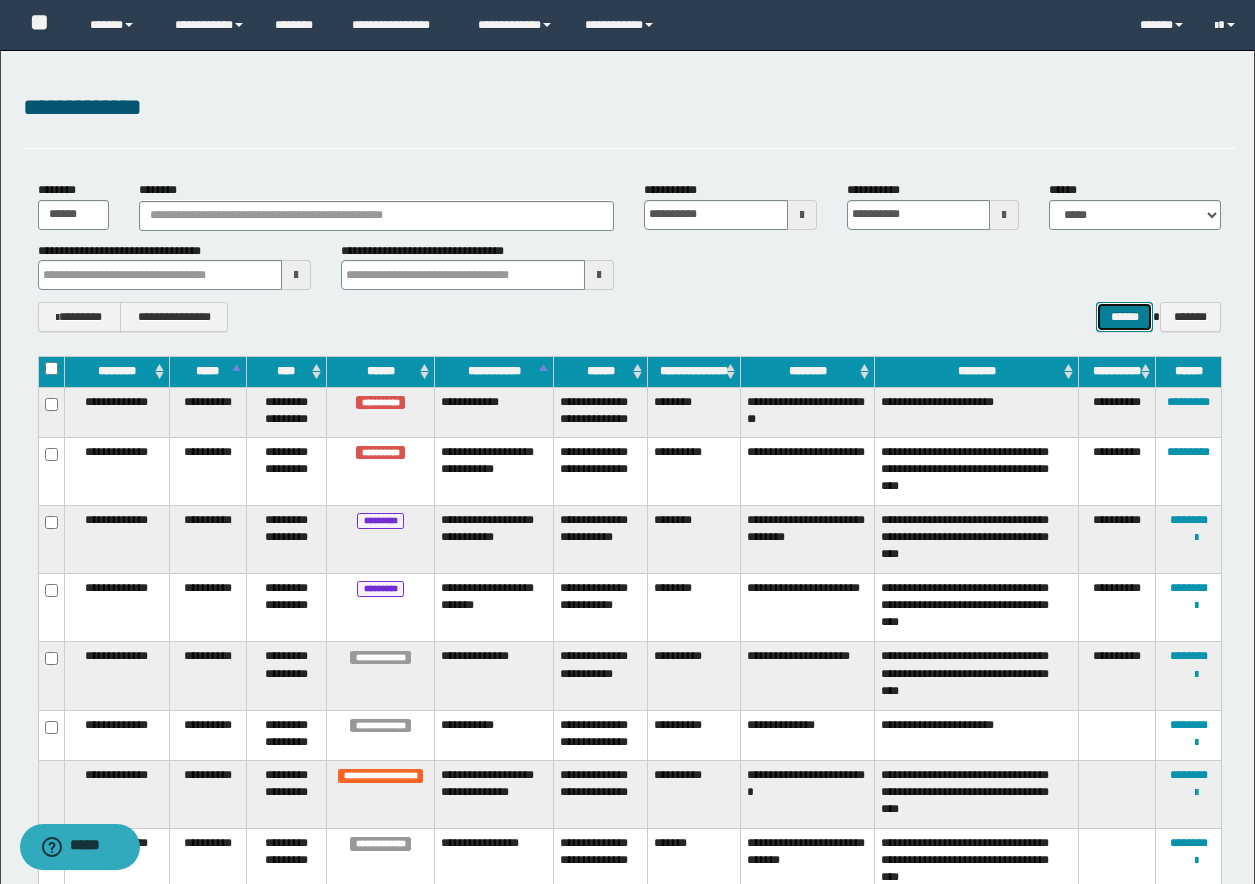 click on "******" at bounding box center (1124, 317) 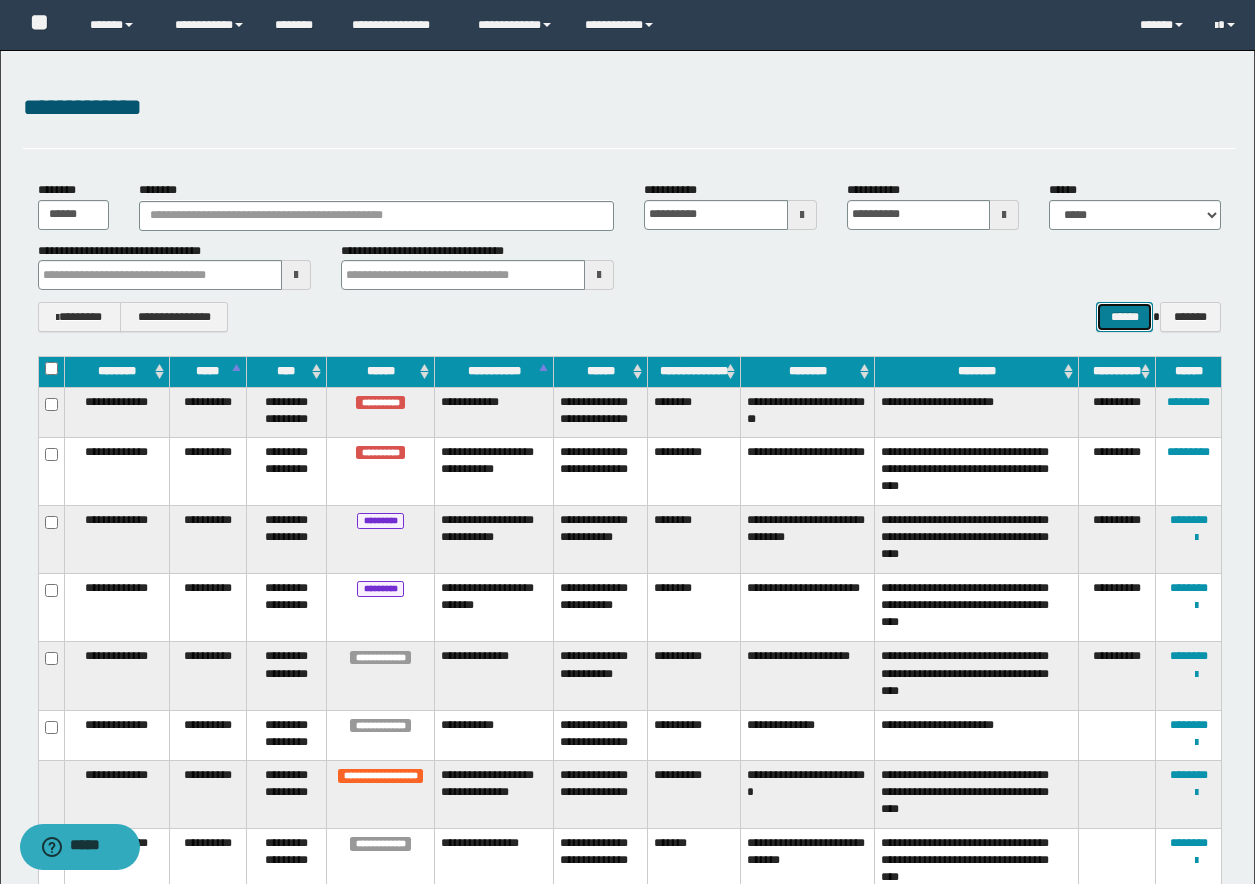 click on "******" at bounding box center (1124, 317) 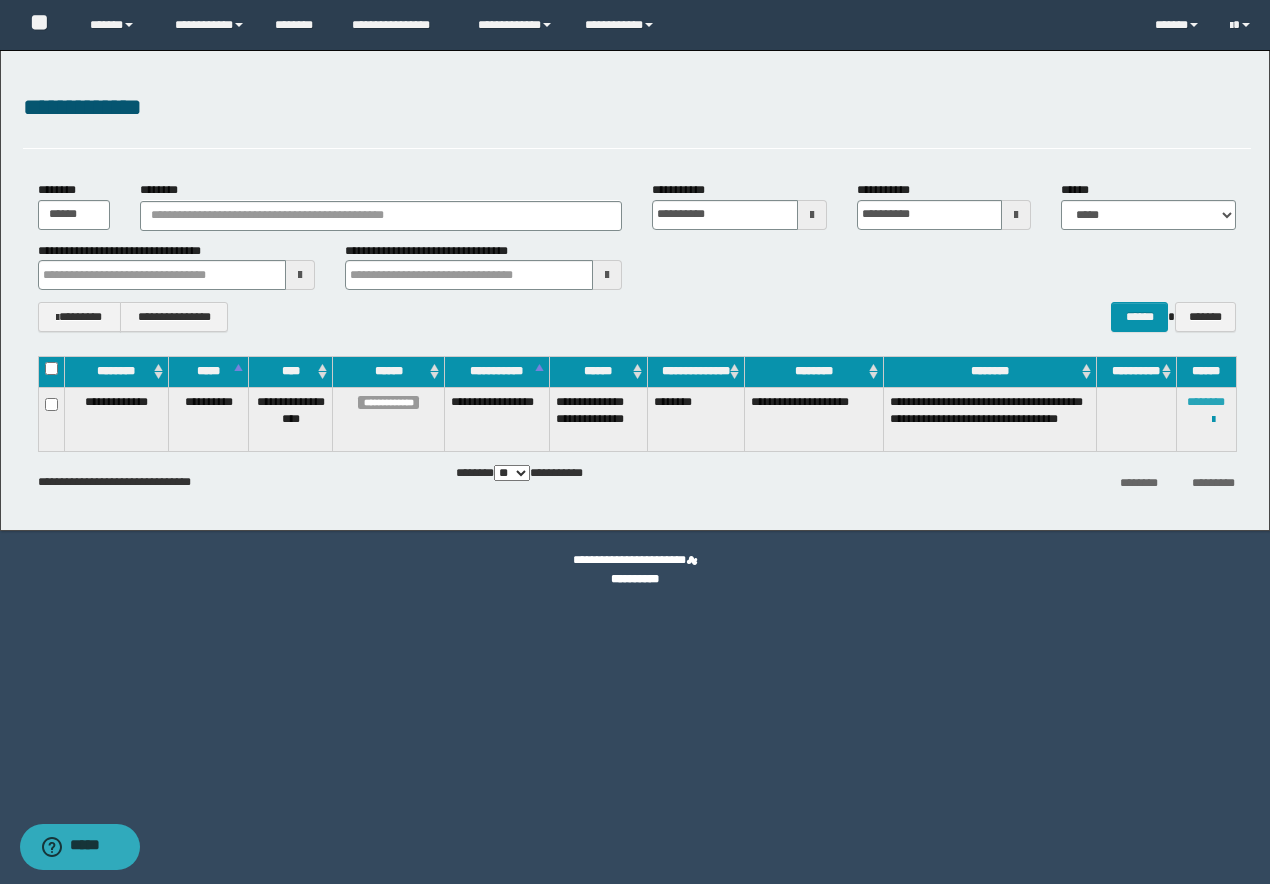 click on "********" at bounding box center (1206, 402) 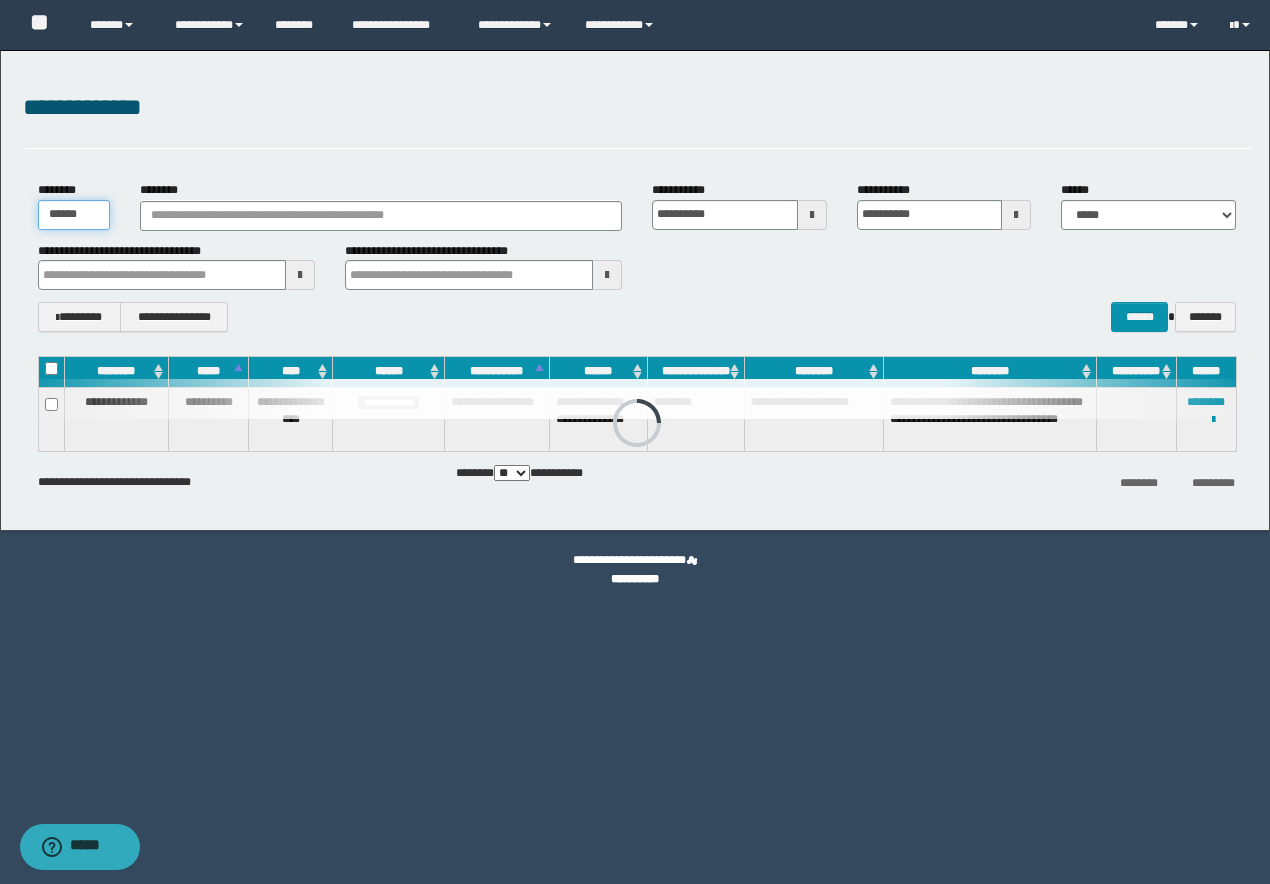 drag, startPoint x: 66, startPoint y: 218, endPoint x: -22, endPoint y: 207, distance: 88.68484 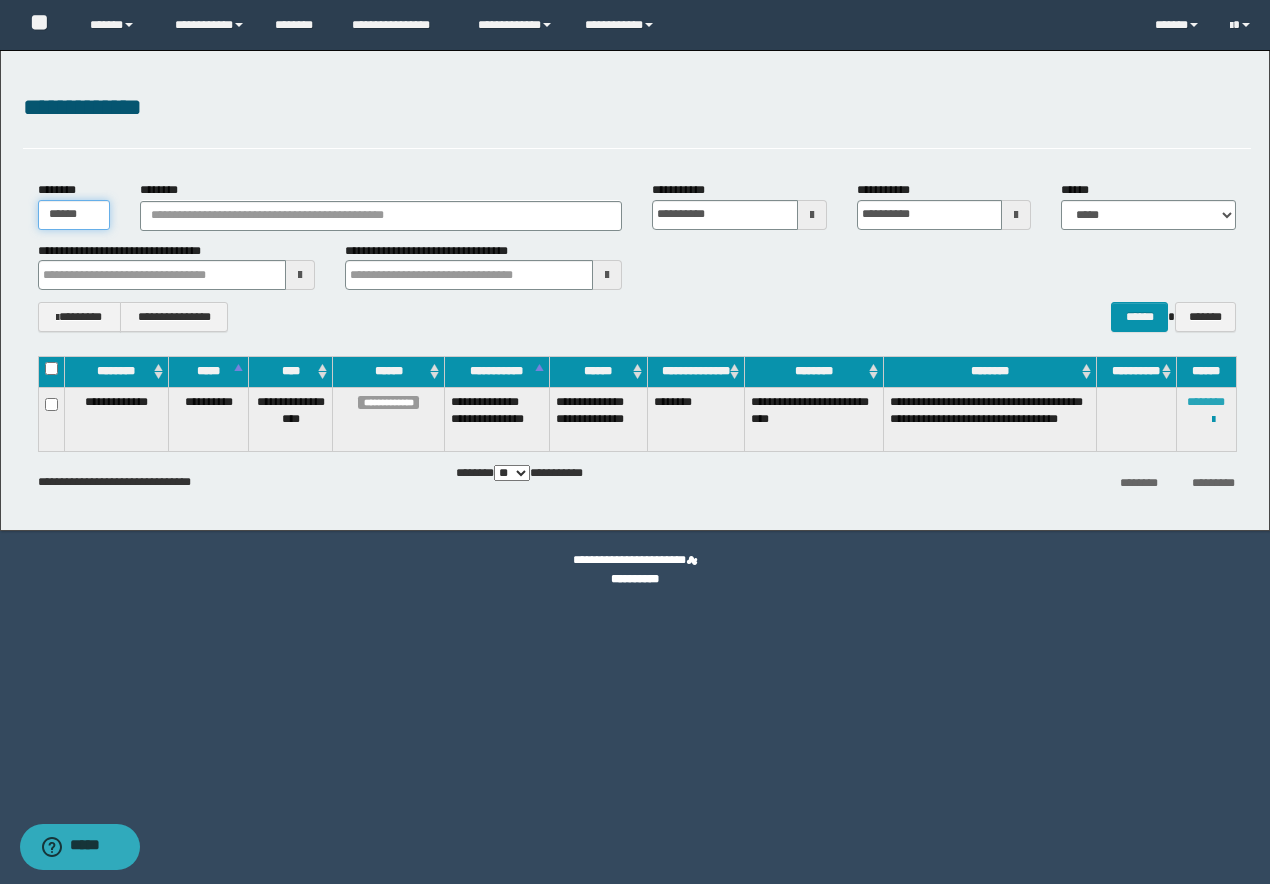 type on "******" 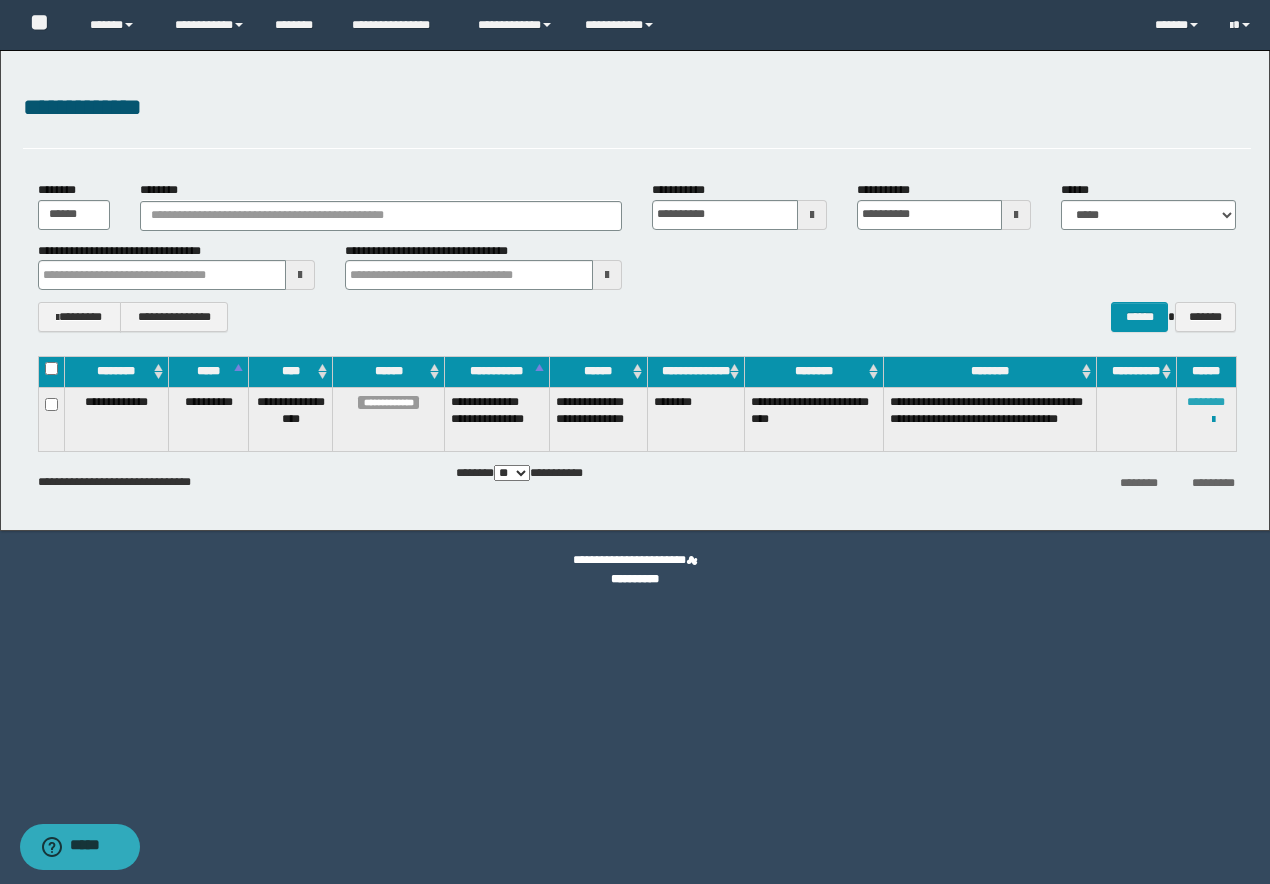 click on "********" at bounding box center (1206, 402) 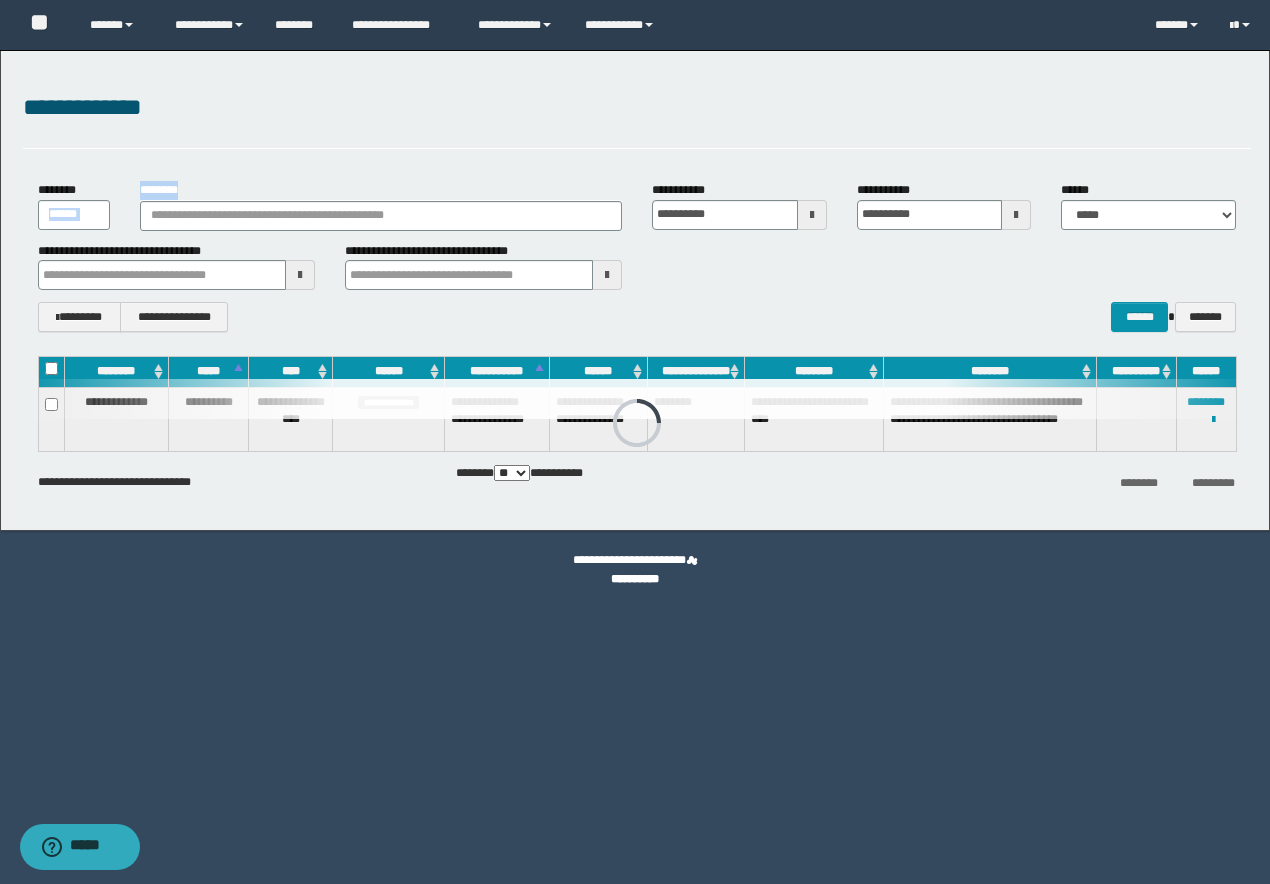 drag, startPoint x: 128, startPoint y: 211, endPoint x: -23, endPoint y: 225, distance: 151.64761 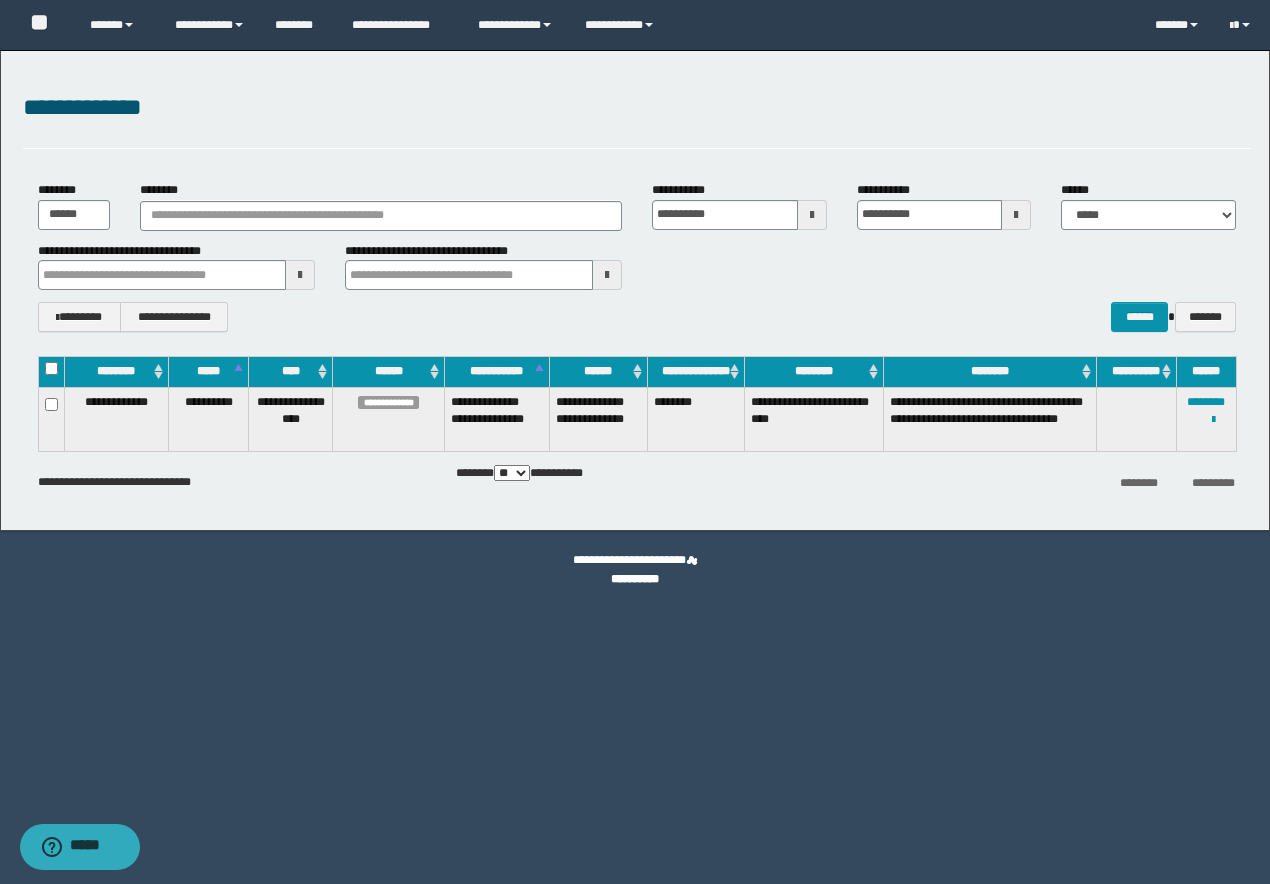 click on "**********" at bounding box center [635, 290] 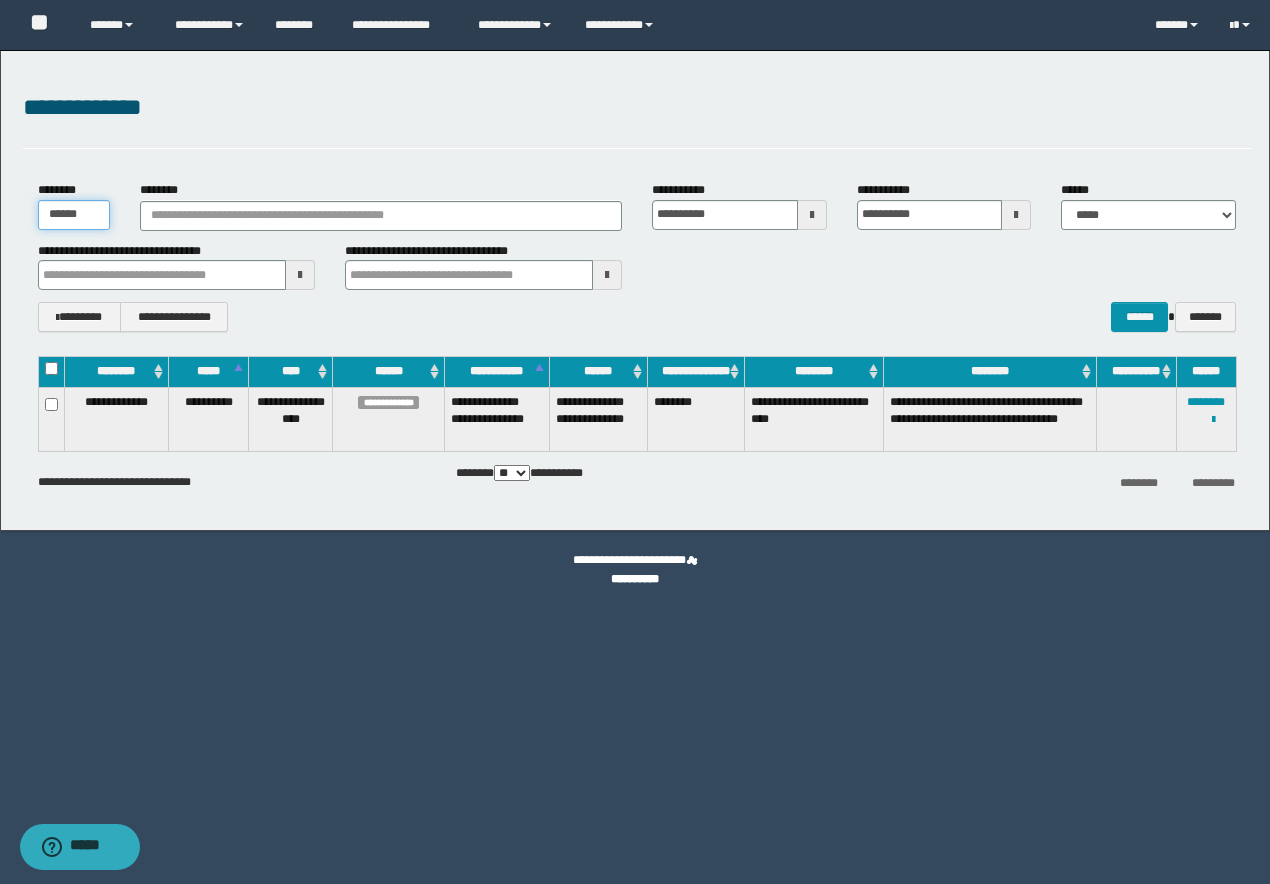 click on "******" at bounding box center [74, 215] 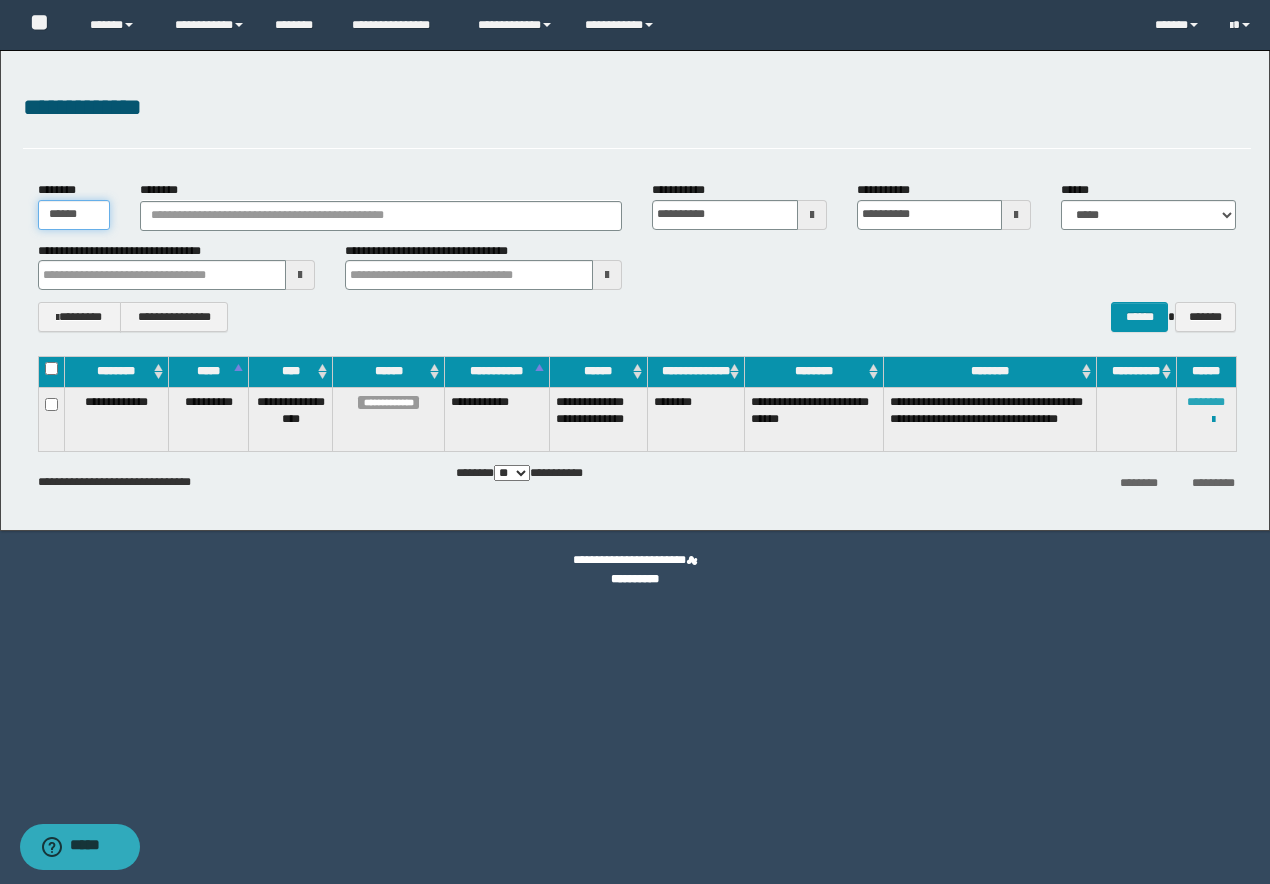 type on "******" 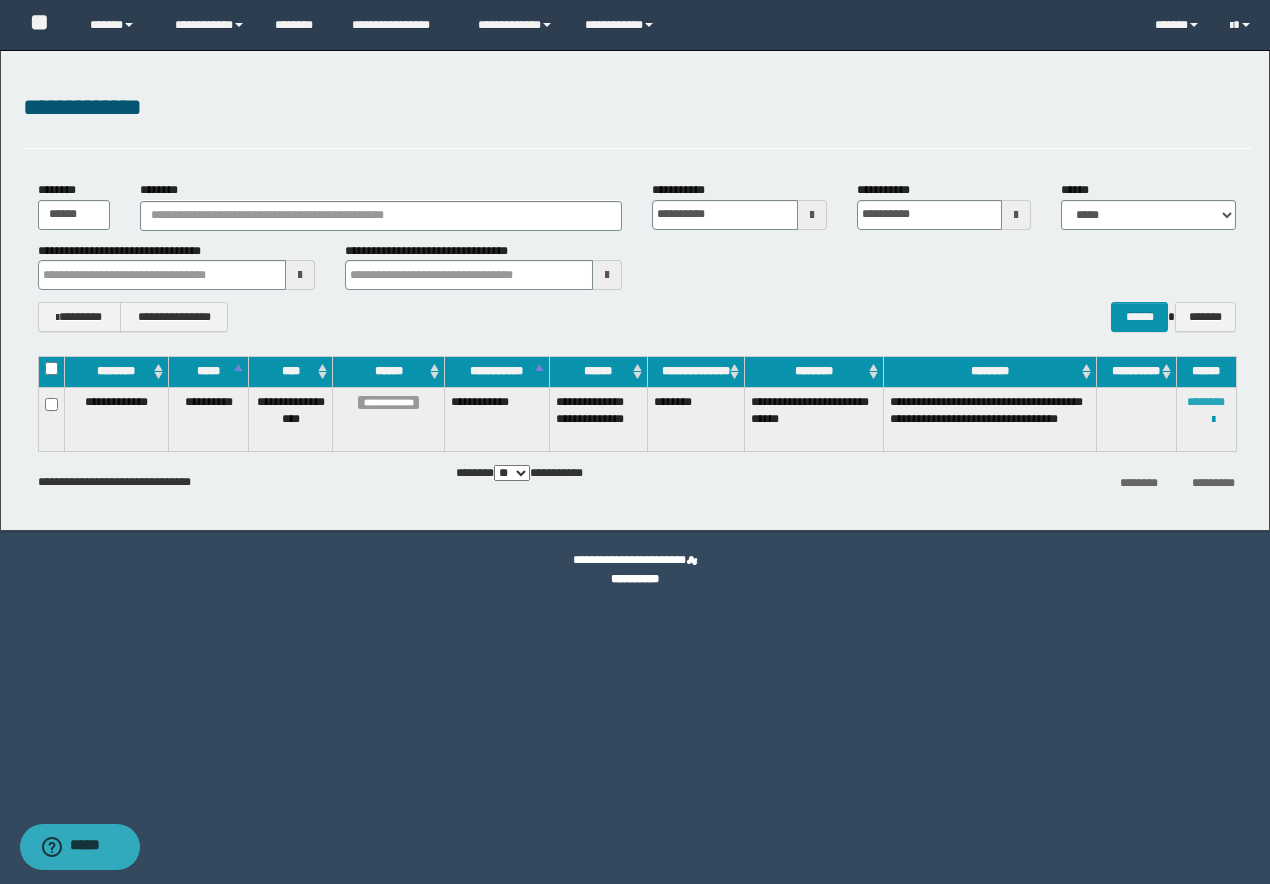 click on "********" at bounding box center [1206, 402] 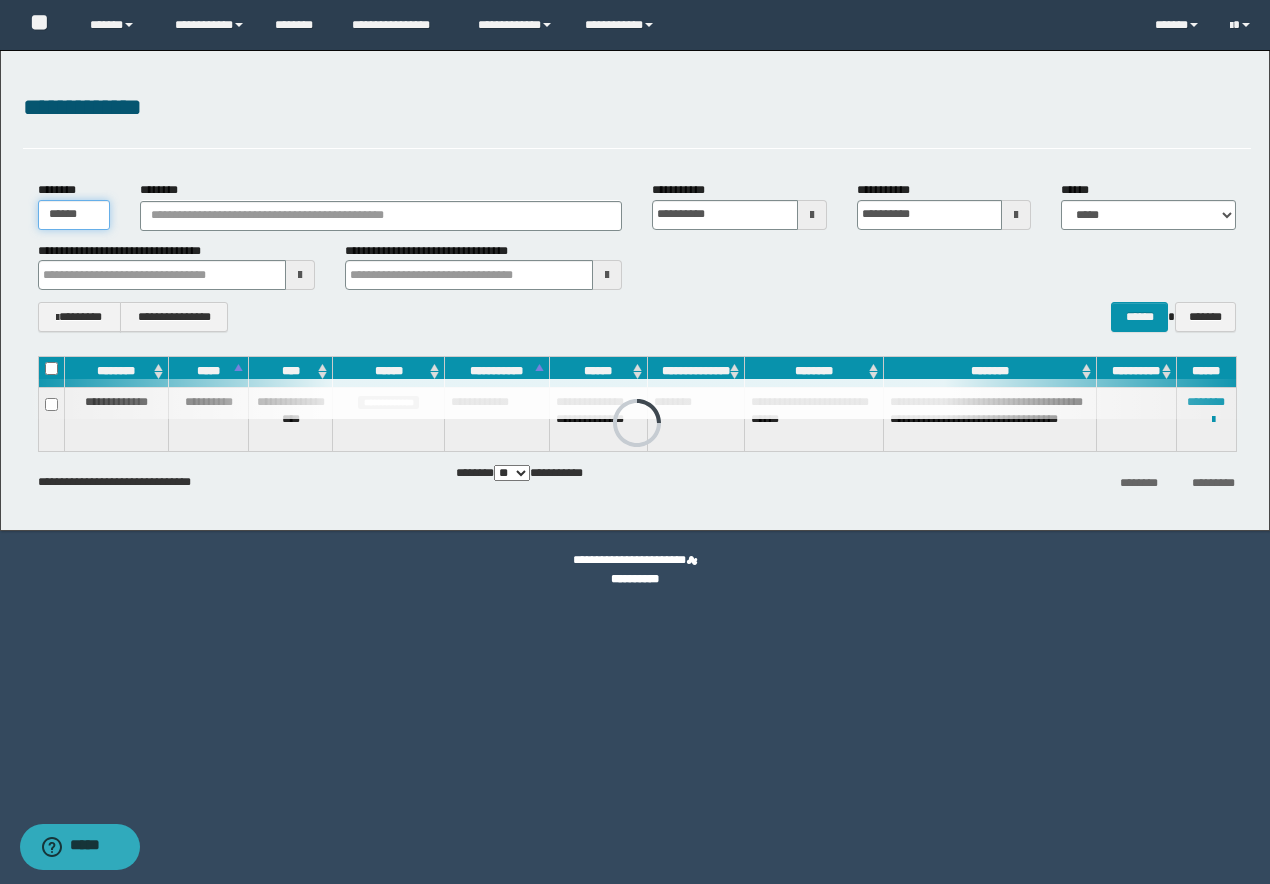 drag, startPoint x: 106, startPoint y: 209, endPoint x: -23, endPoint y: 219, distance: 129.38702 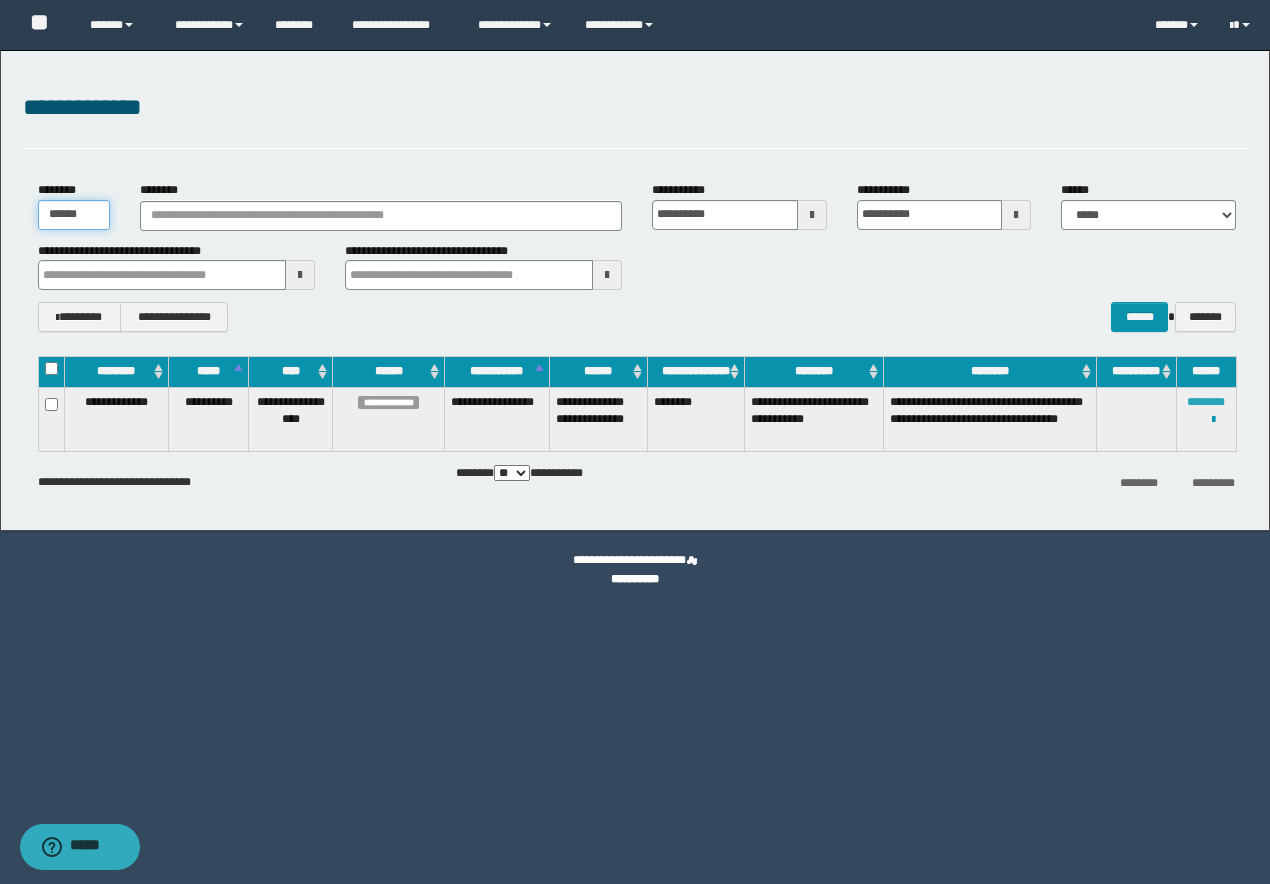 type on "******" 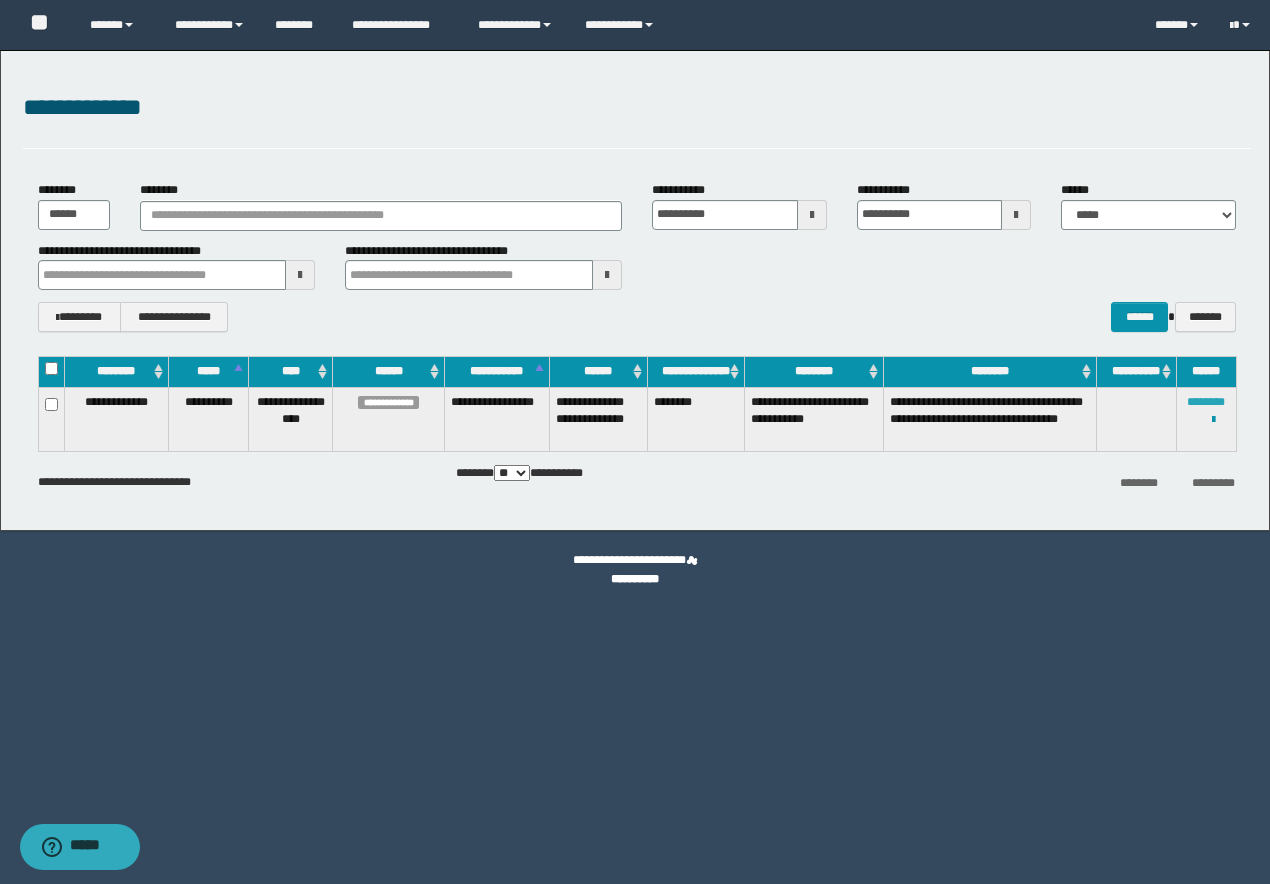 click on "********" at bounding box center [1206, 402] 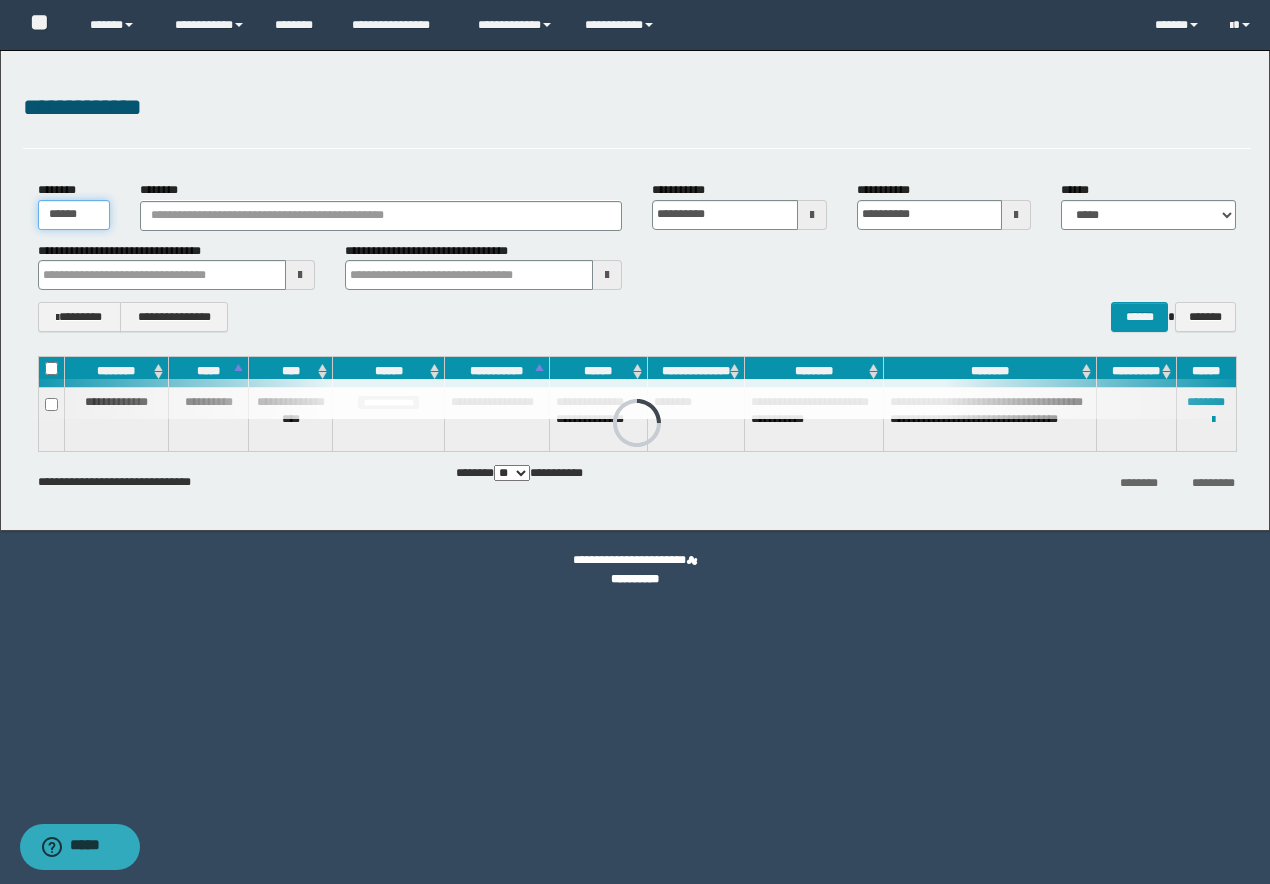 drag, startPoint x: 95, startPoint y: 223, endPoint x: 0, endPoint y: 221, distance: 95.02105 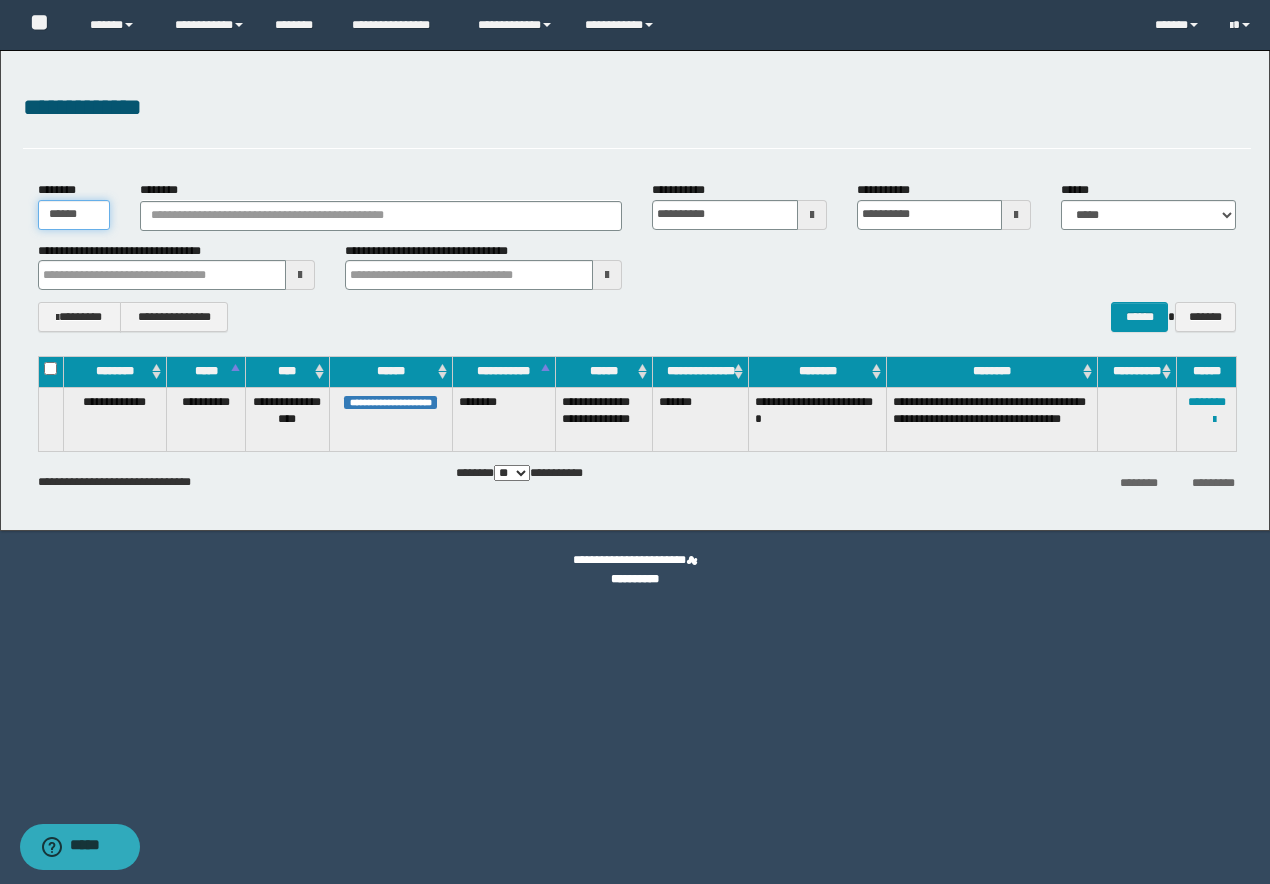 type on "******" 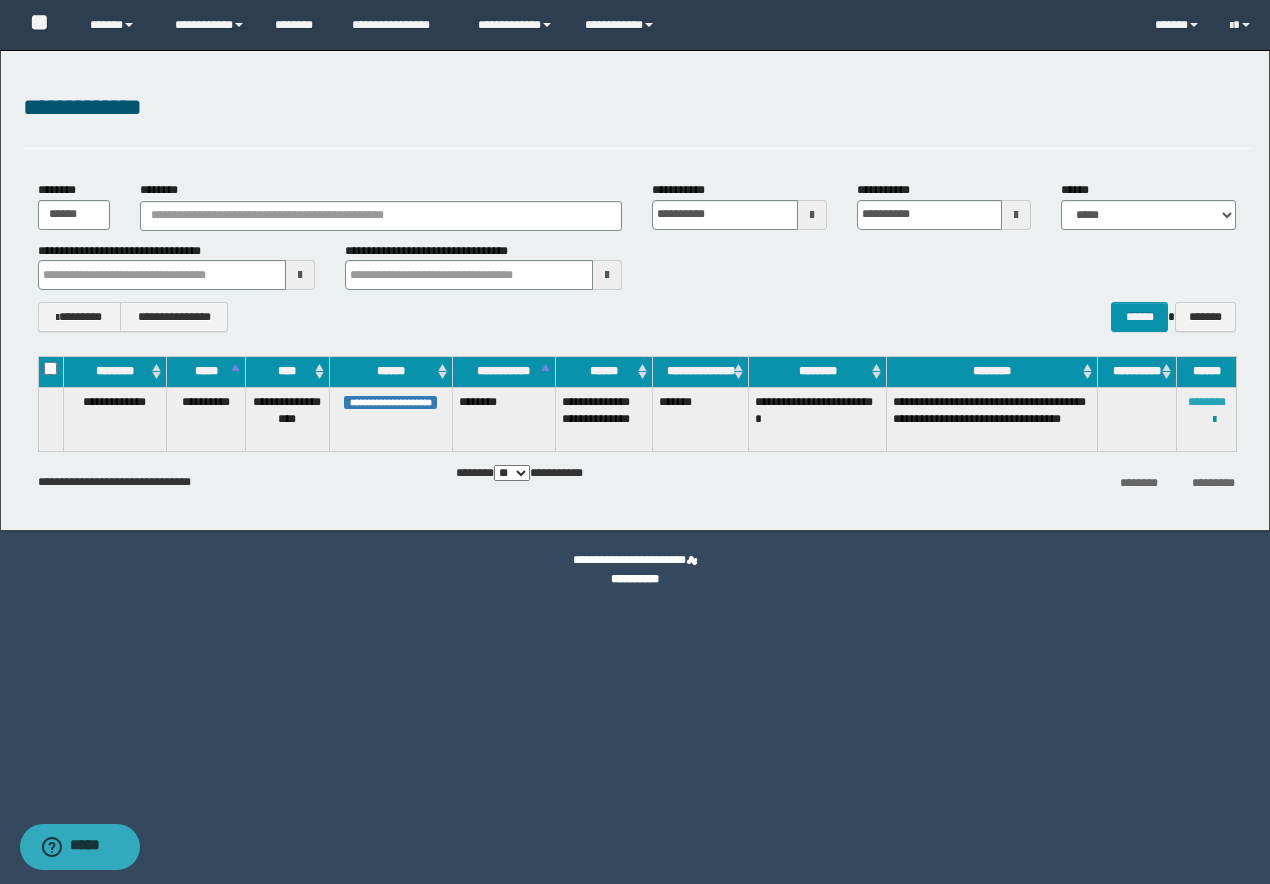 drag, startPoint x: 1220, startPoint y: 391, endPoint x: 1208, endPoint y: 401, distance: 15.6205 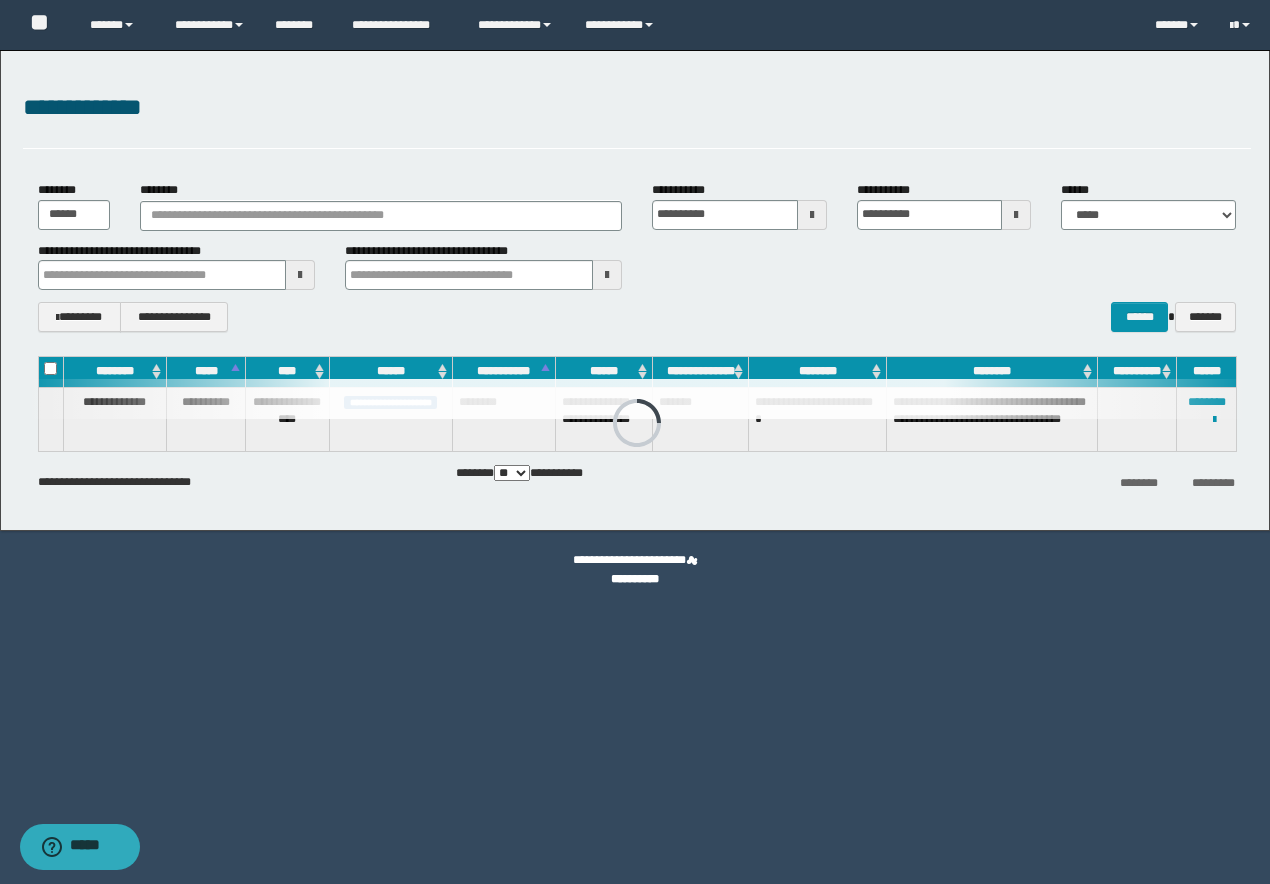 drag, startPoint x: 120, startPoint y: 209, endPoint x: -17, endPoint y: 203, distance: 137.13132 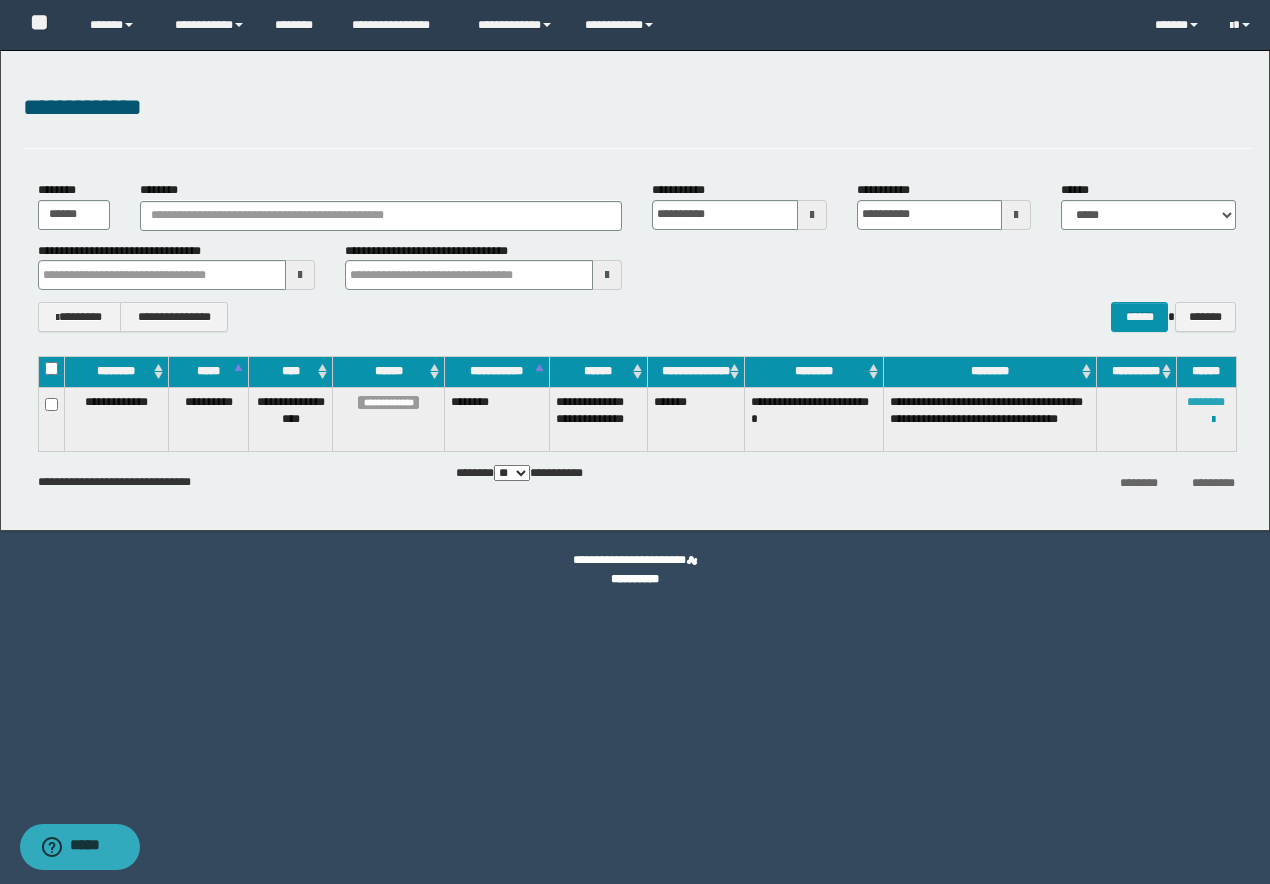 click on "********" at bounding box center (1206, 402) 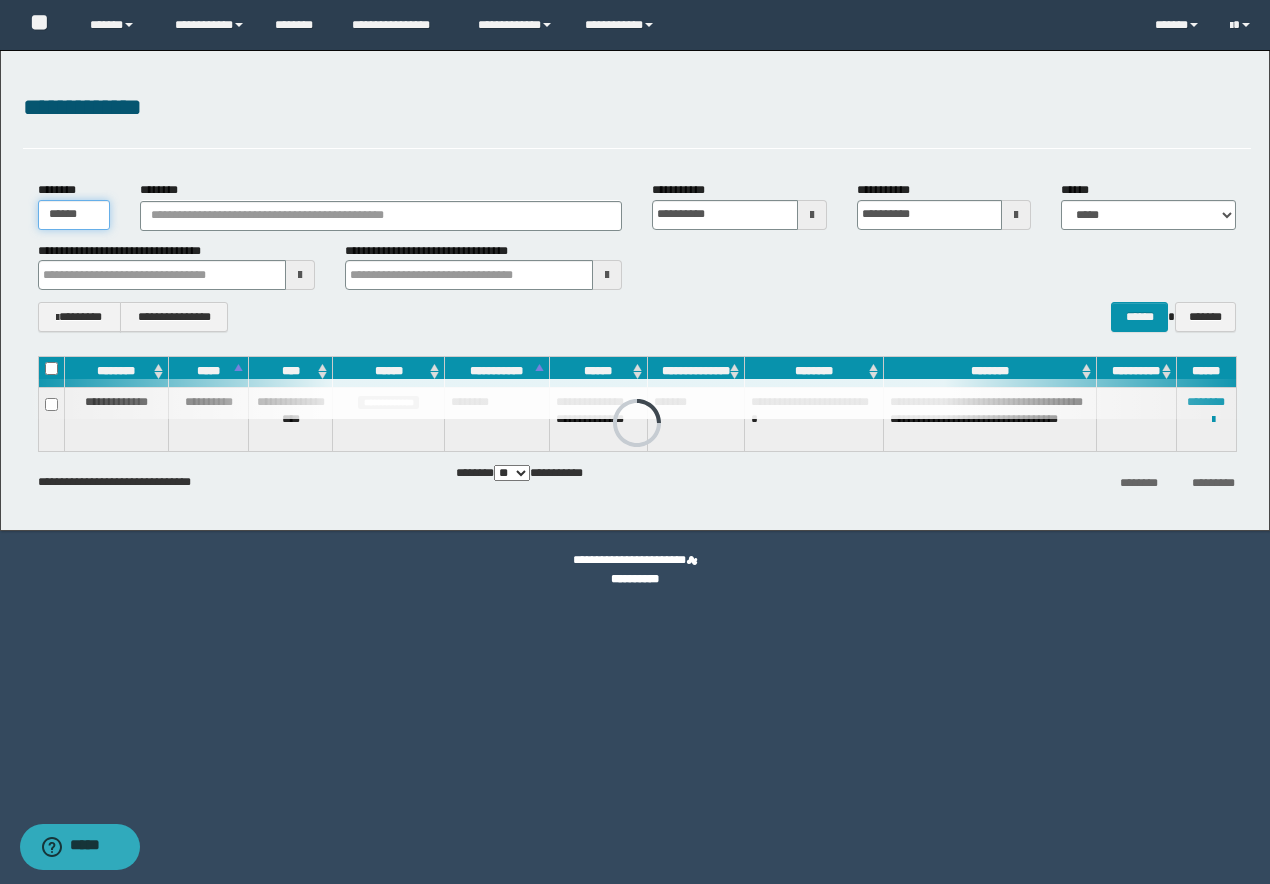 click on "******" at bounding box center (74, 215) 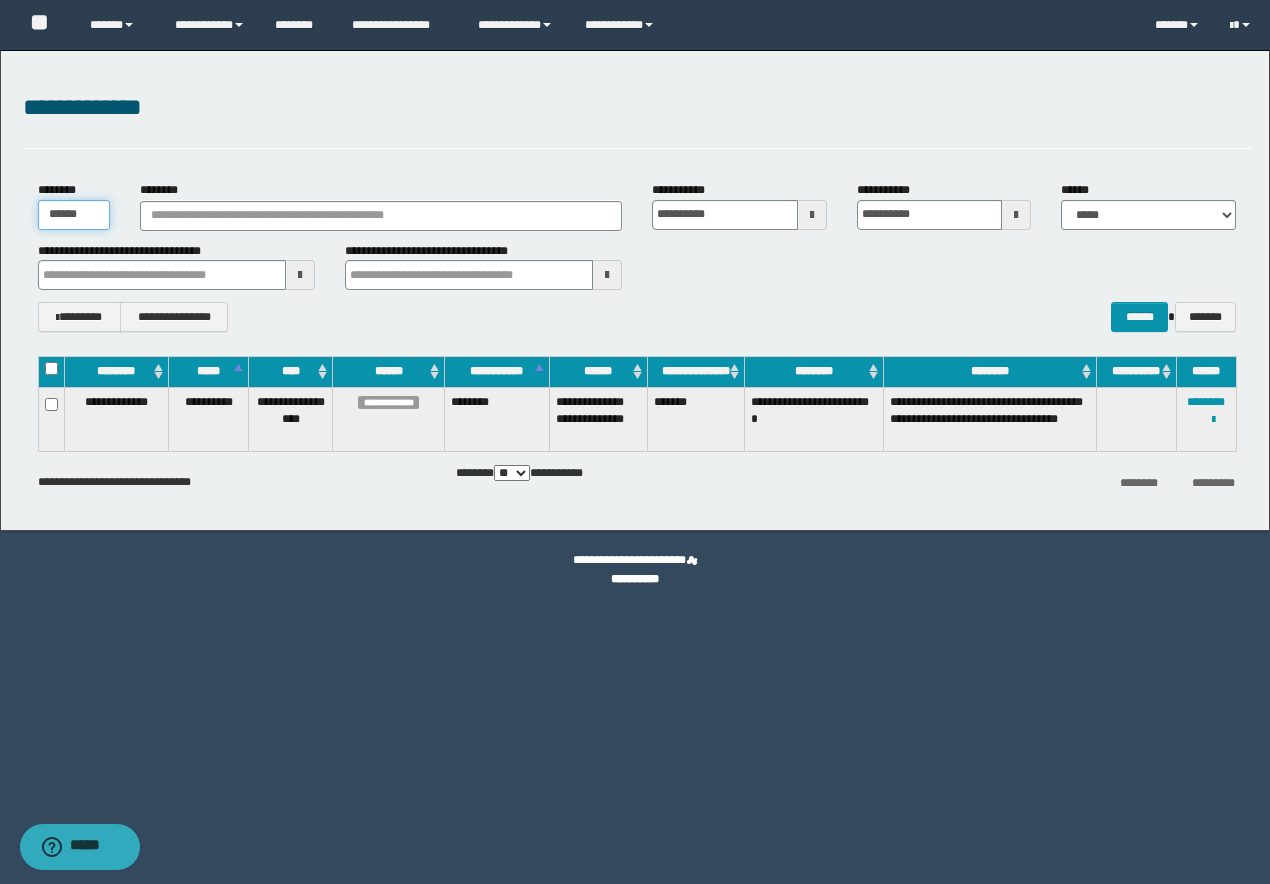 drag, startPoint x: 96, startPoint y: 215, endPoint x: -15, endPoint y: 215, distance: 111 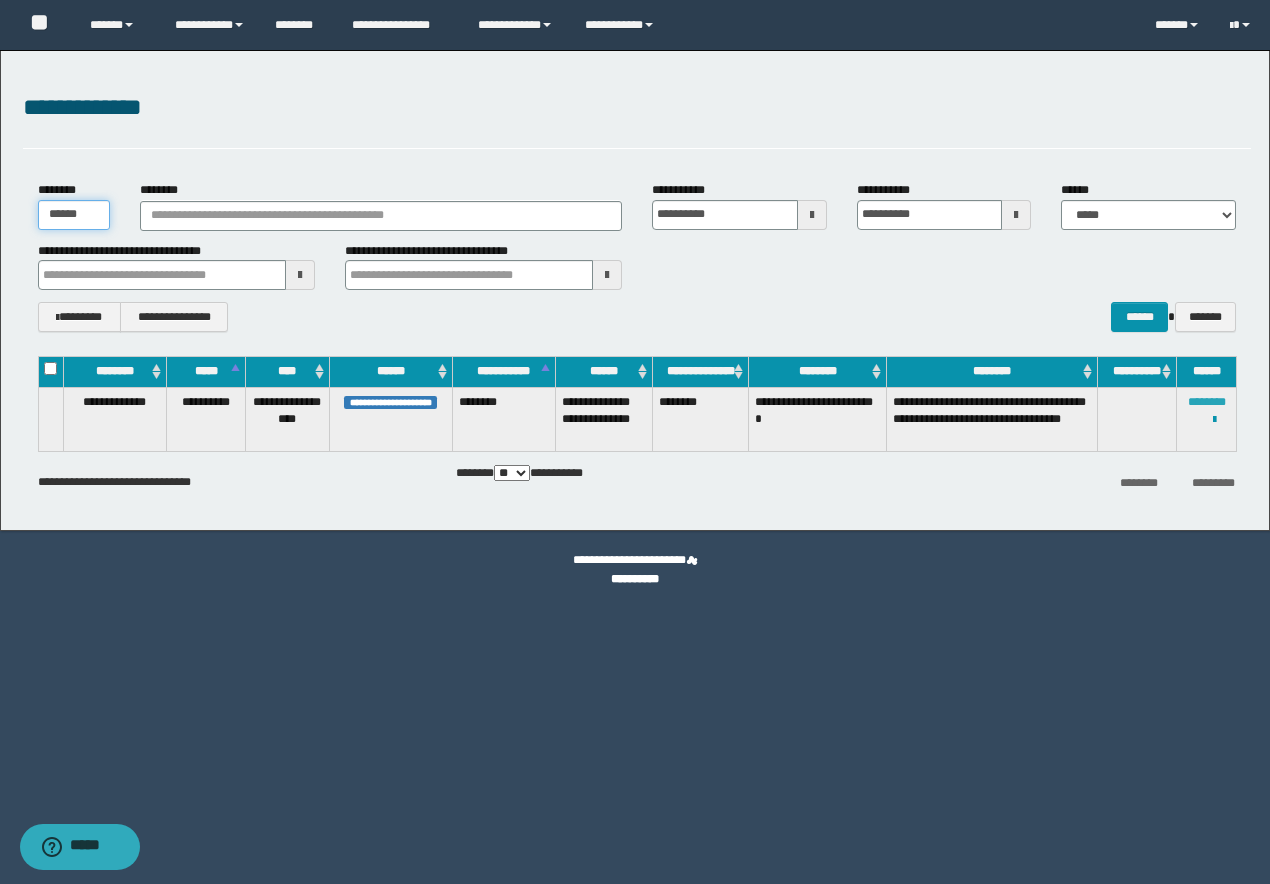 type on "******" 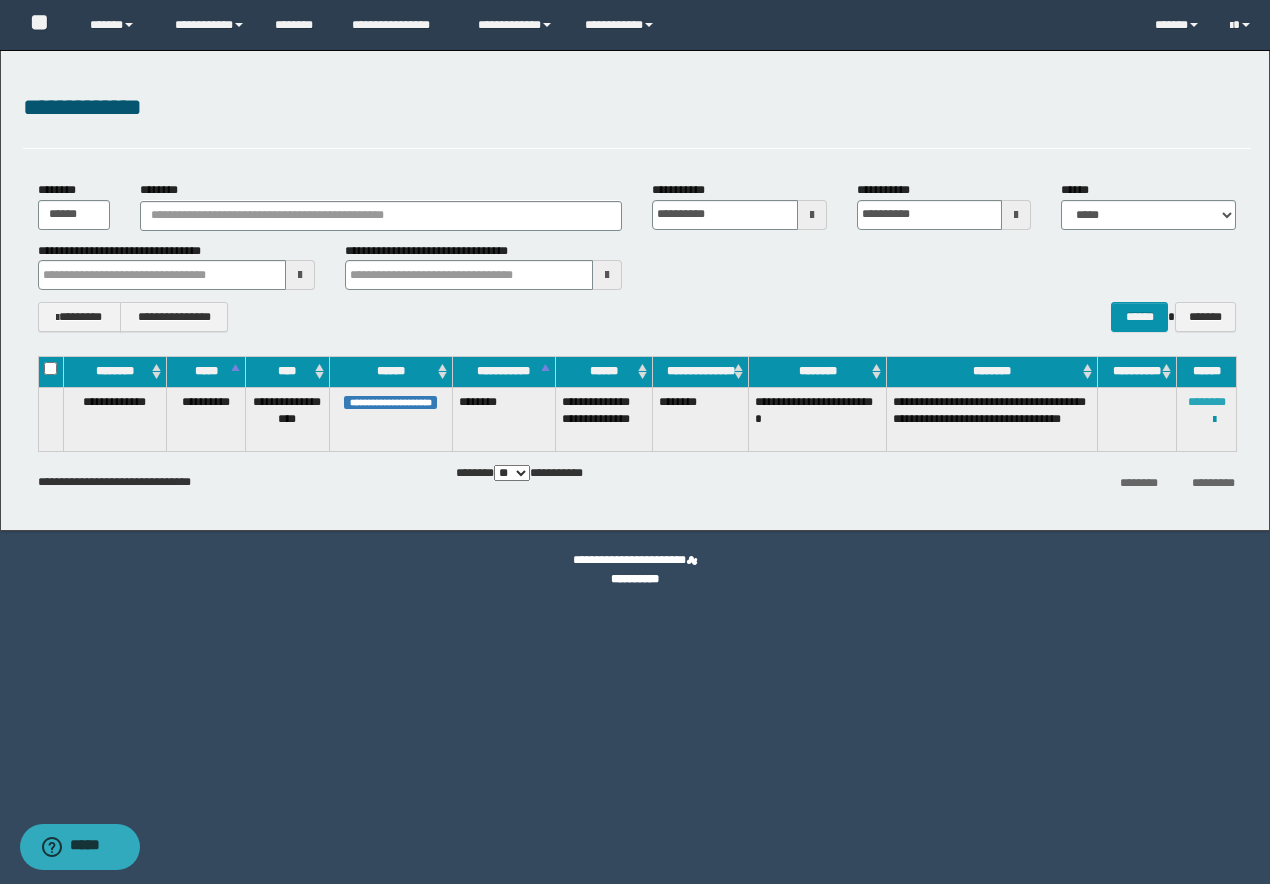 click on "********" at bounding box center [1207, 402] 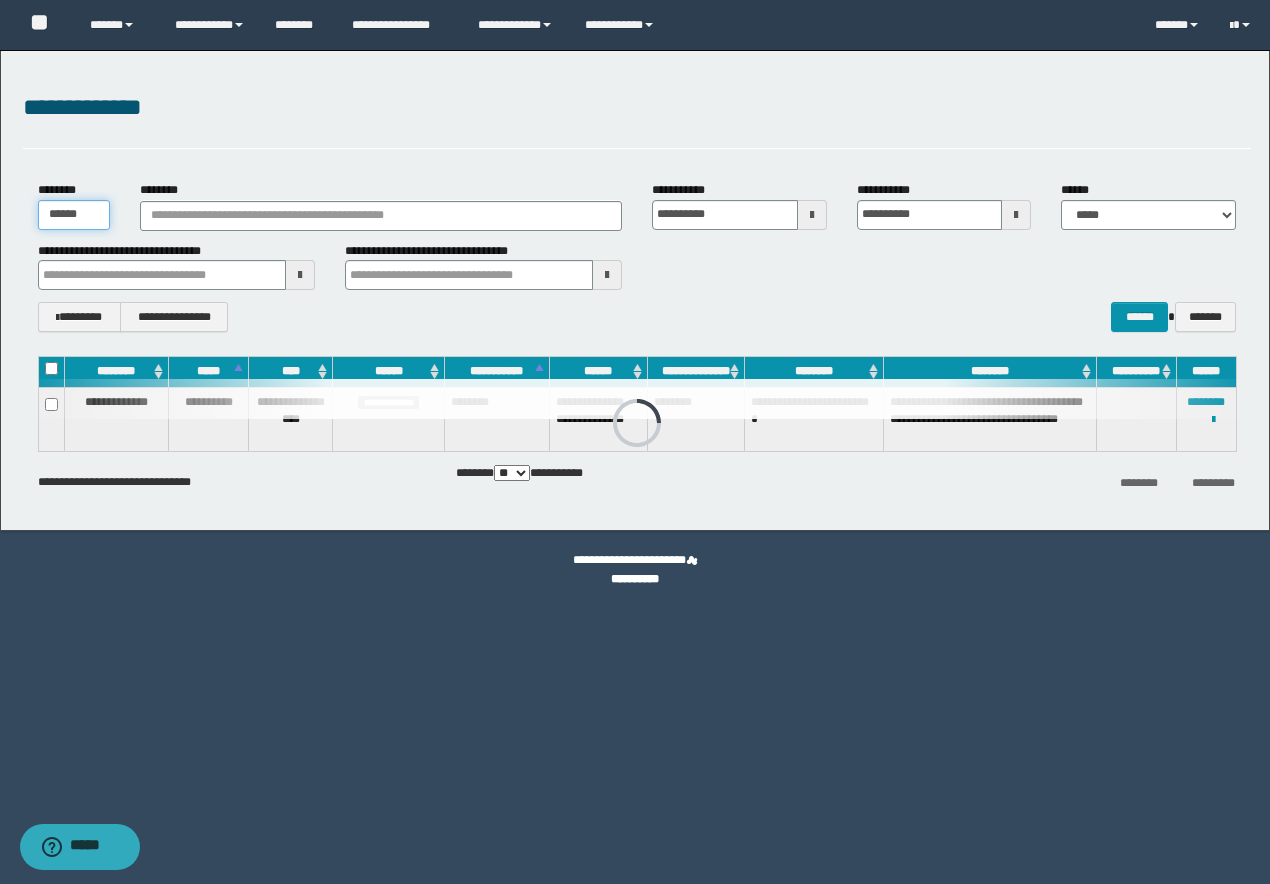 drag, startPoint x: 96, startPoint y: 225, endPoint x: 32, endPoint y: 220, distance: 64.195015 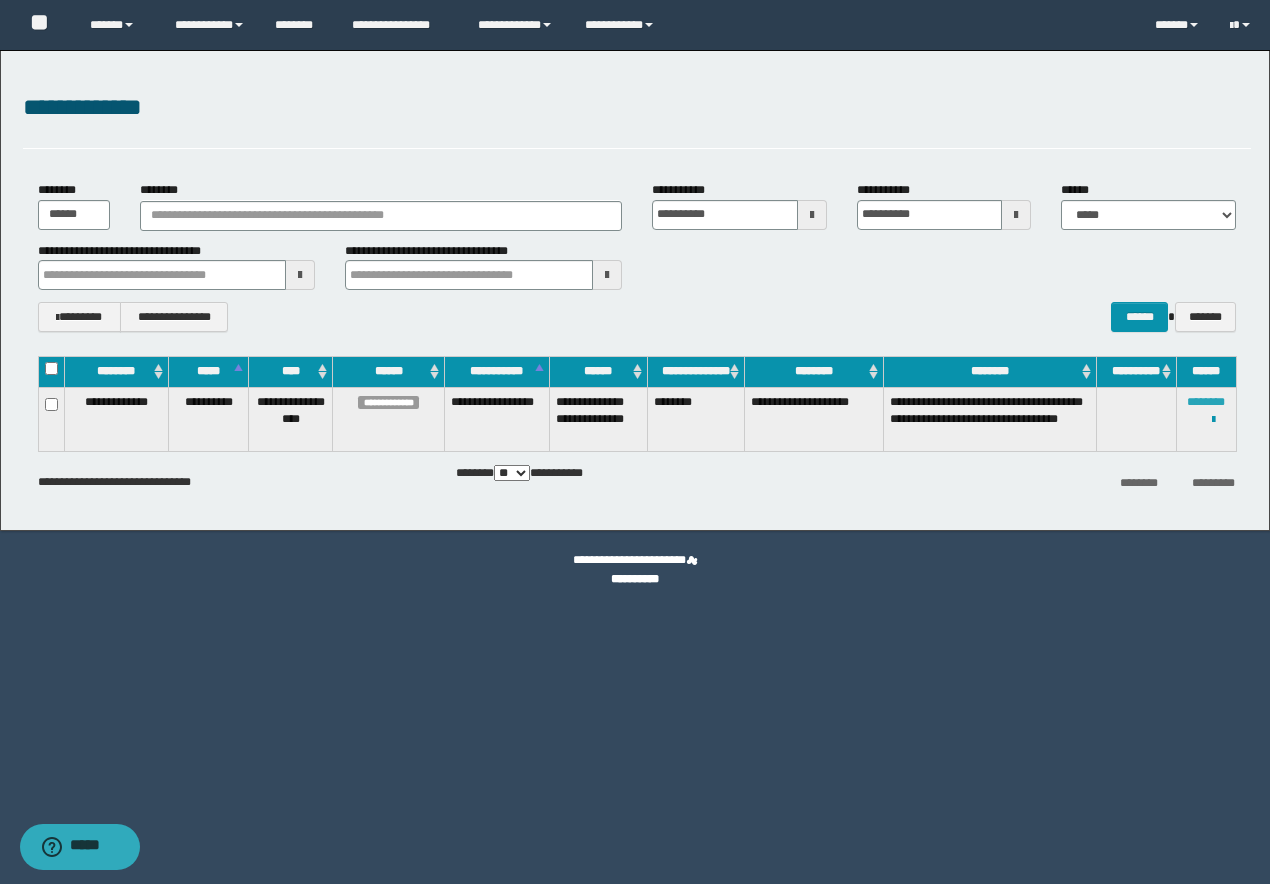 click on "********" at bounding box center (1206, 402) 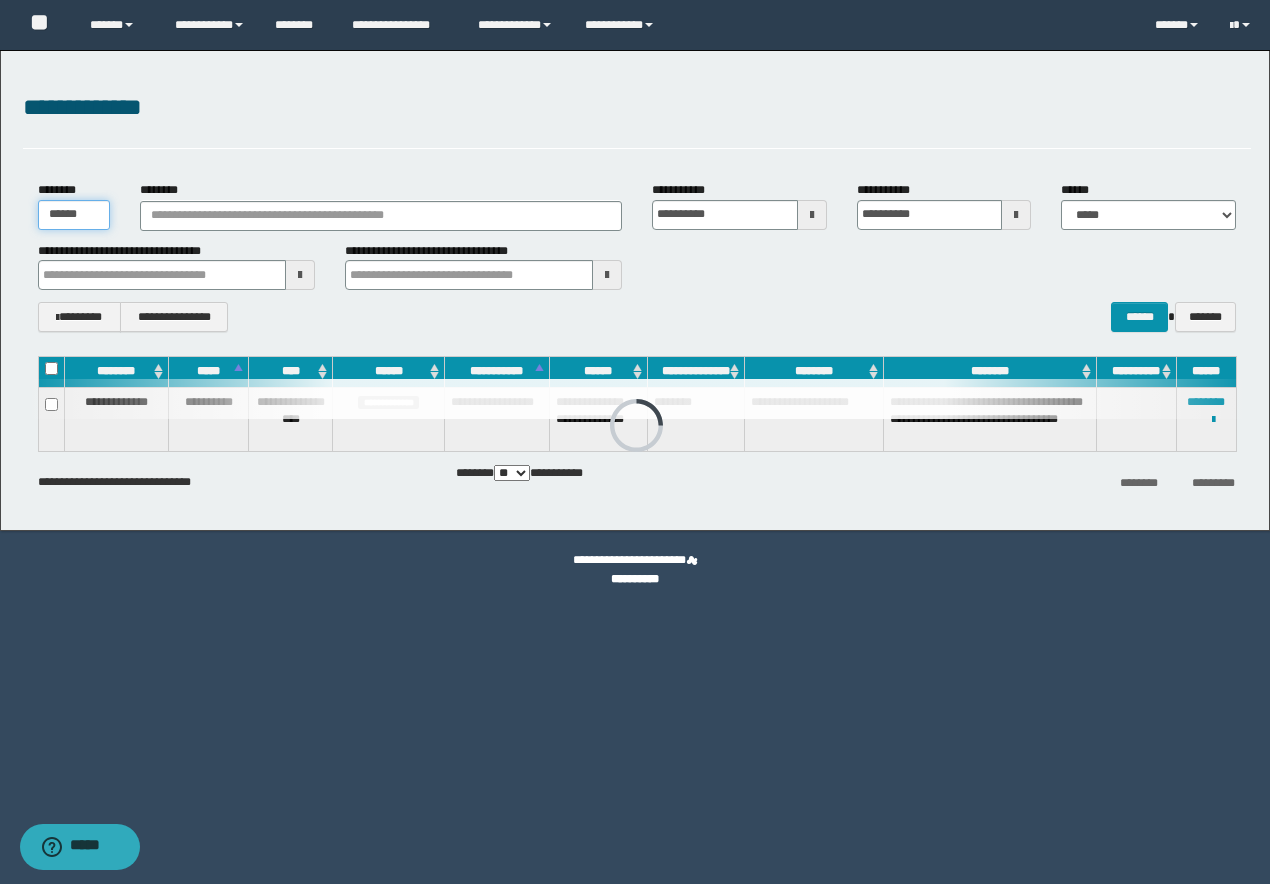 drag, startPoint x: 109, startPoint y: 226, endPoint x: -23, endPoint y: 223, distance: 132.03409 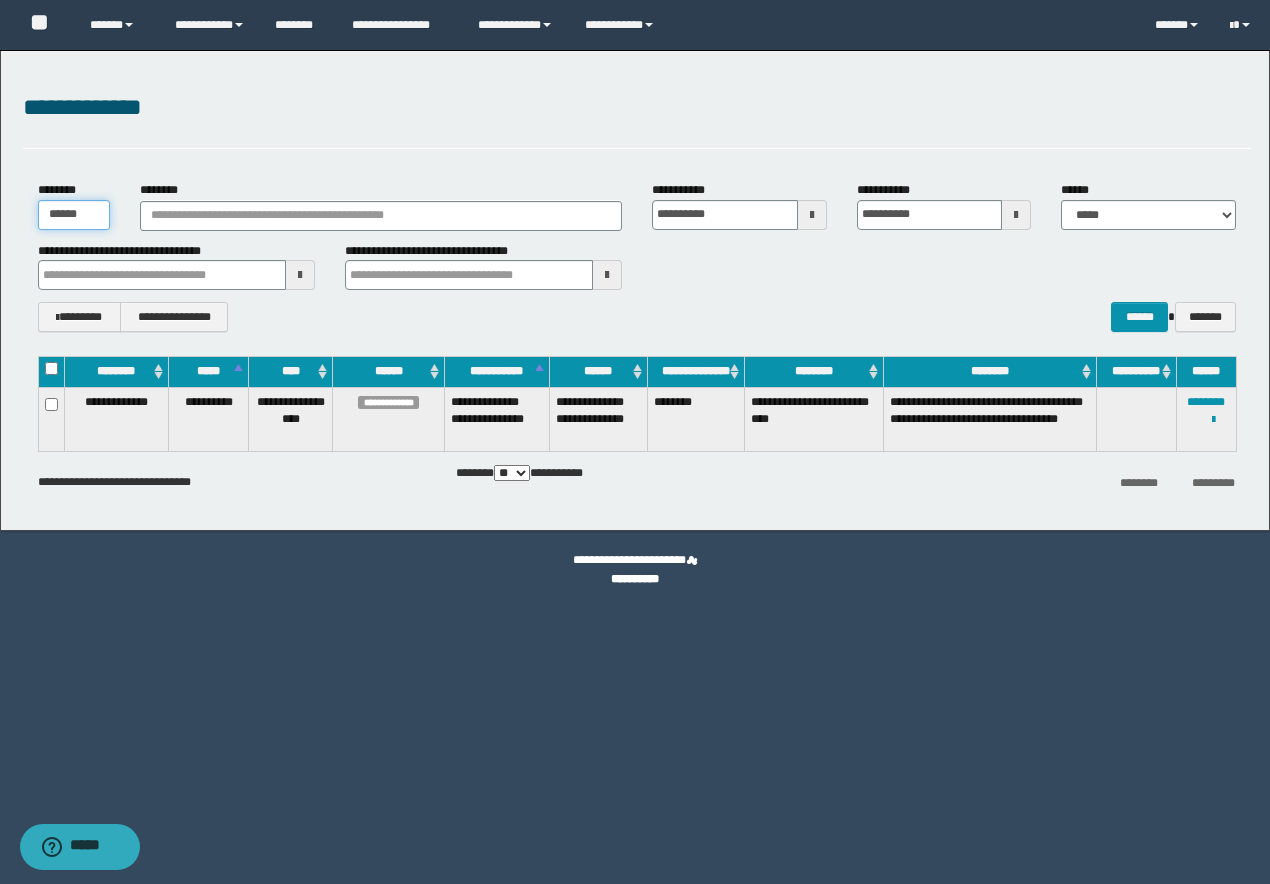 type on "******" 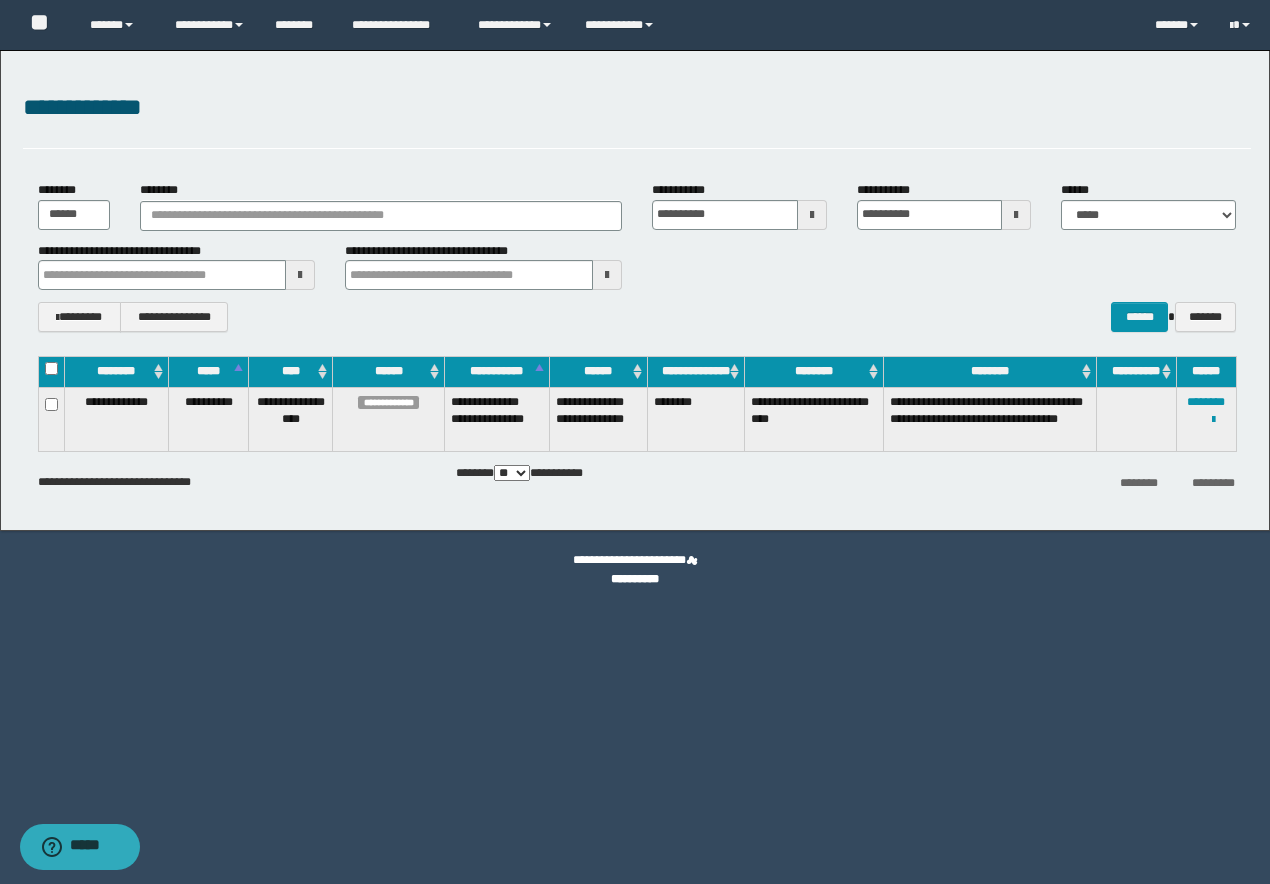 click on "**********" at bounding box center [1206, 419] 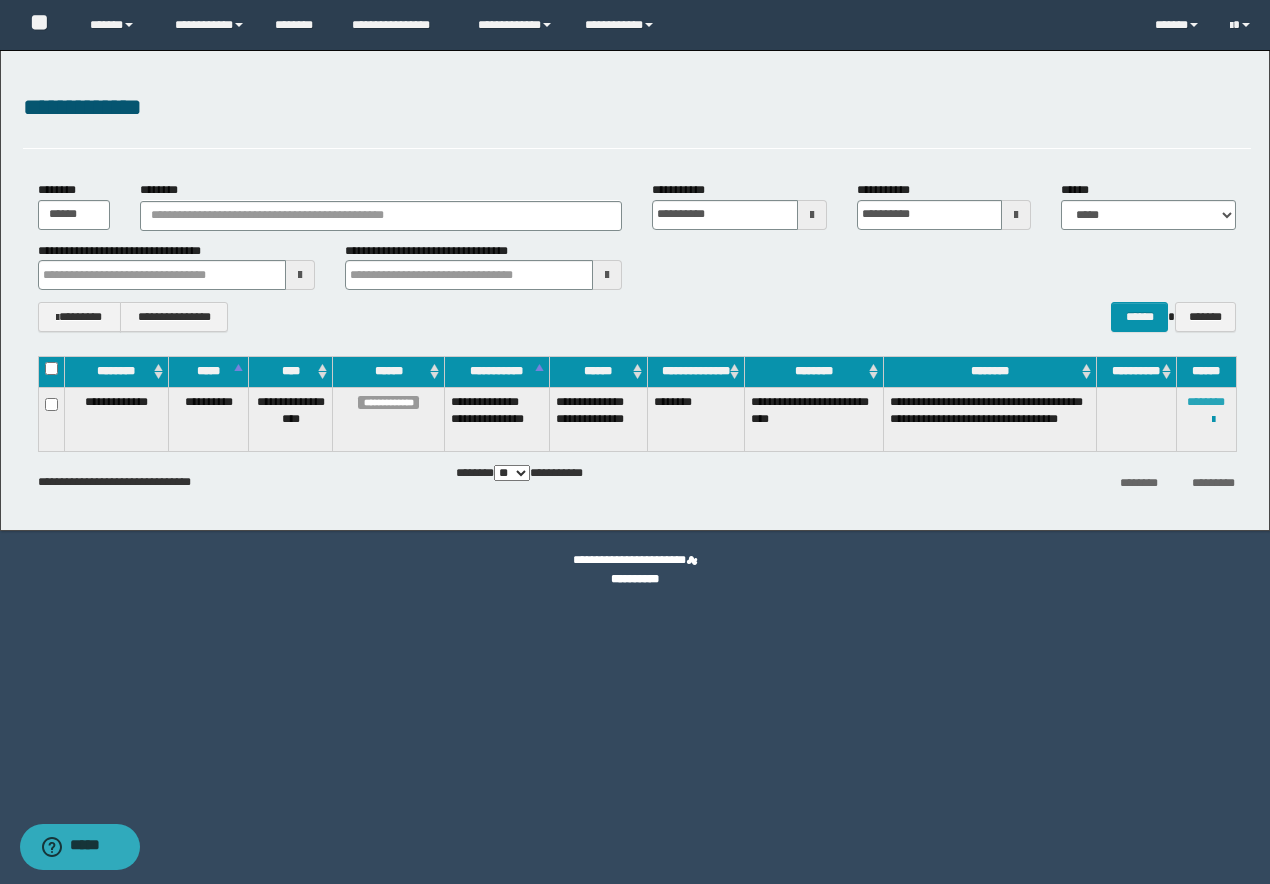 click on "********" at bounding box center [1206, 402] 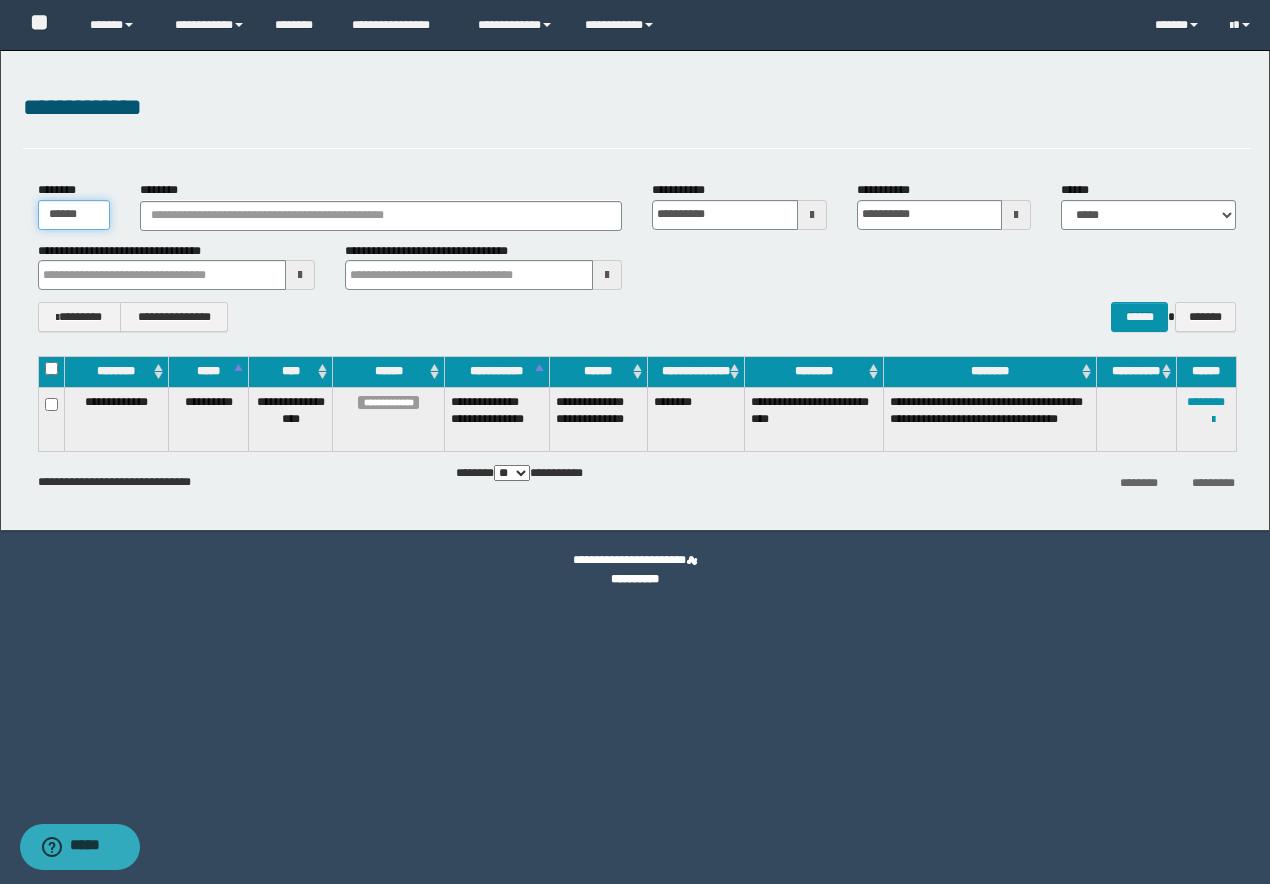 drag, startPoint x: 89, startPoint y: 216, endPoint x: 22, endPoint y: 219, distance: 67.06713 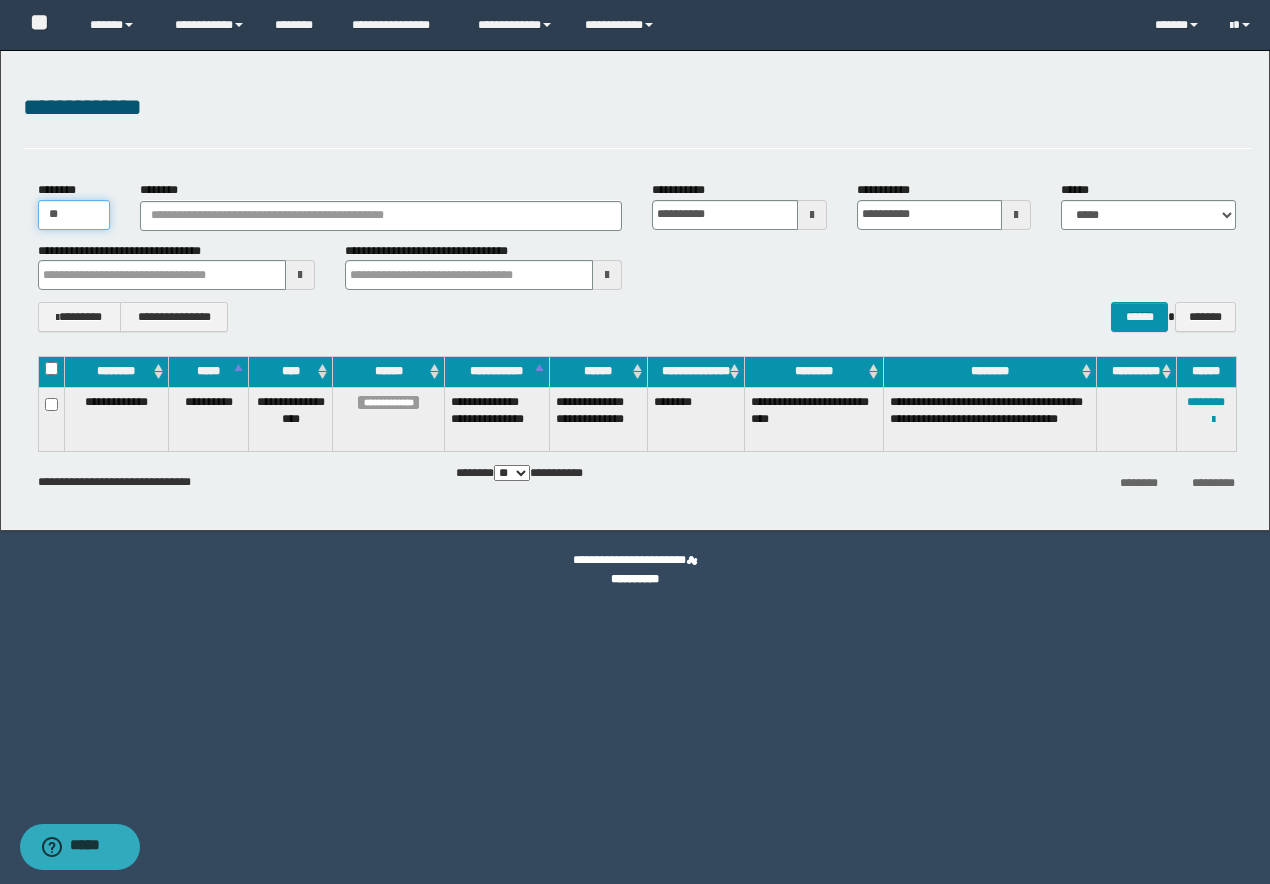 type on "*" 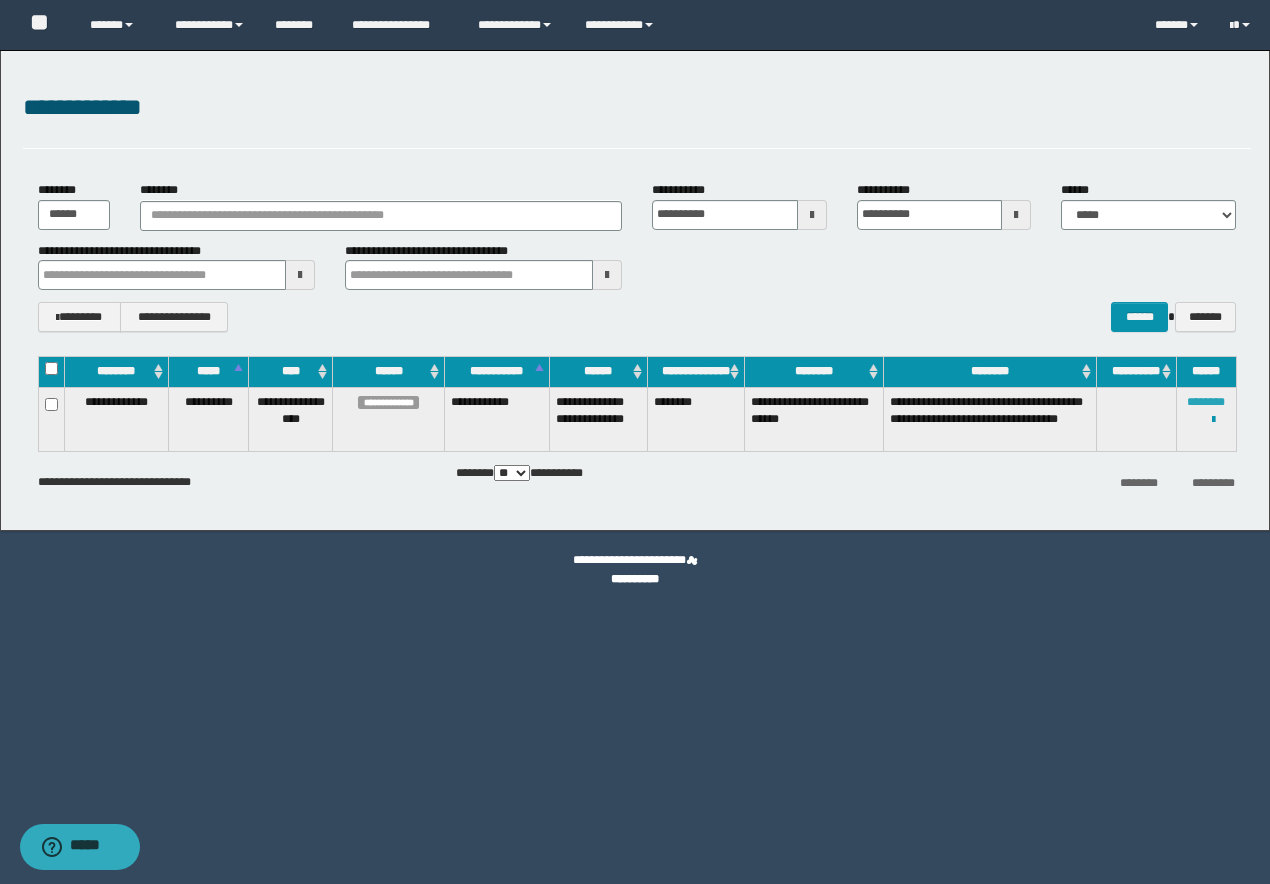 click on "********" at bounding box center [1206, 402] 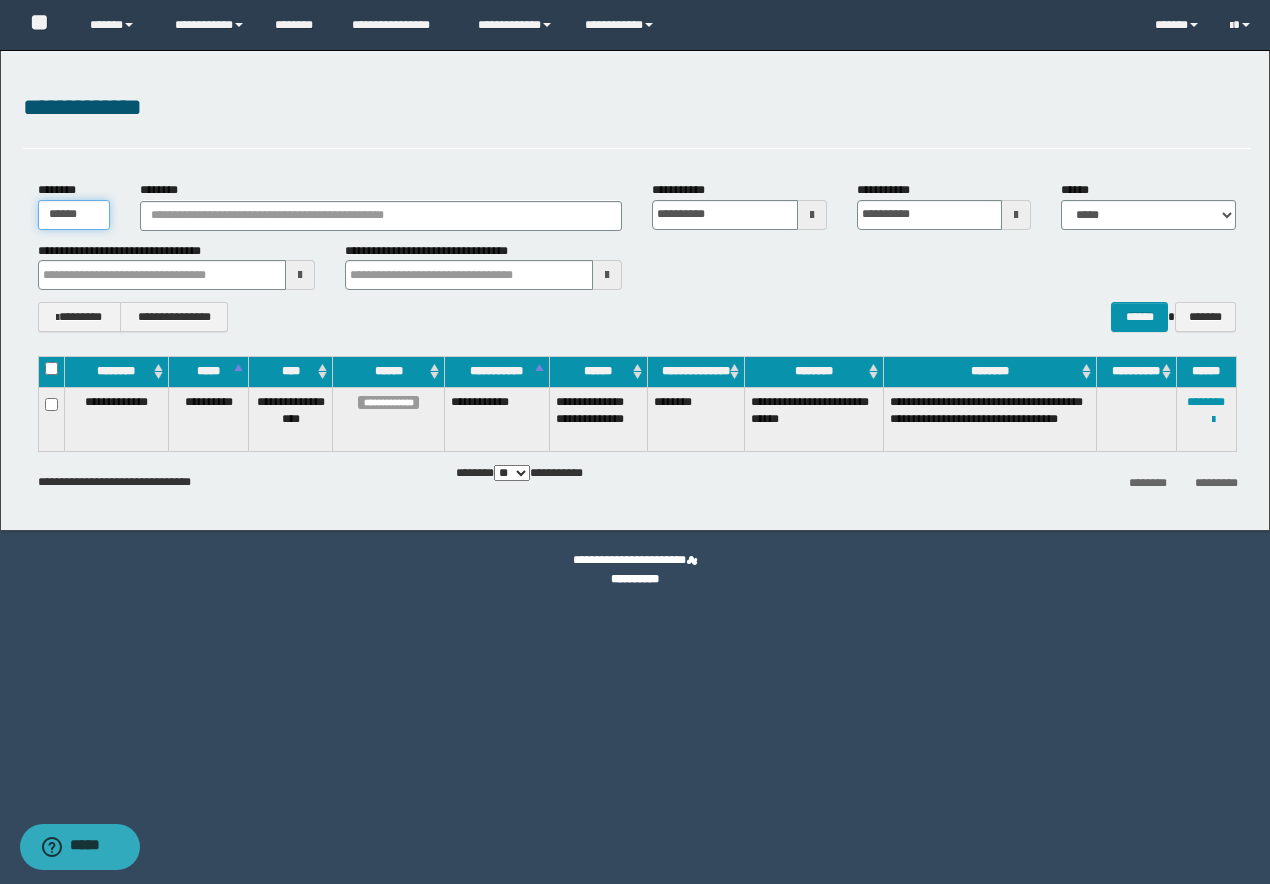 drag, startPoint x: 96, startPoint y: 206, endPoint x: 6, endPoint y: 196, distance: 90.55385 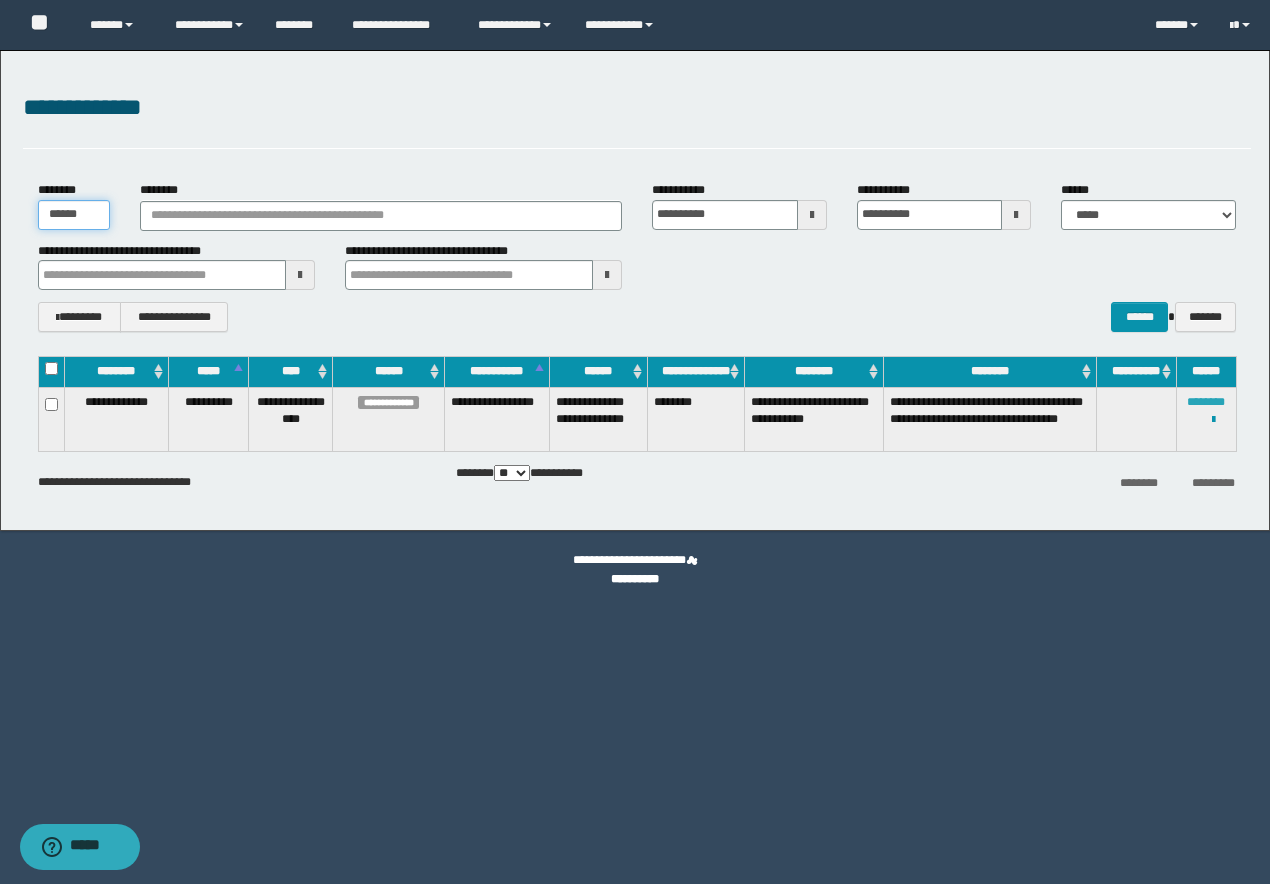 type on "******" 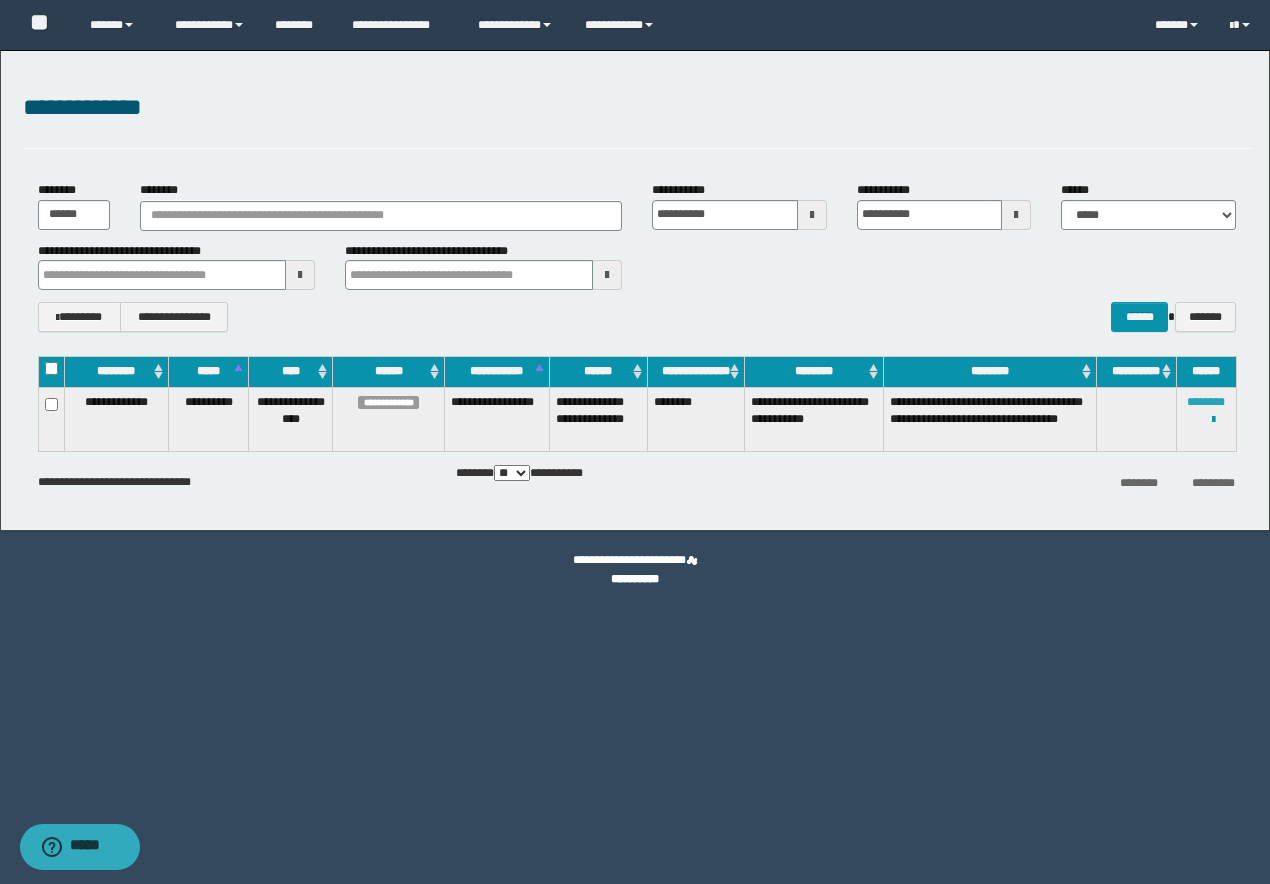click on "********" at bounding box center (1206, 402) 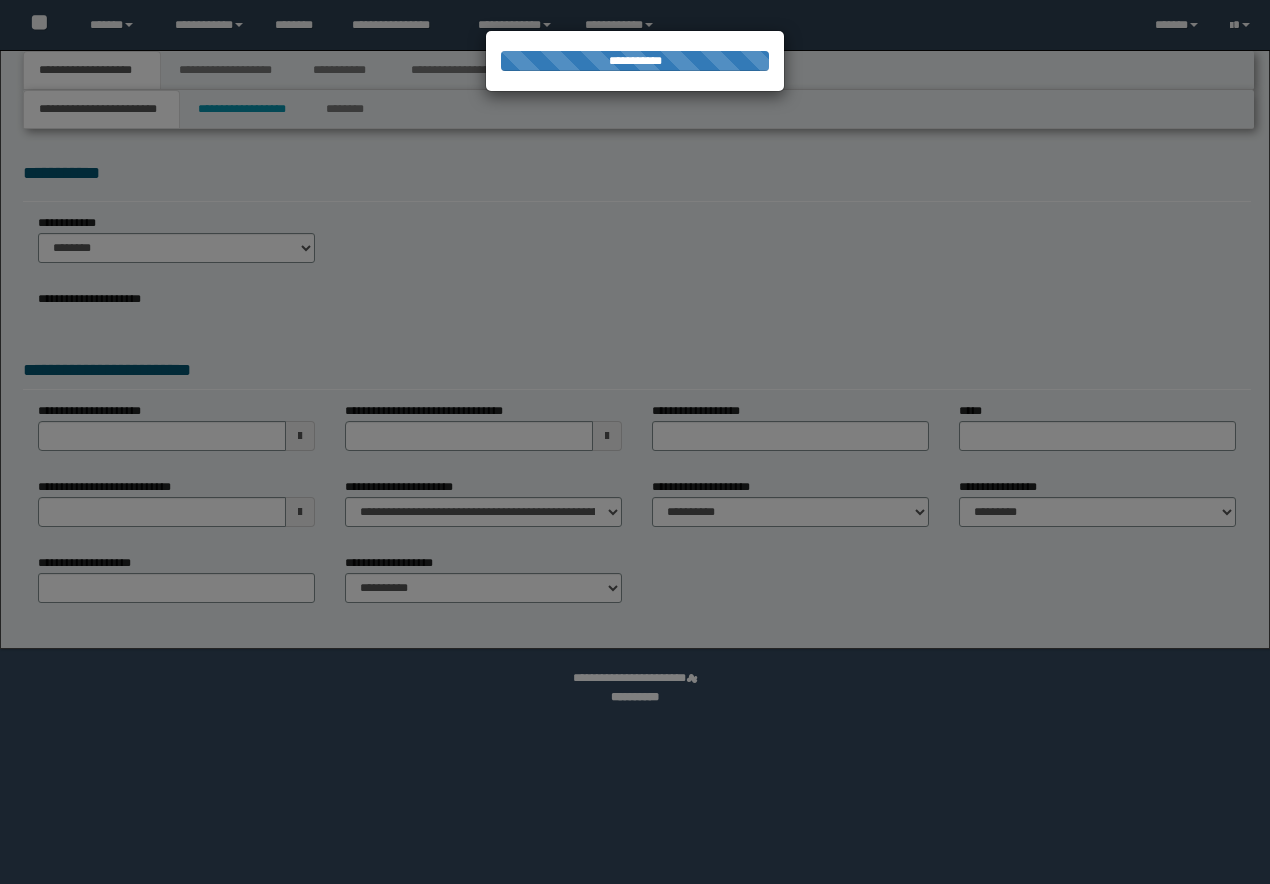 scroll, scrollTop: 0, scrollLeft: 0, axis: both 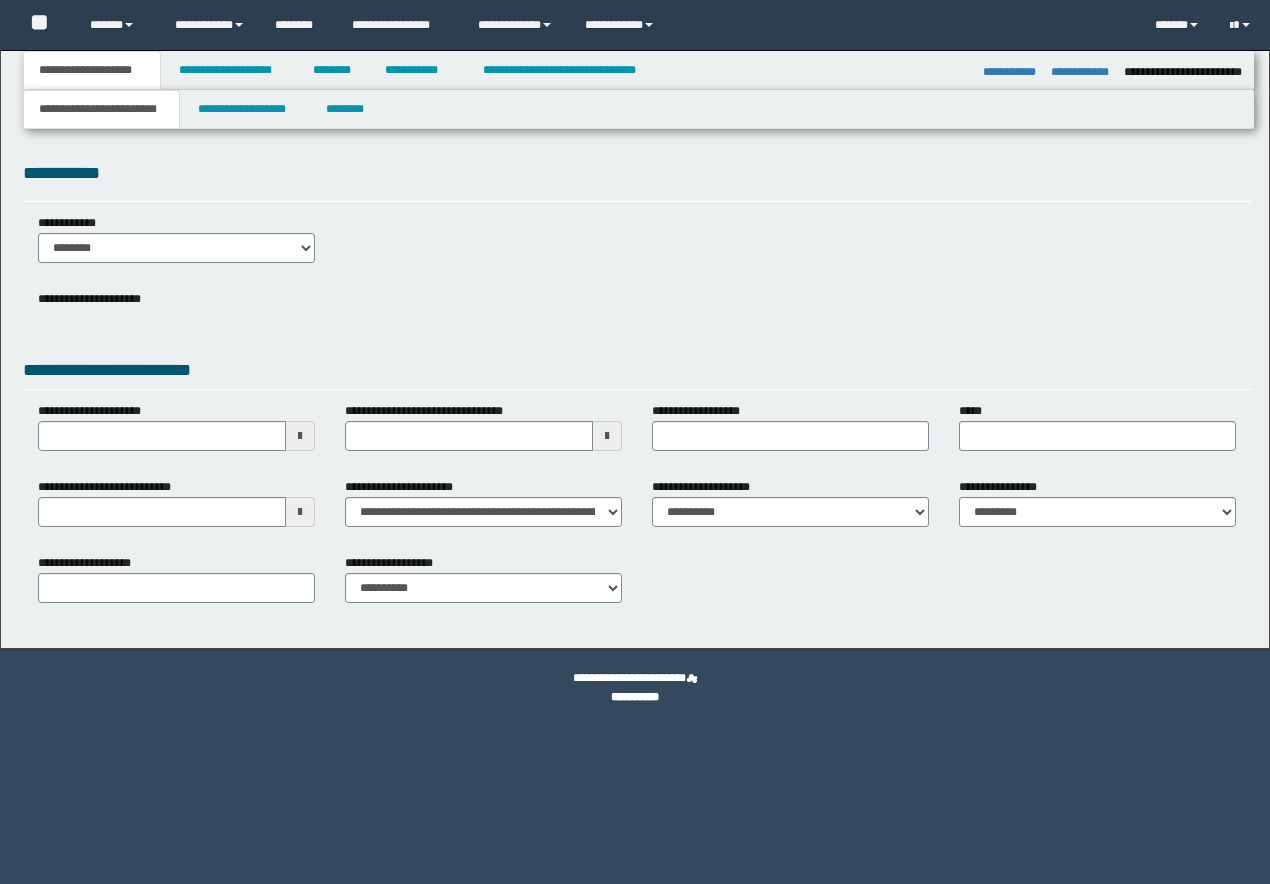 select on "*" 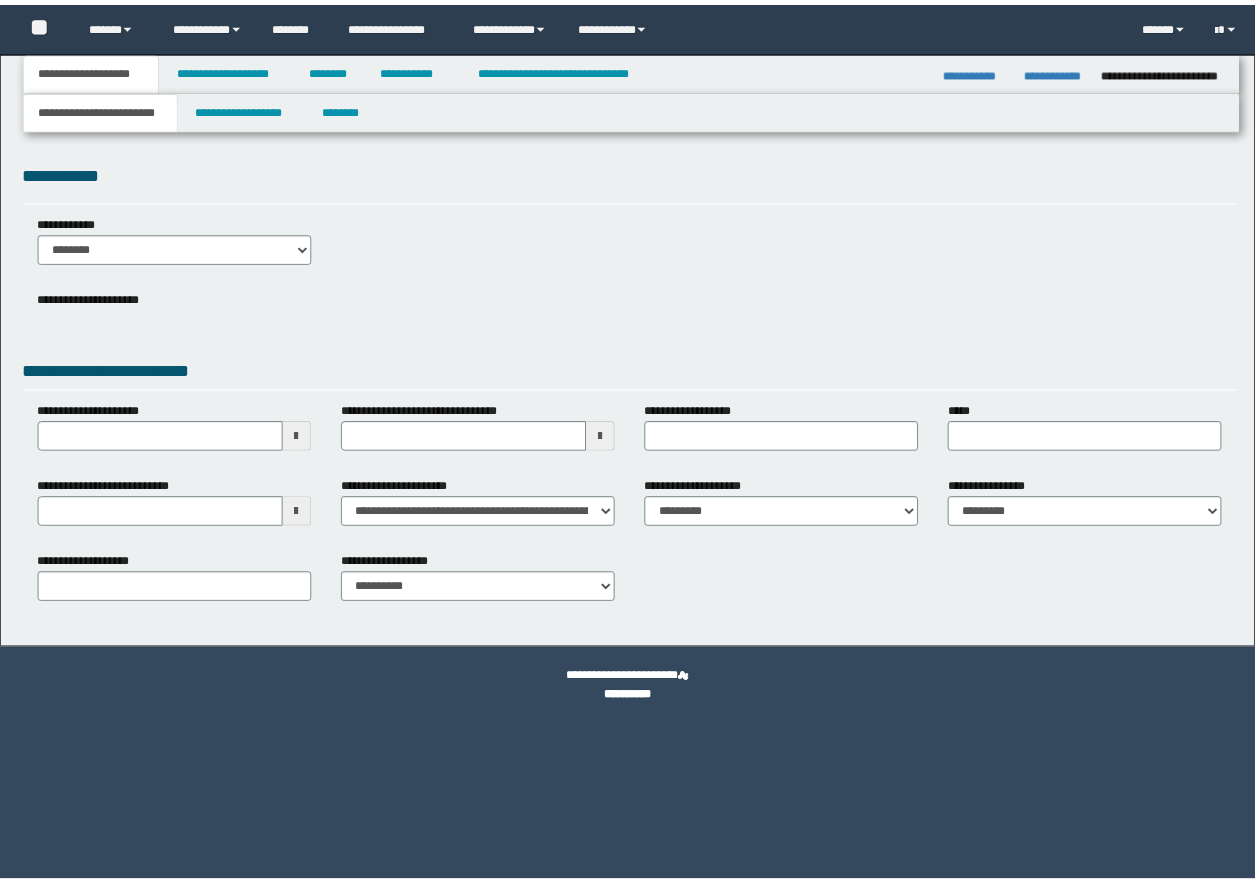 scroll, scrollTop: 0, scrollLeft: 0, axis: both 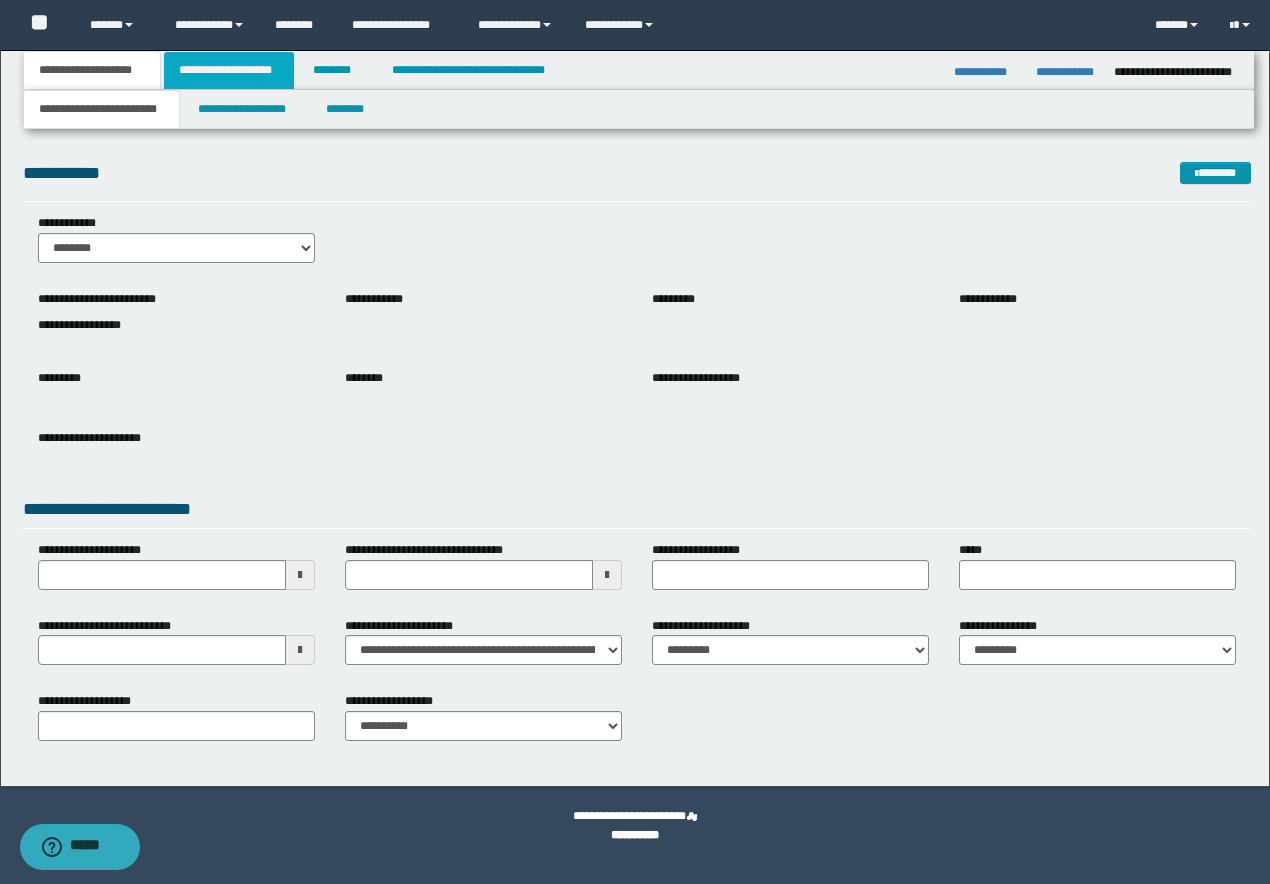 click on "**********" at bounding box center [229, 70] 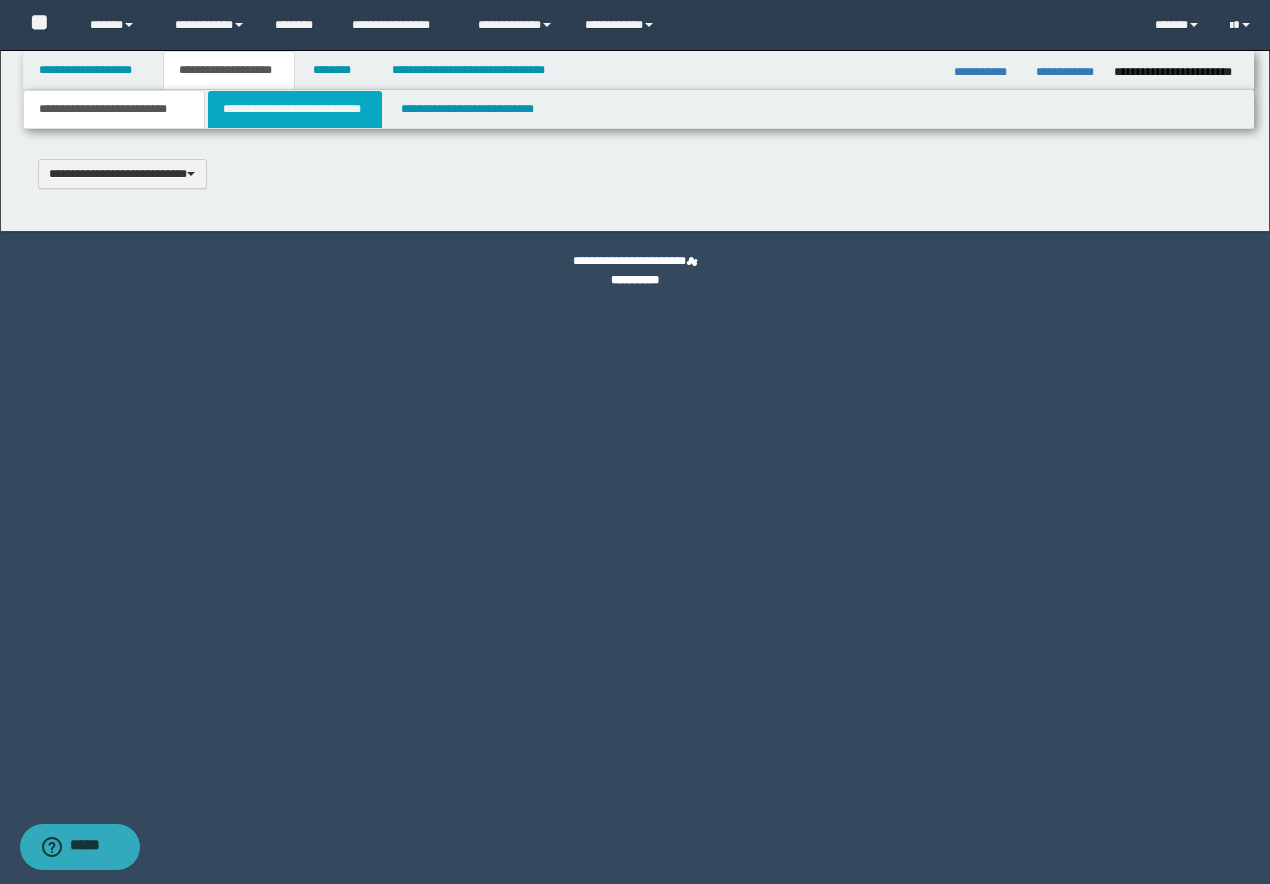 type 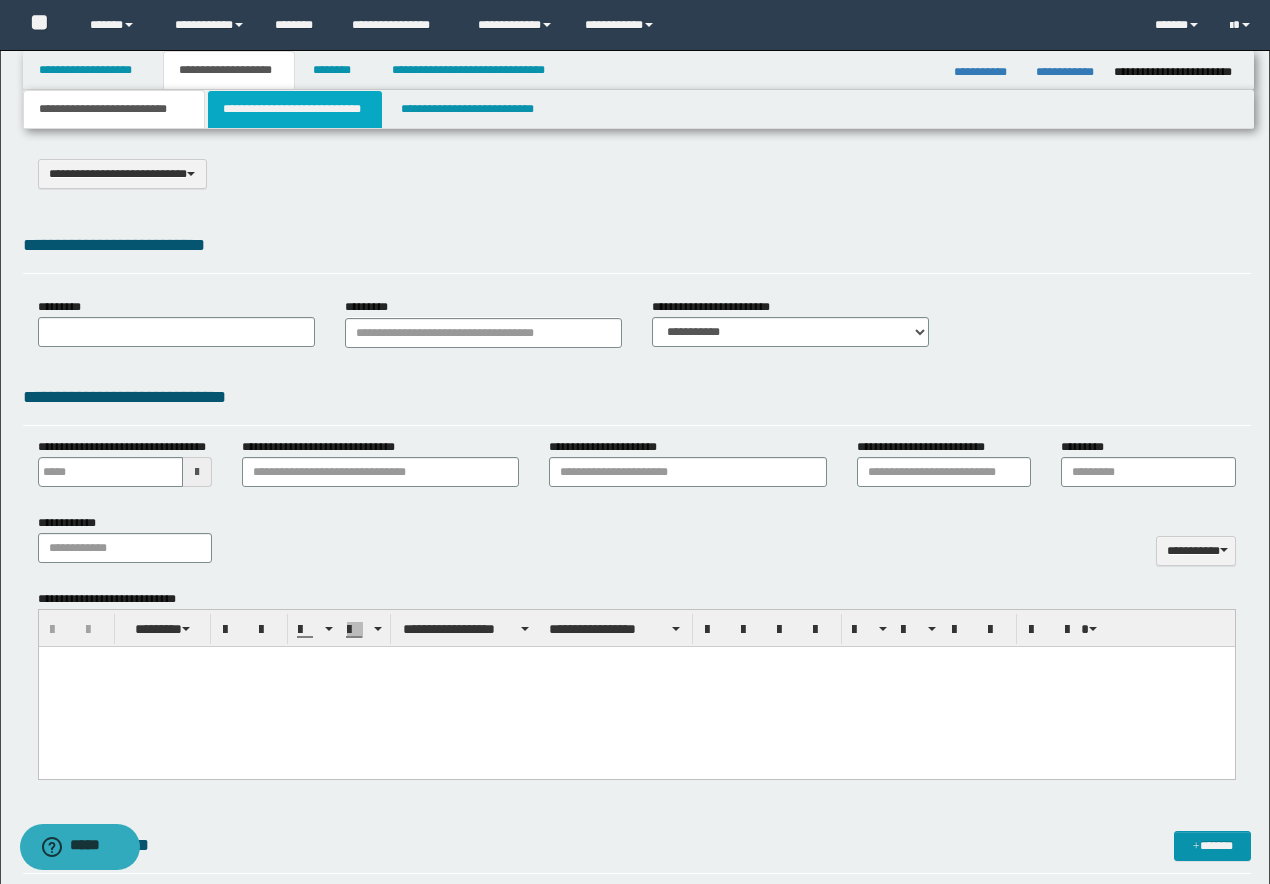 select on "*" 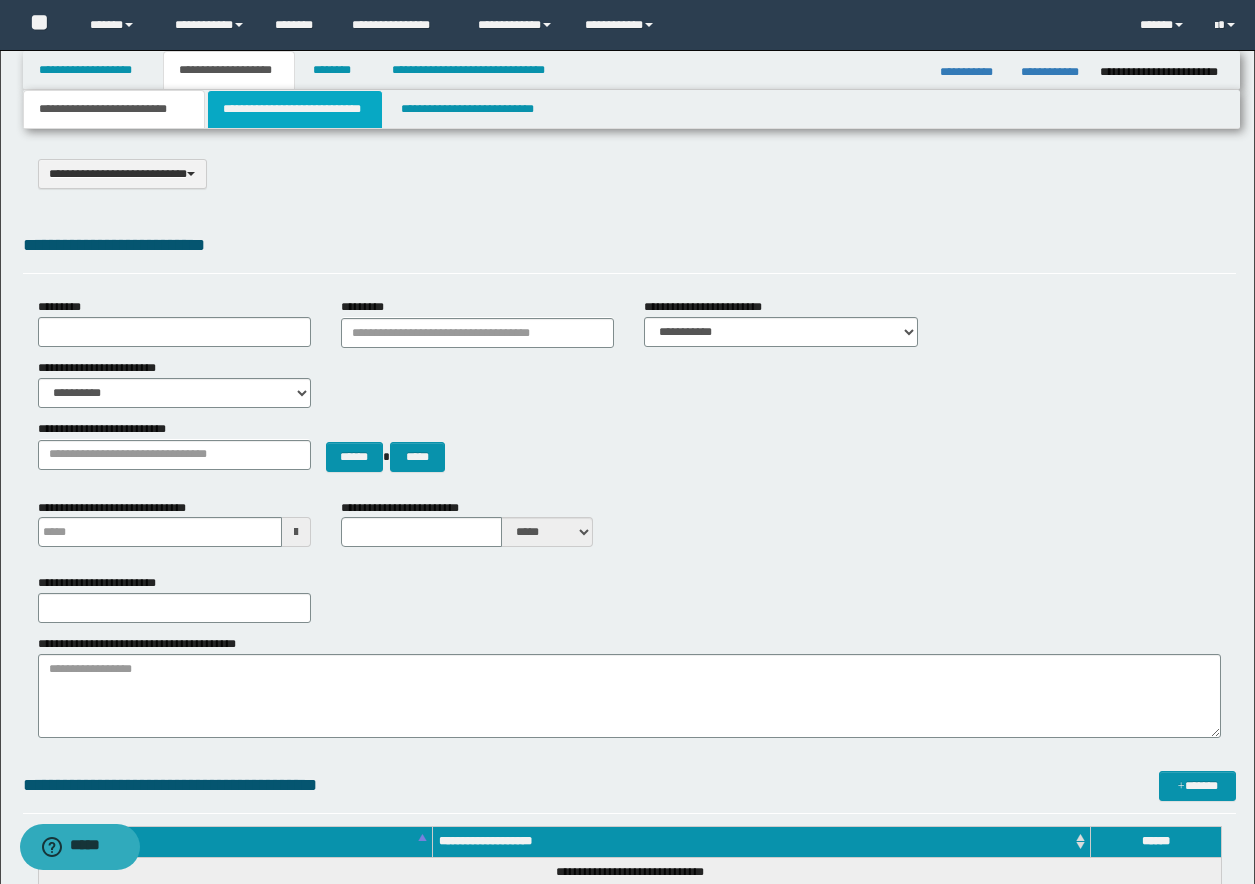 click on "**********" at bounding box center (295, 109) 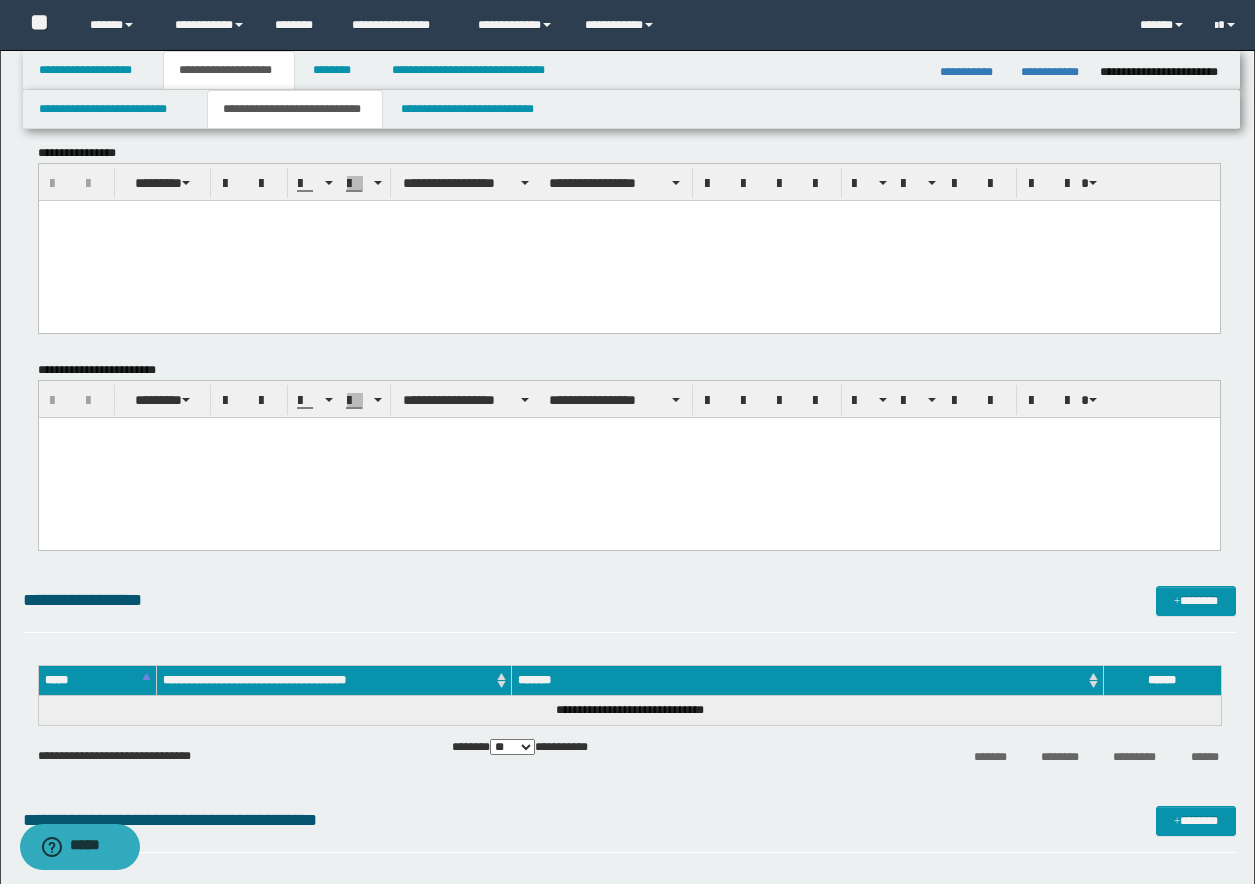 scroll, scrollTop: 0, scrollLeft: 0, axis: both 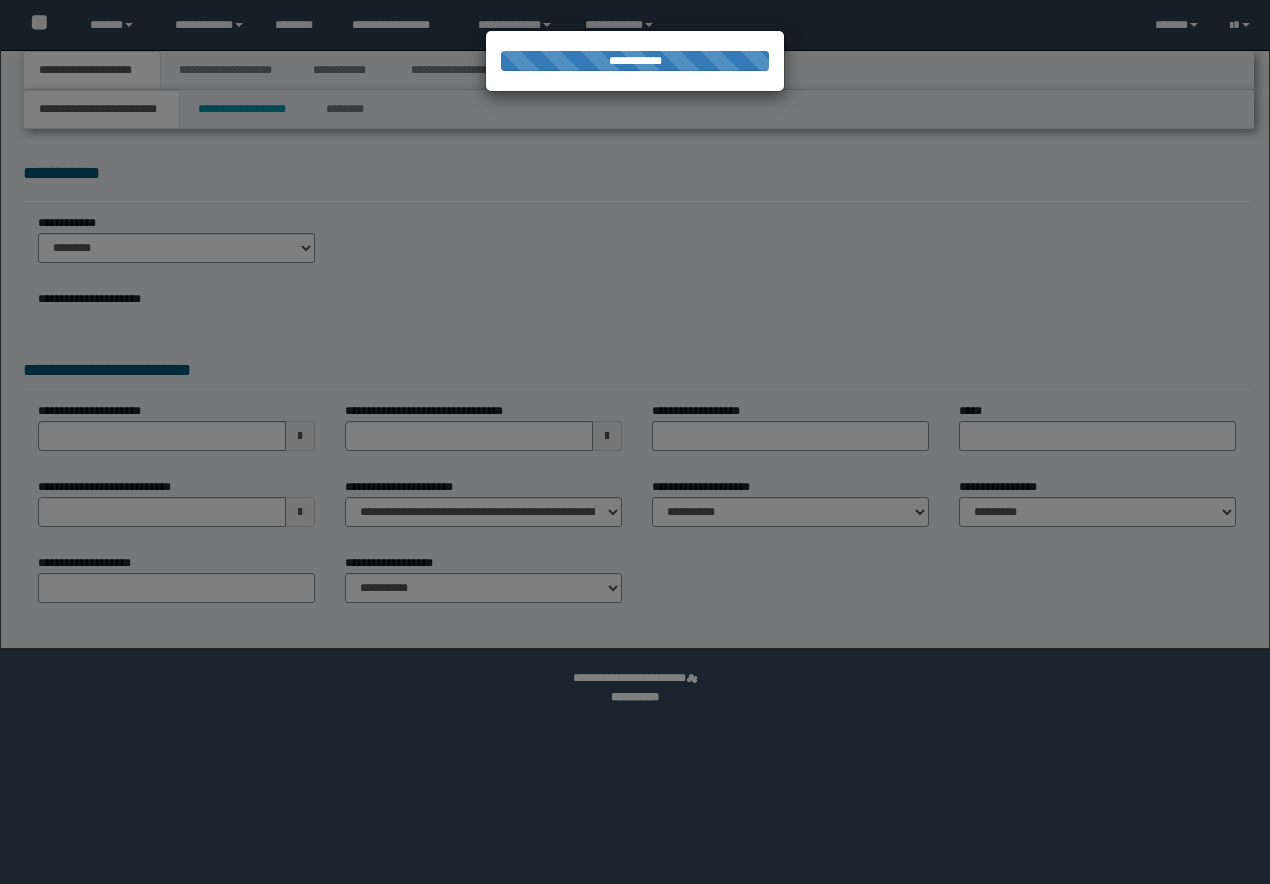 select on "*" 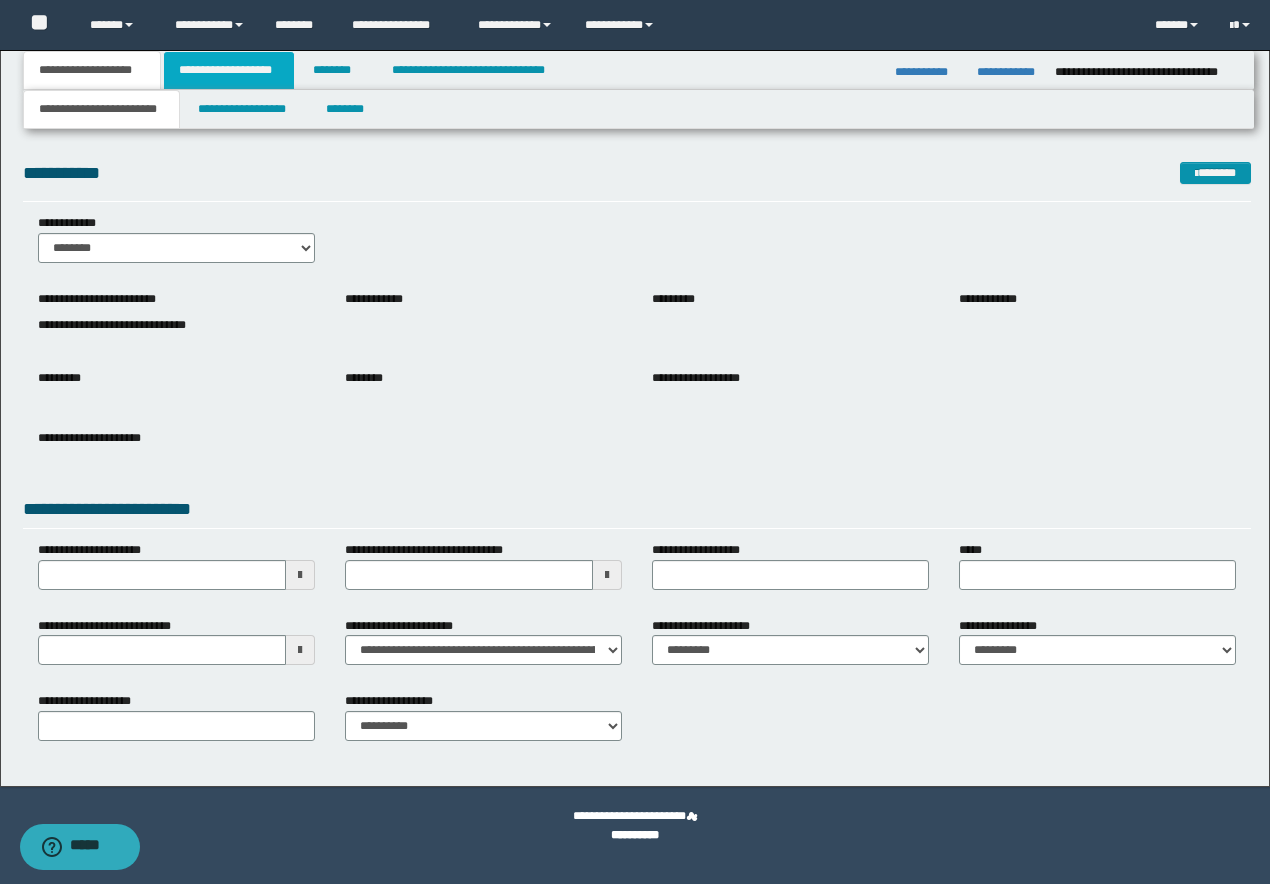 click on "**********" at bounding box center (229, 70) 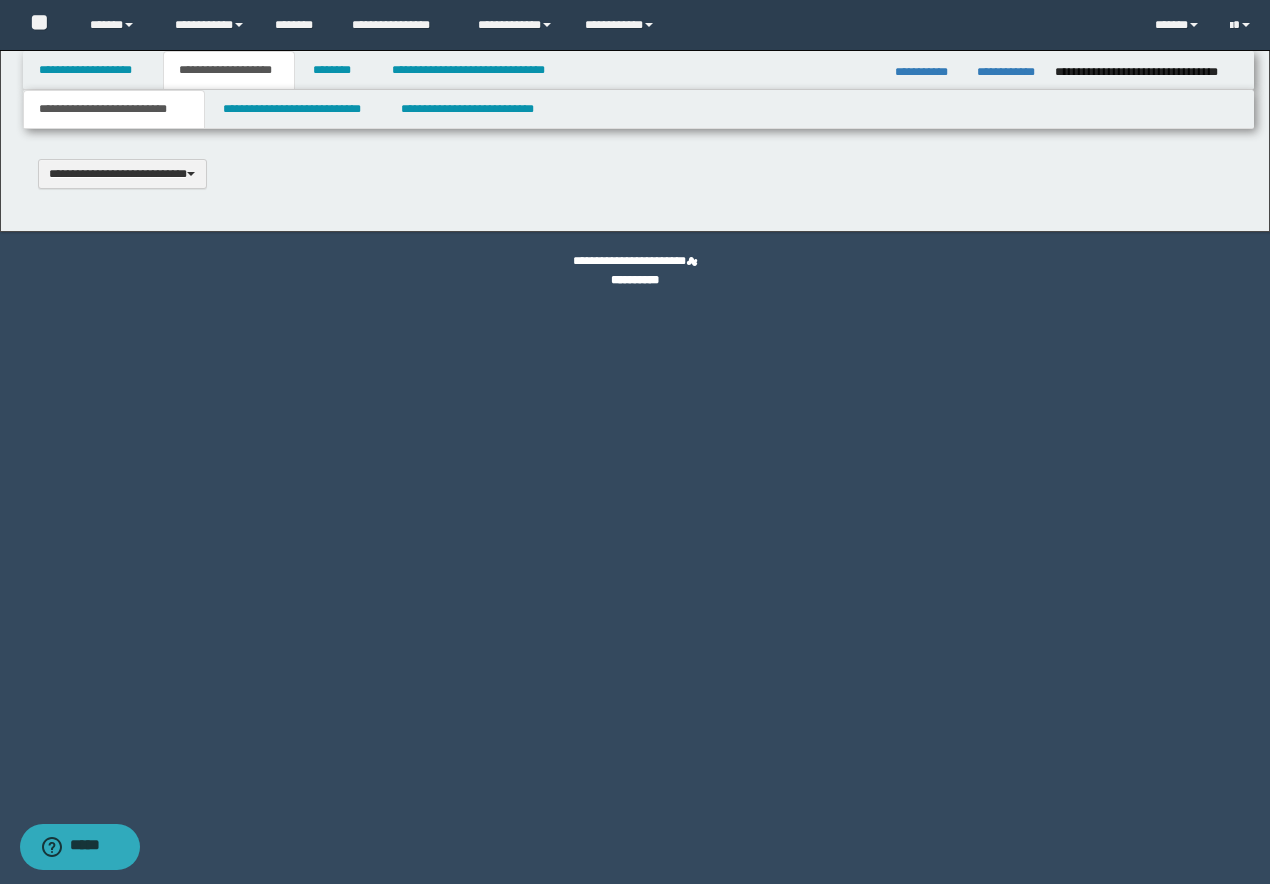 scroll, scrollTop: 0, scrollLeft: 0, axis: both 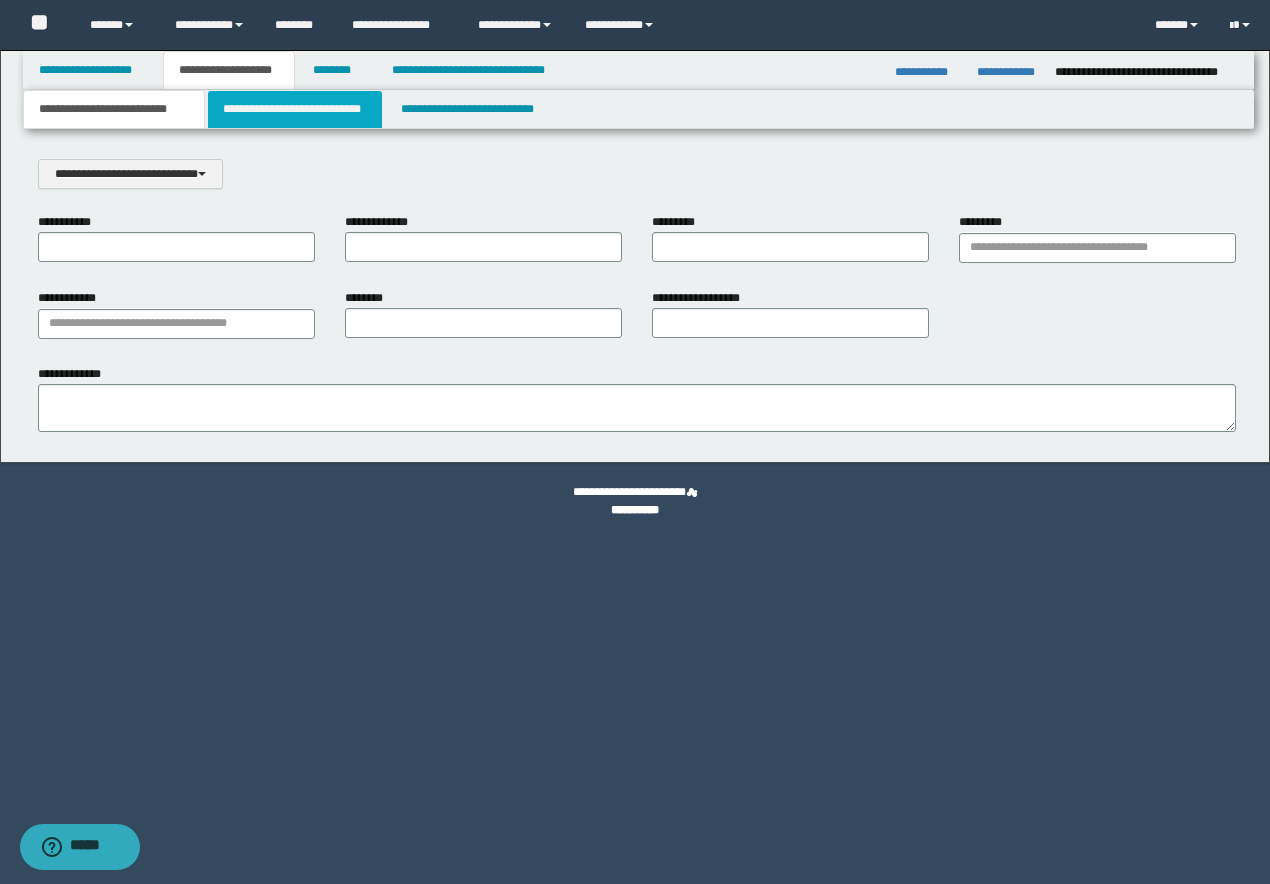 click on "**********" at bounding box center [295, 109] 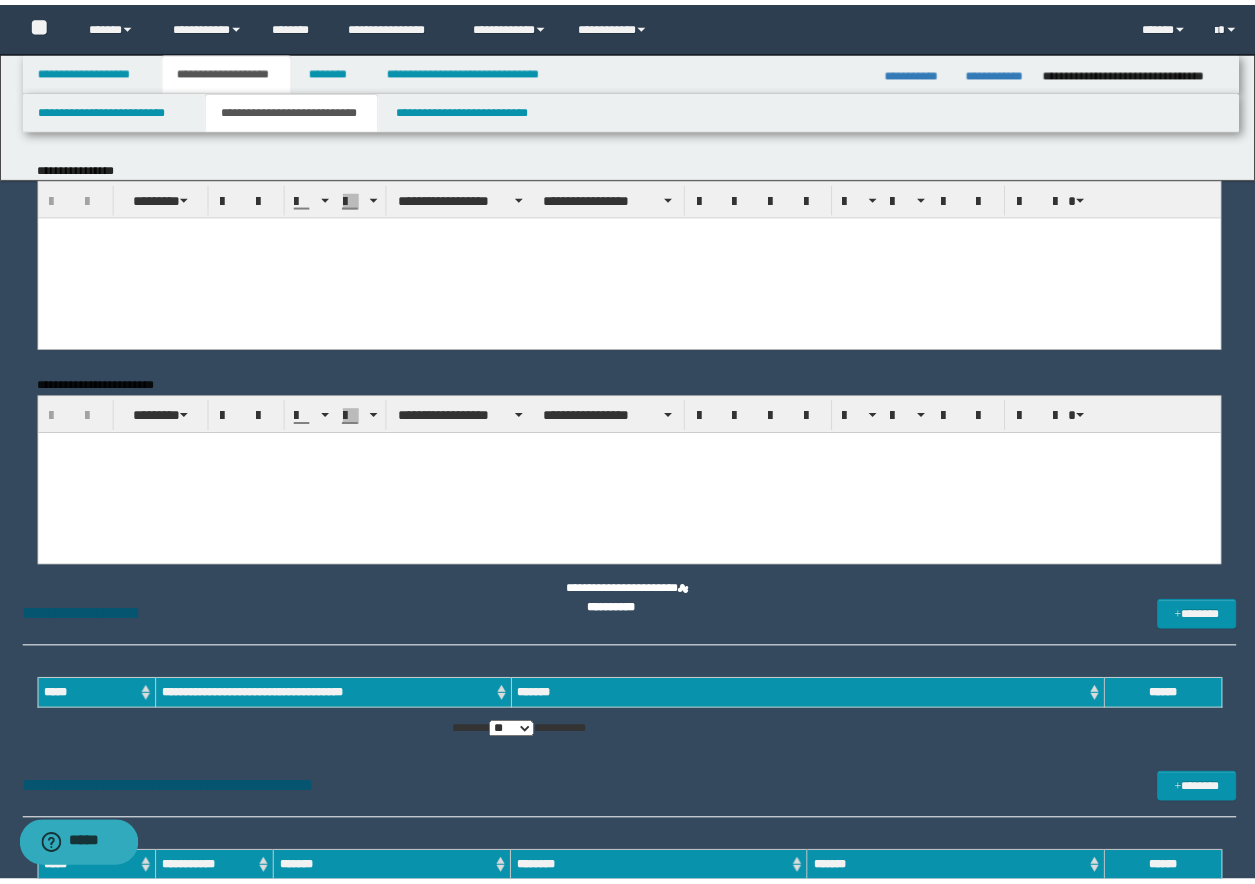scroll, scrollTop: 0, scrollLeft: 0, axis: both 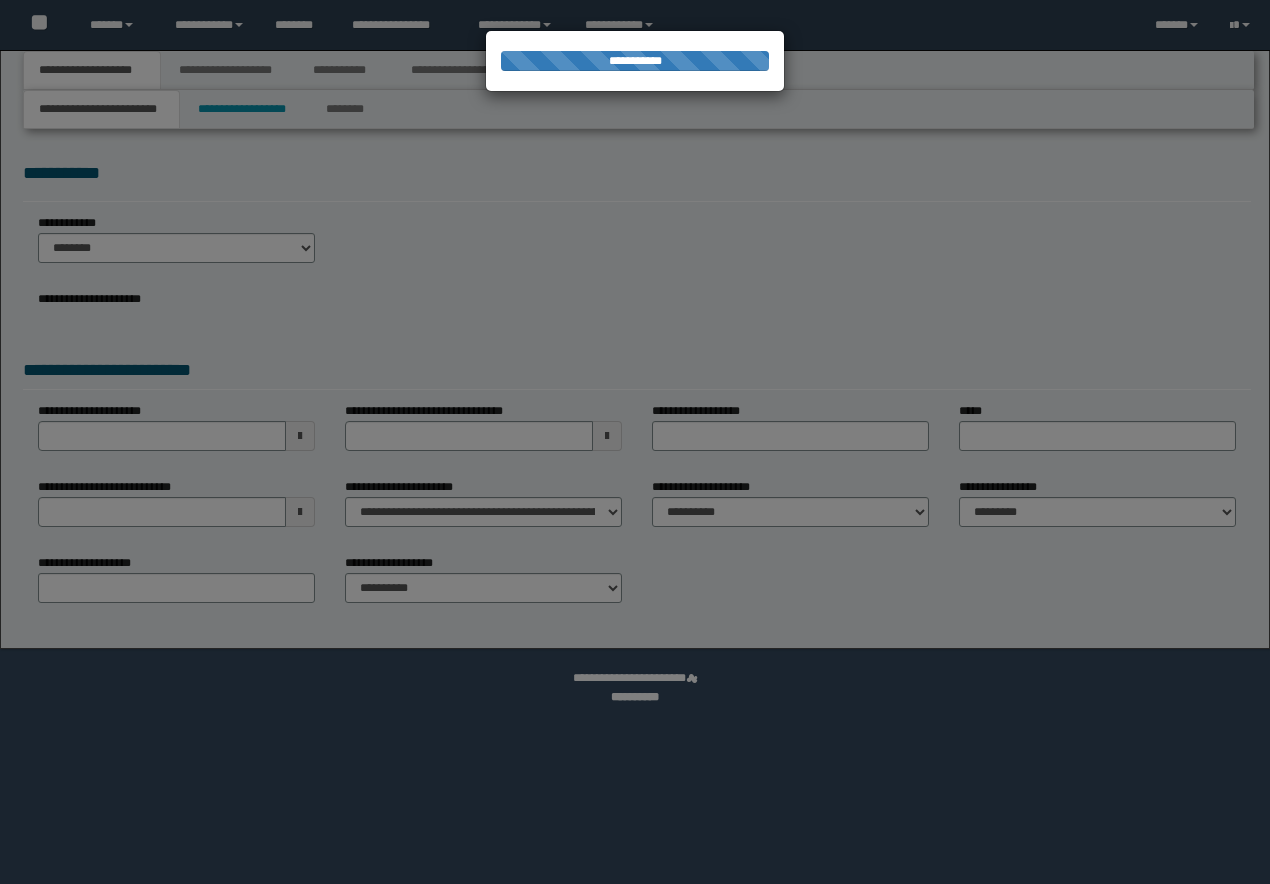 select on "*" 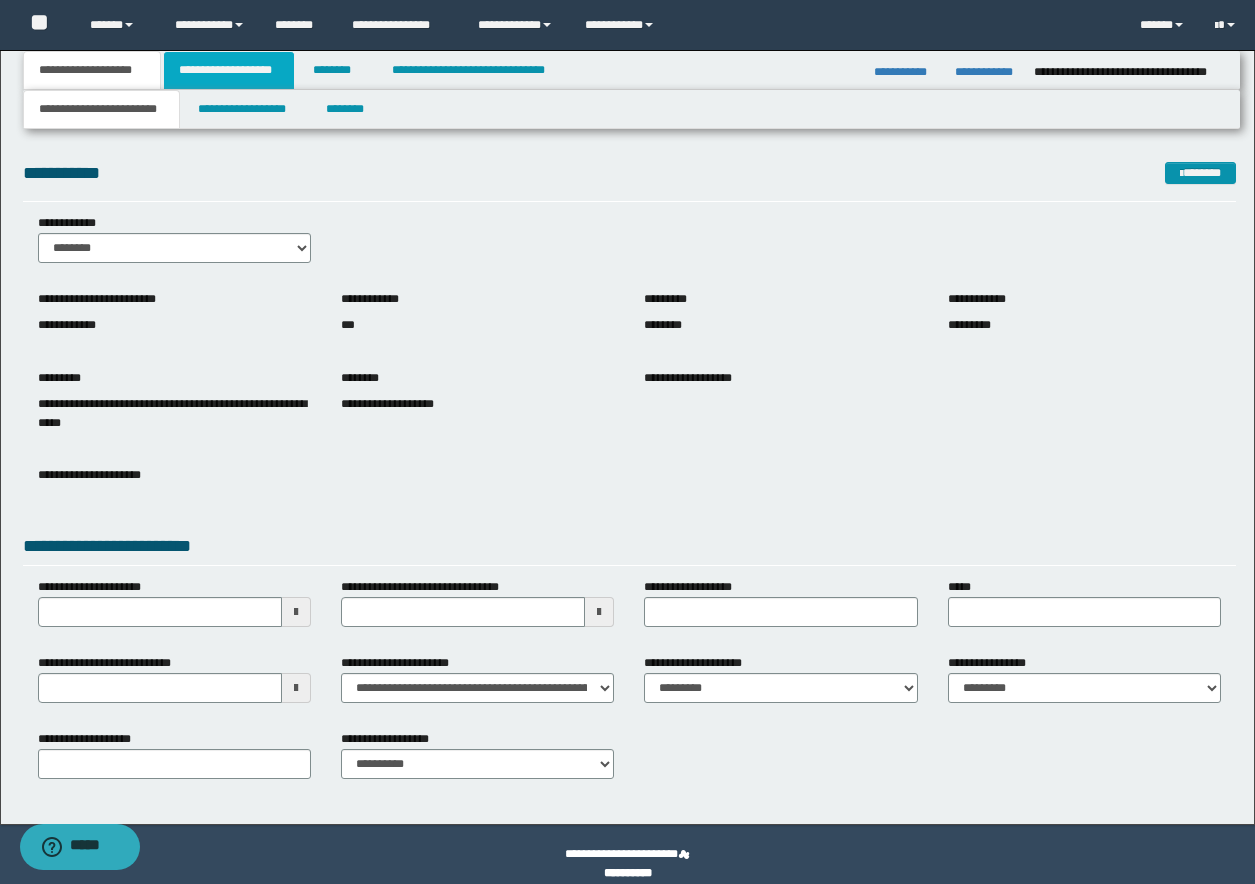 click on "**********" at bounding box center (229, 70) 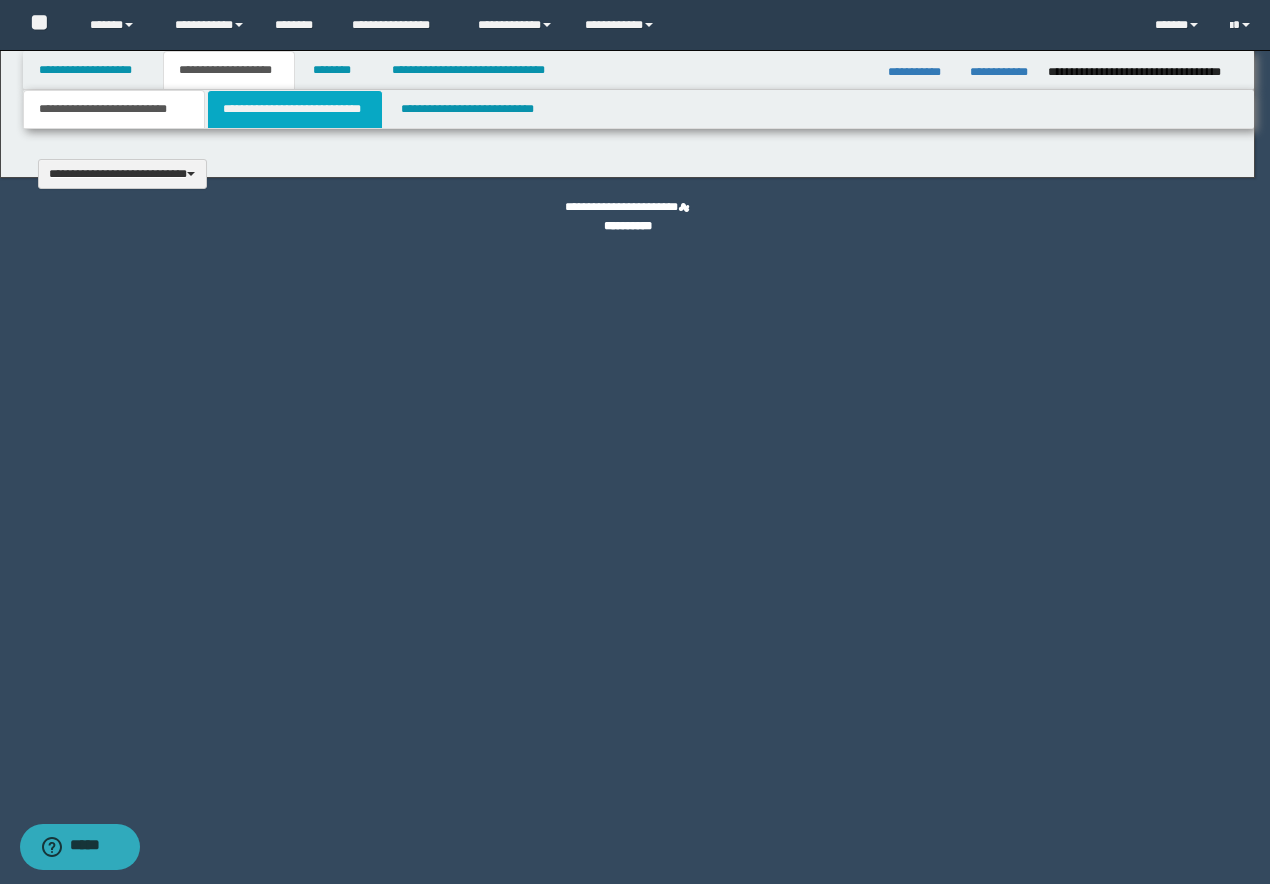 type 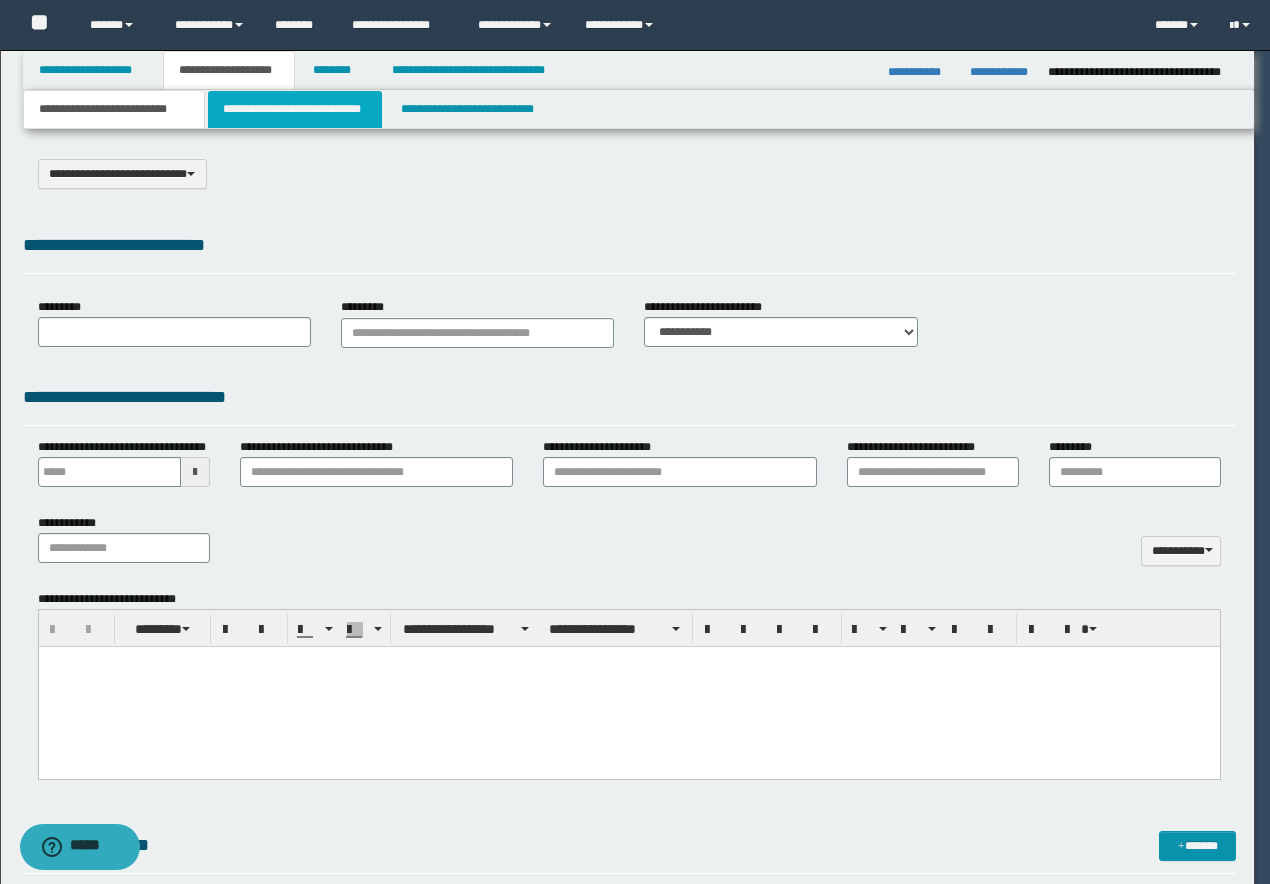 select on "*" 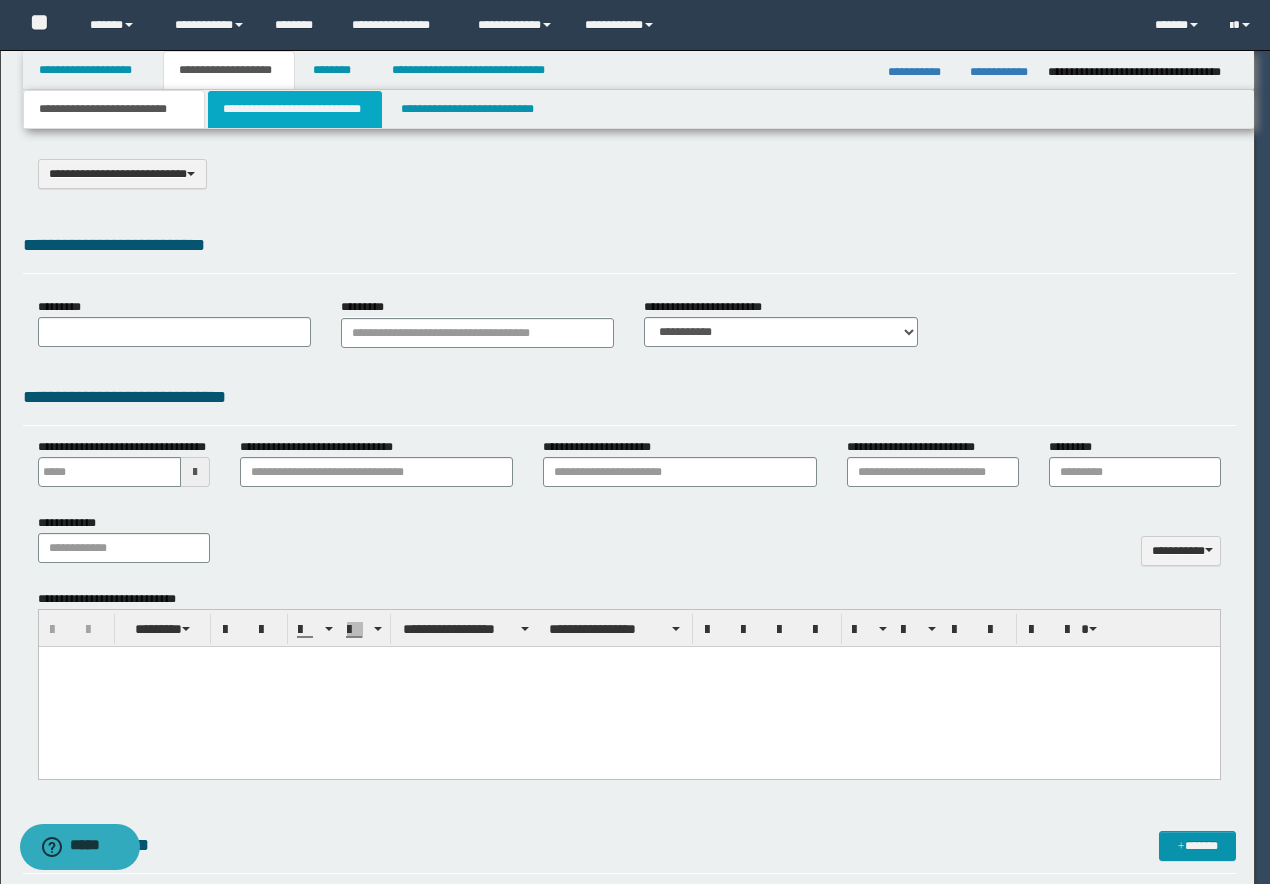 scroll, scrollTop: 0, scrollLeft: 0, axis: both 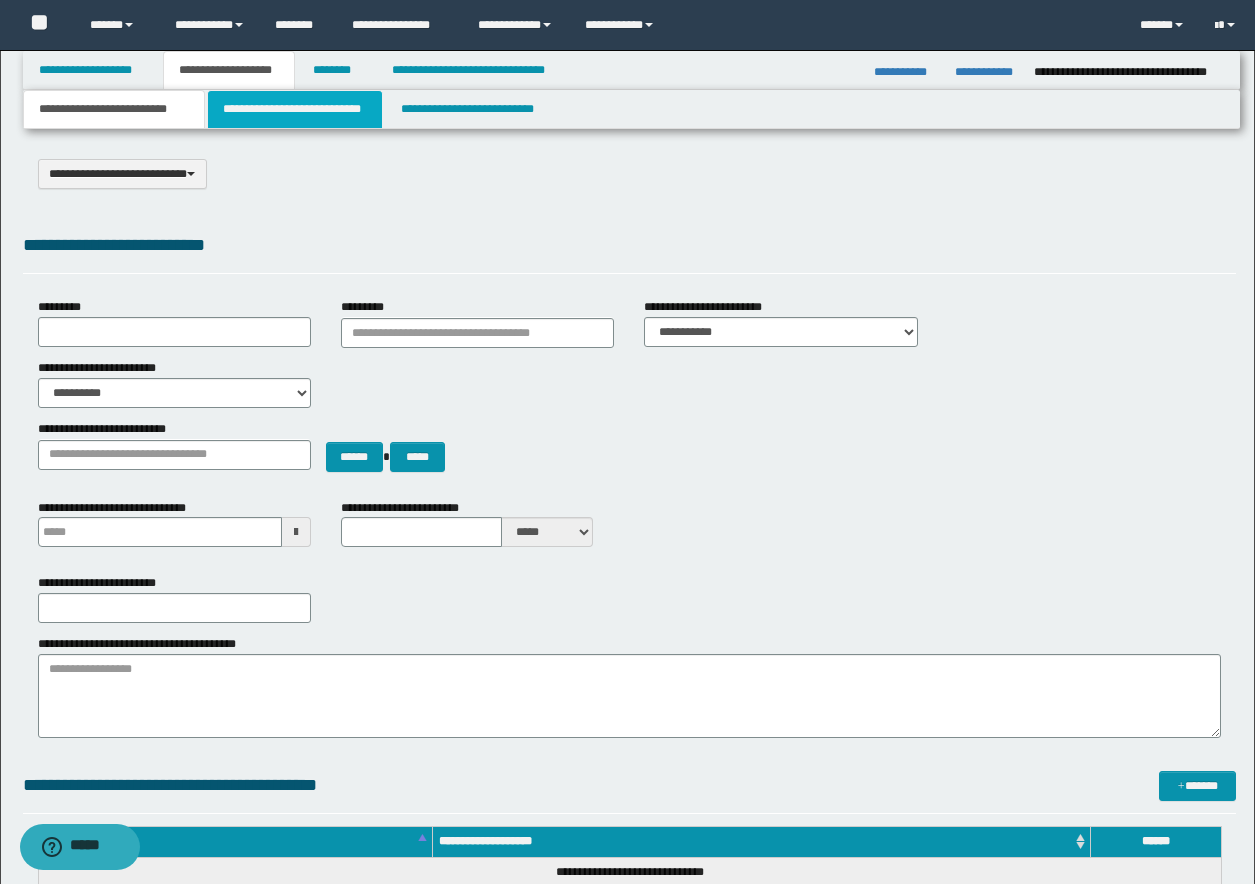 click on "**********" at bounding box center [295, 109] 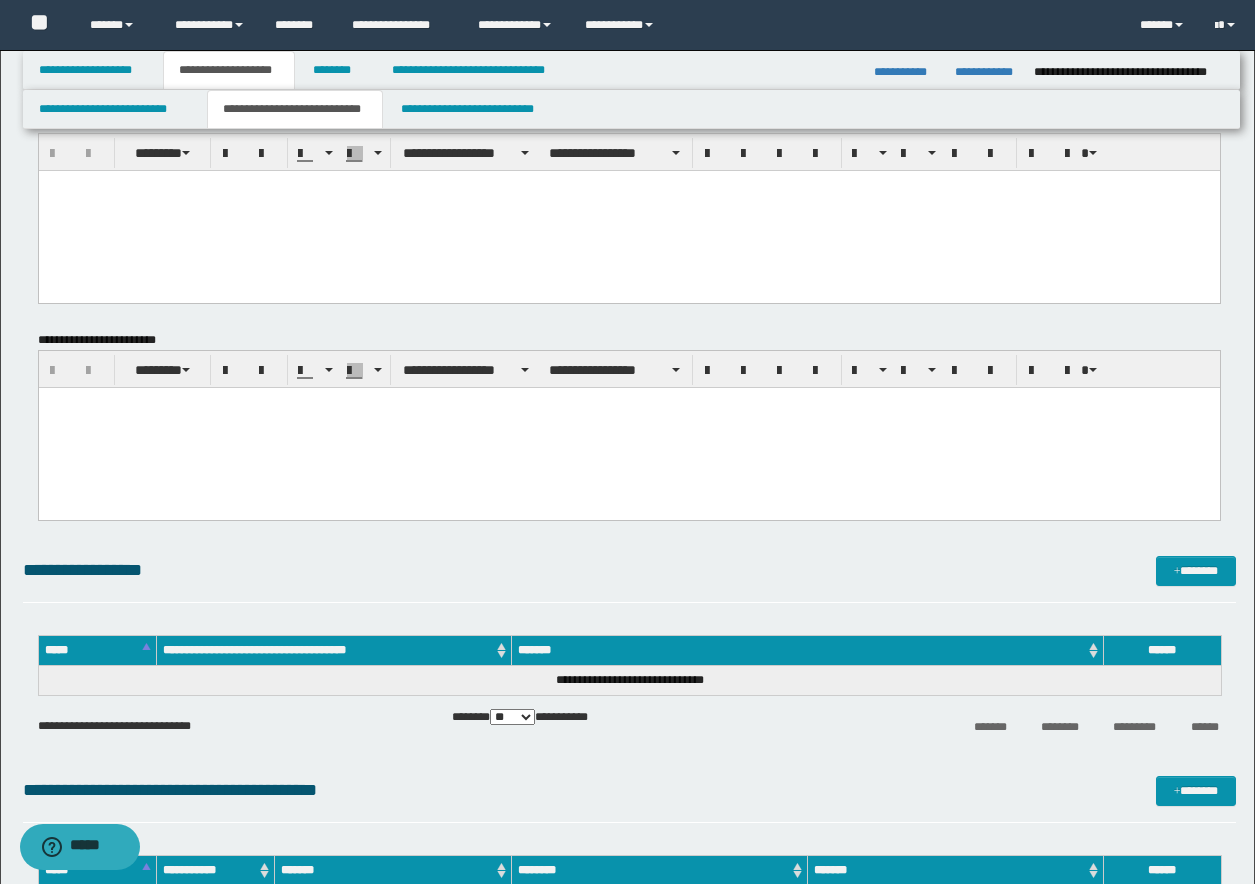 scroll, scrollTop: 0, scrollLeft: 0, axis: both 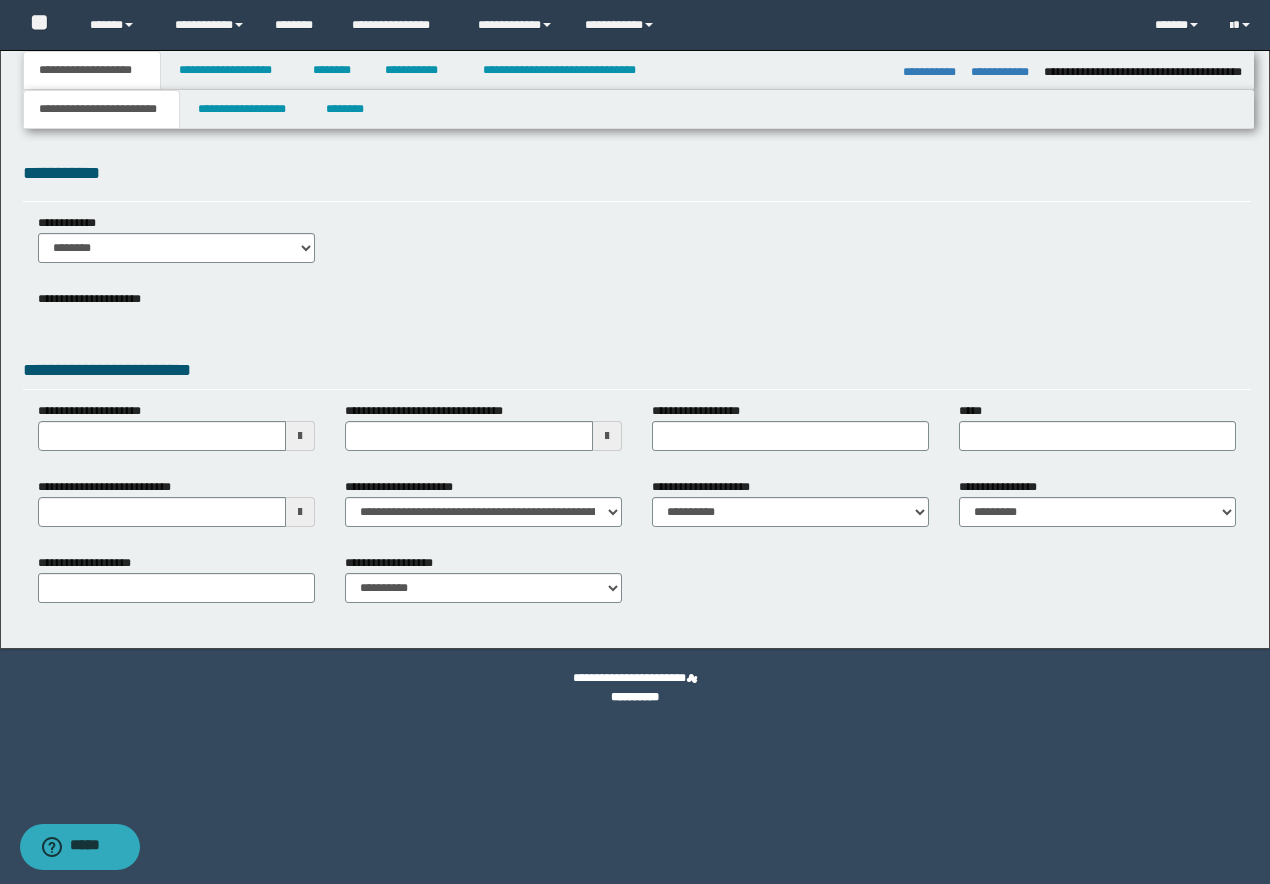 select on "*" 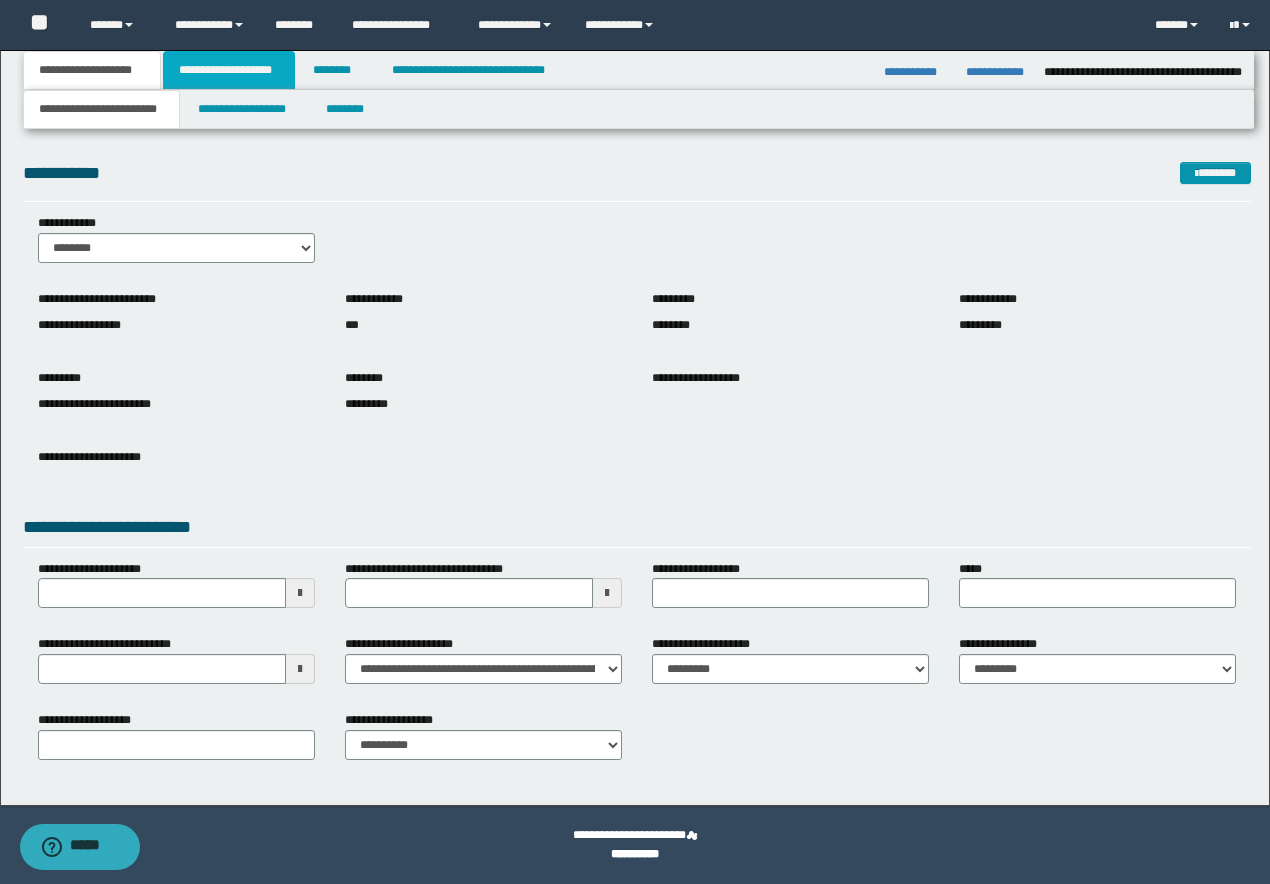 click on "**********" at bounding box center [229, 70] 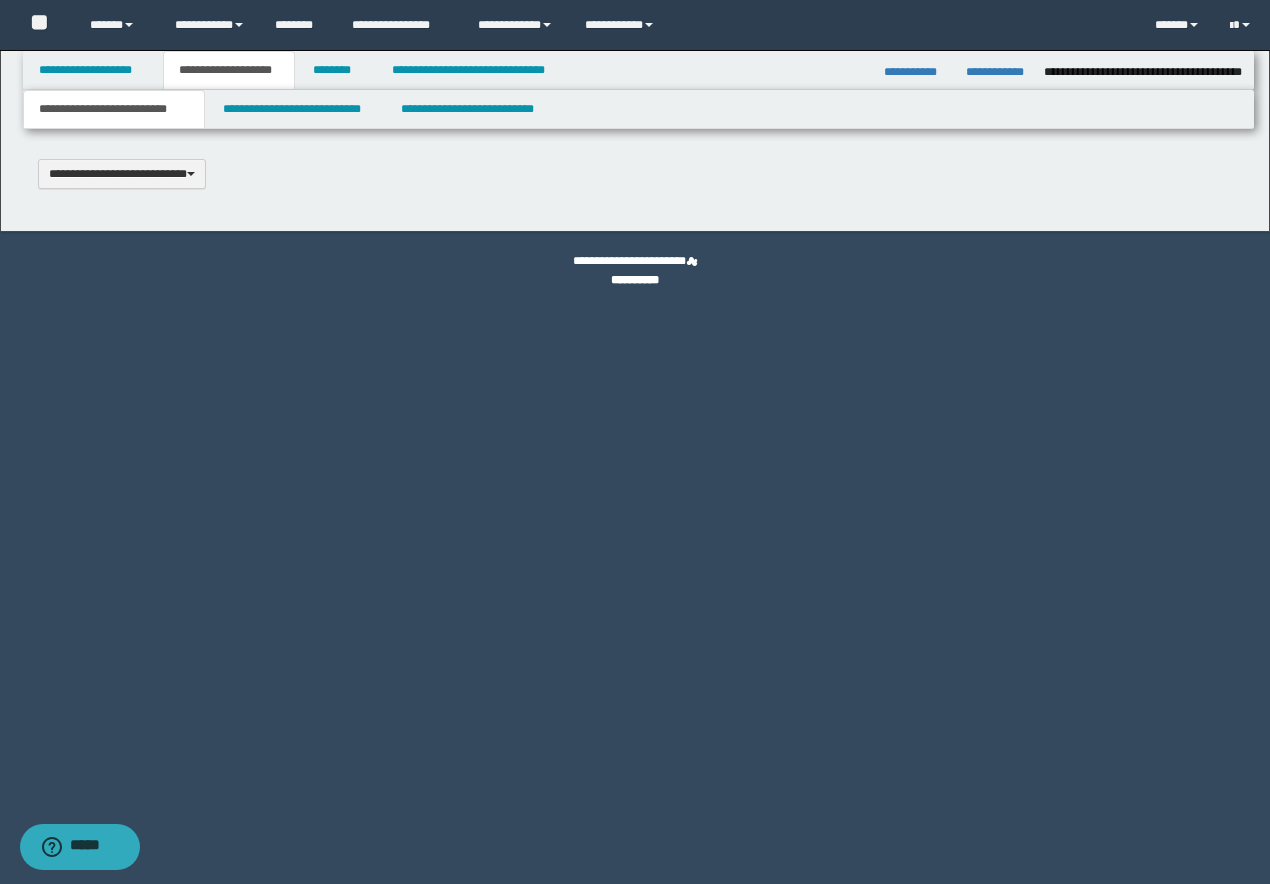 type 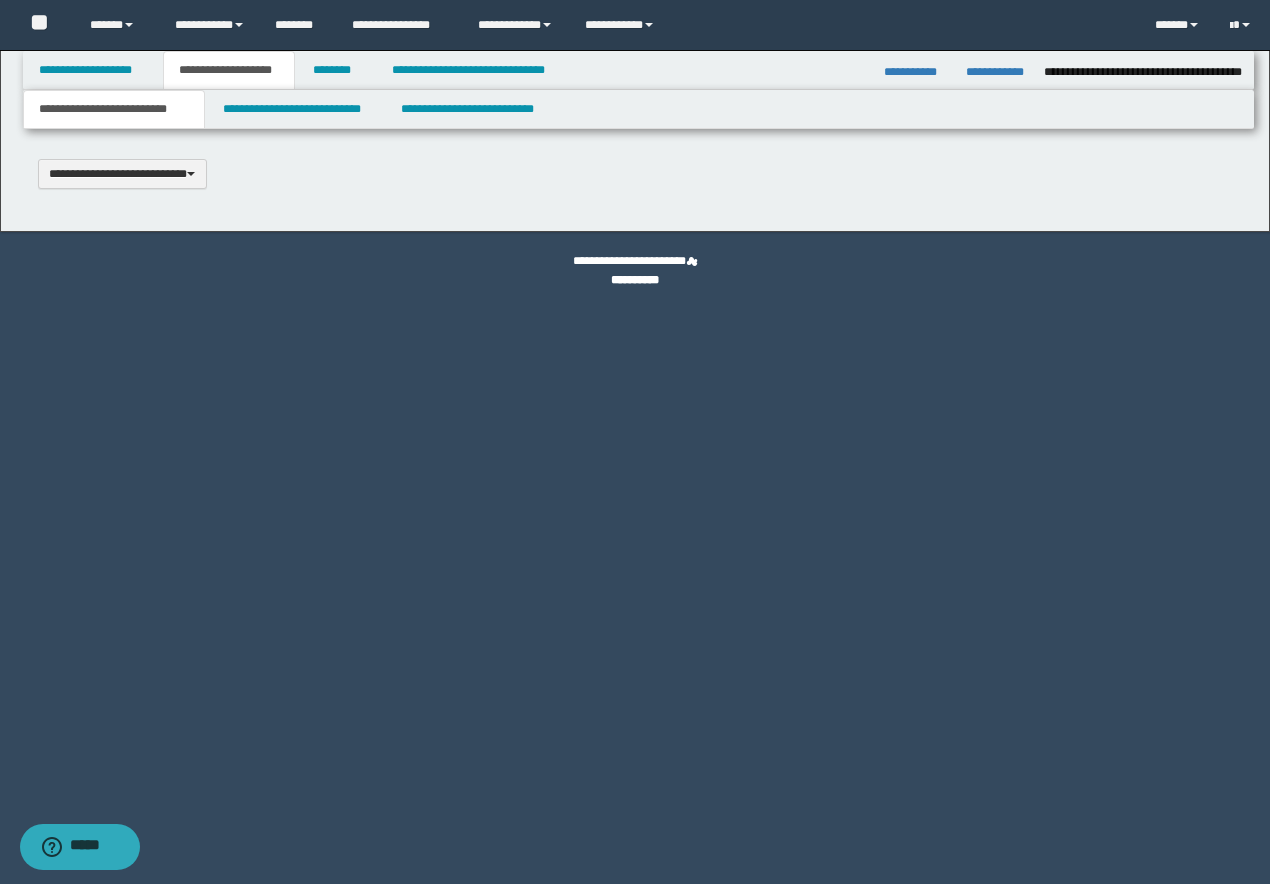 scroll, scrollTop: 0, scrollLeft: 0, axis: both 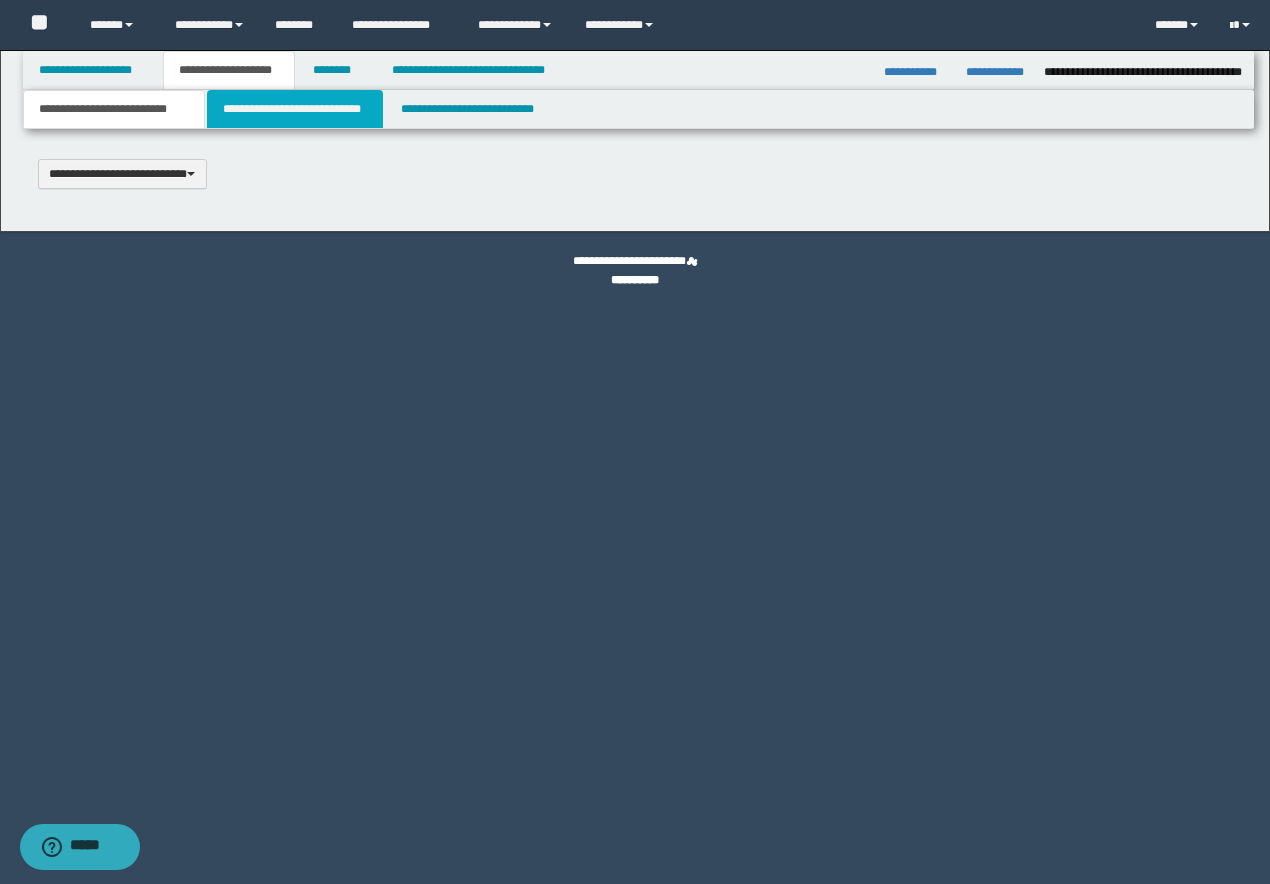select on "*" 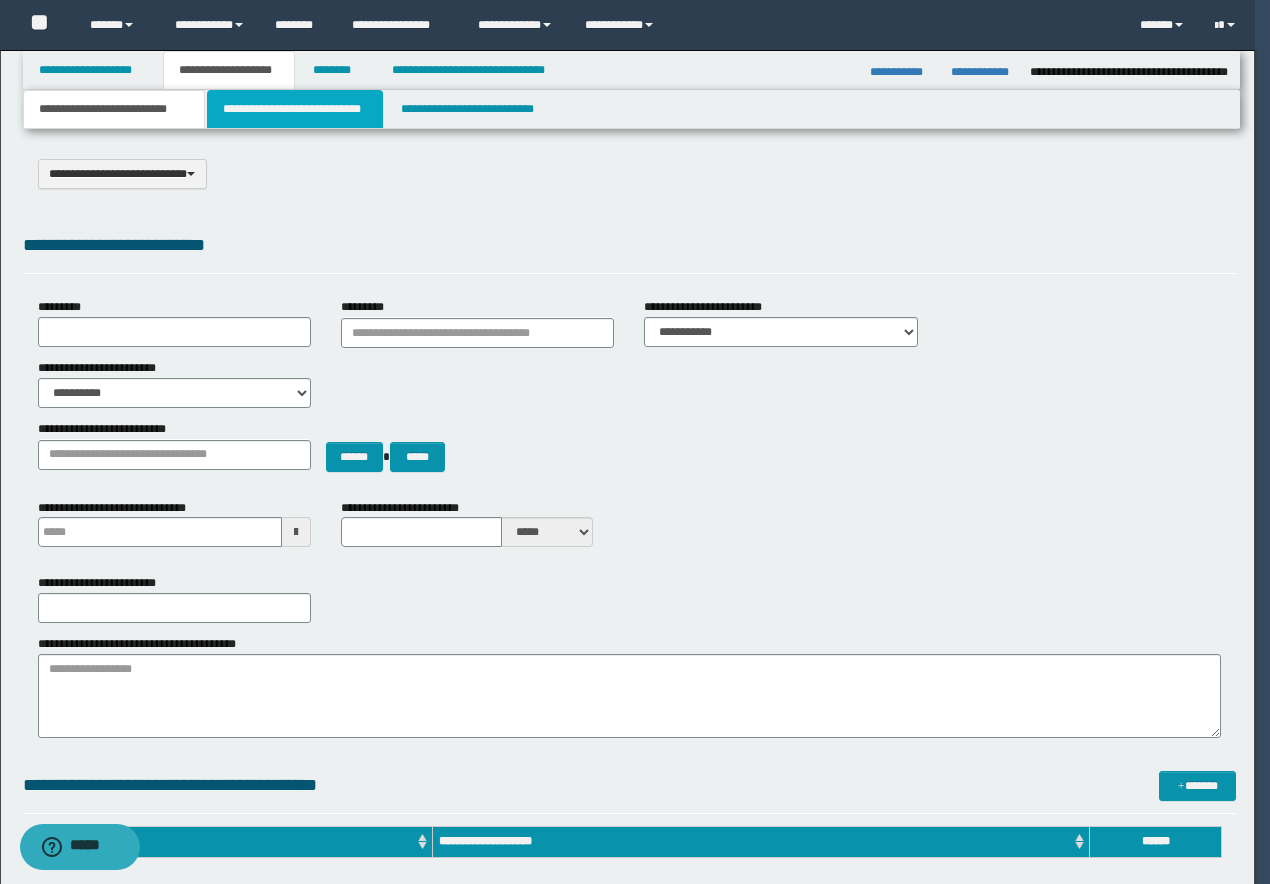 click on "**********" at bounding box center (295, 109) 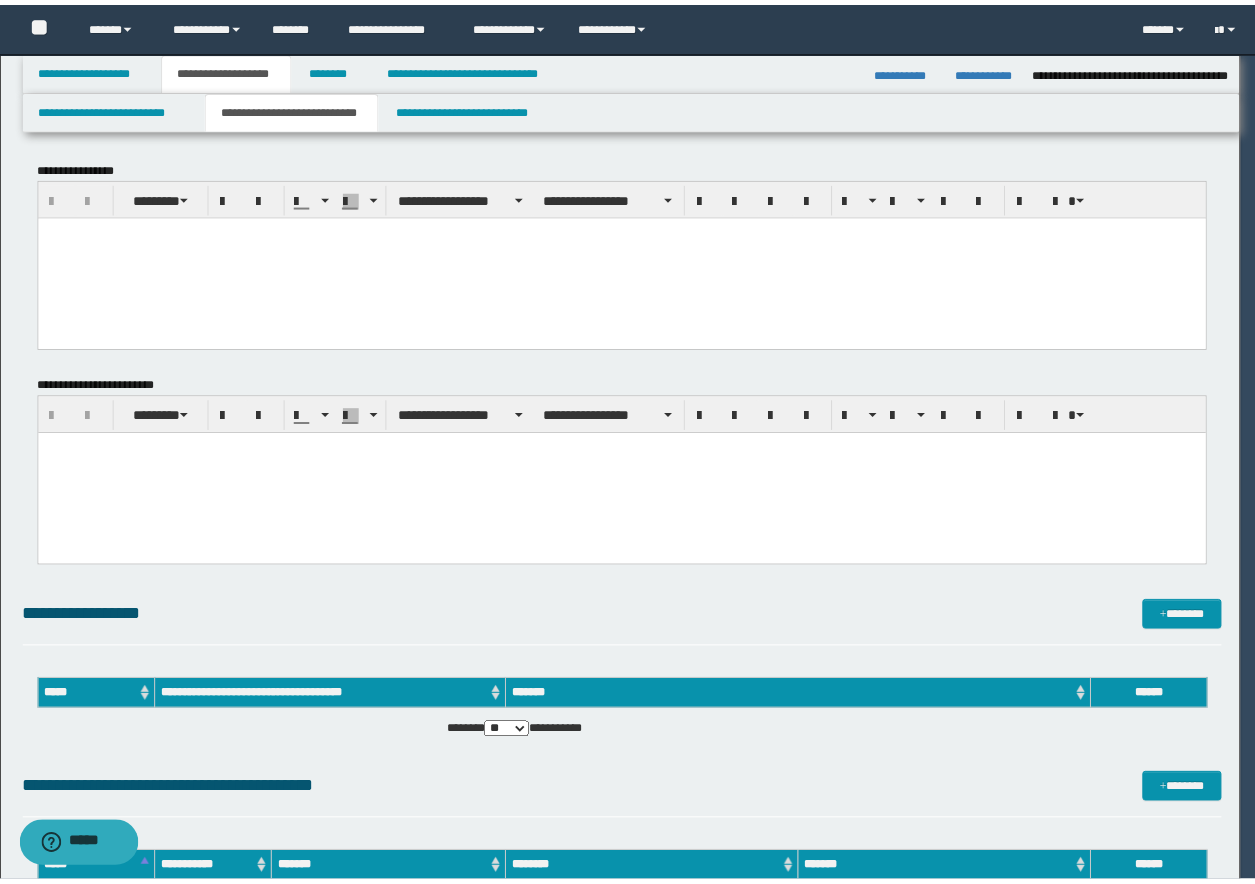 scroll, scrollTop: 0, scrollLeft: 0, axis: both 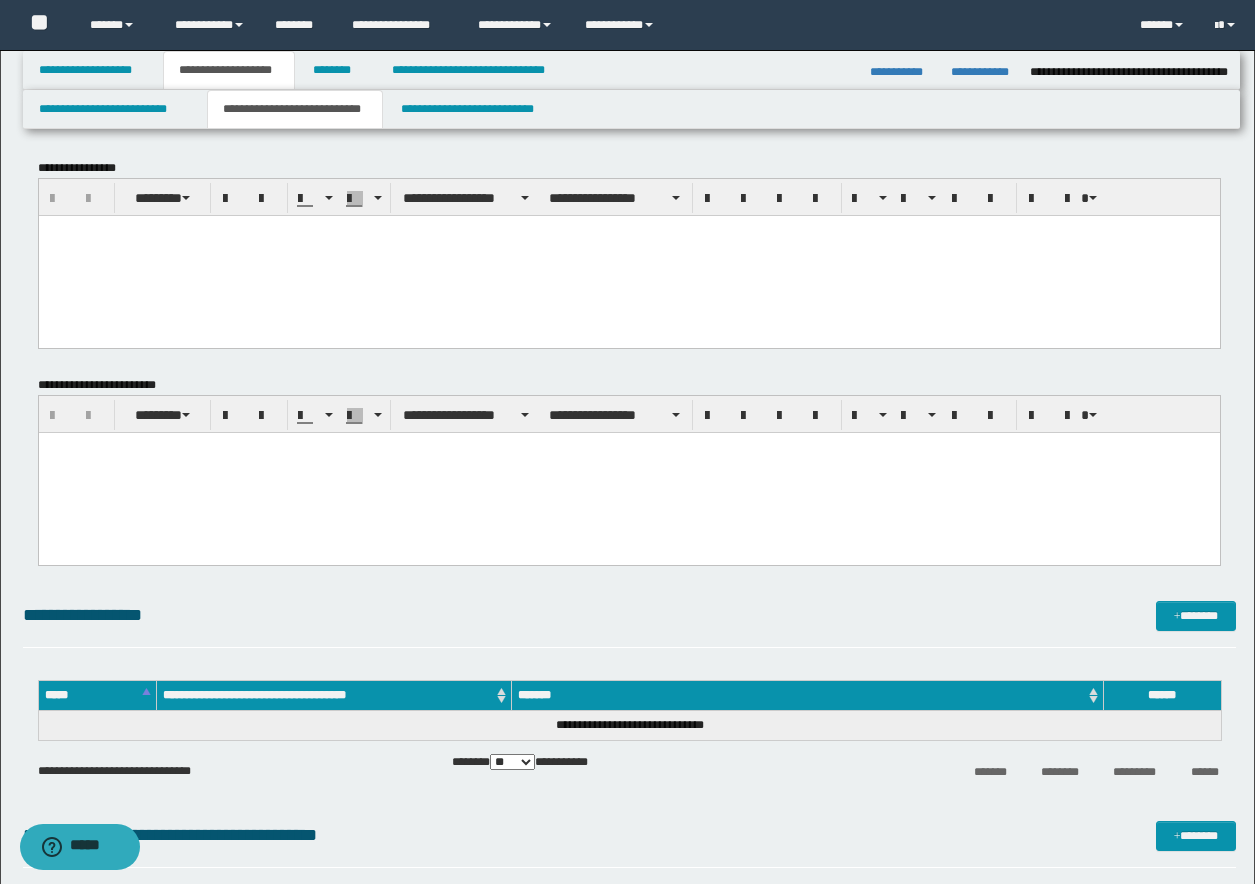 click at bounding box center (628, 472) 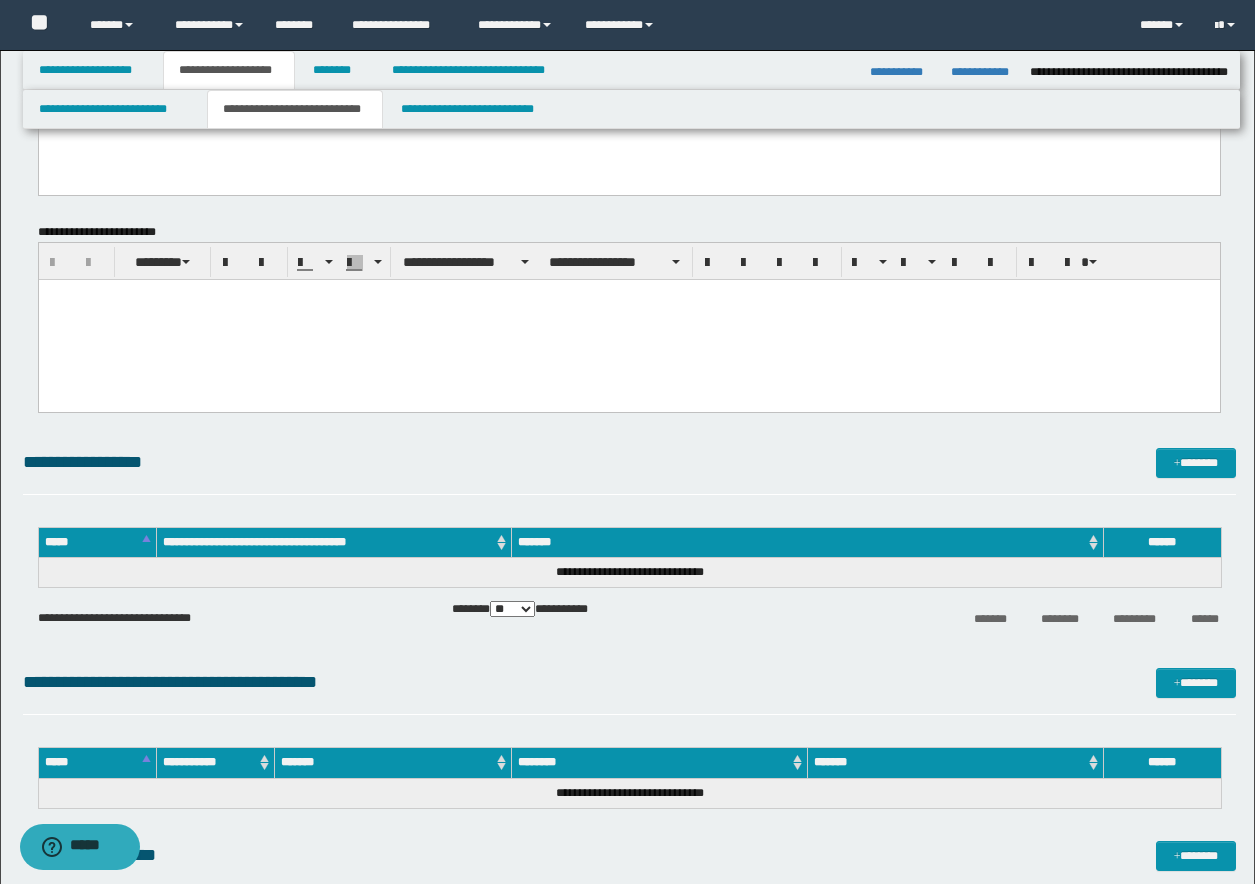 scroll, scrollTop: 0, scrollLeft: 0, axis: both 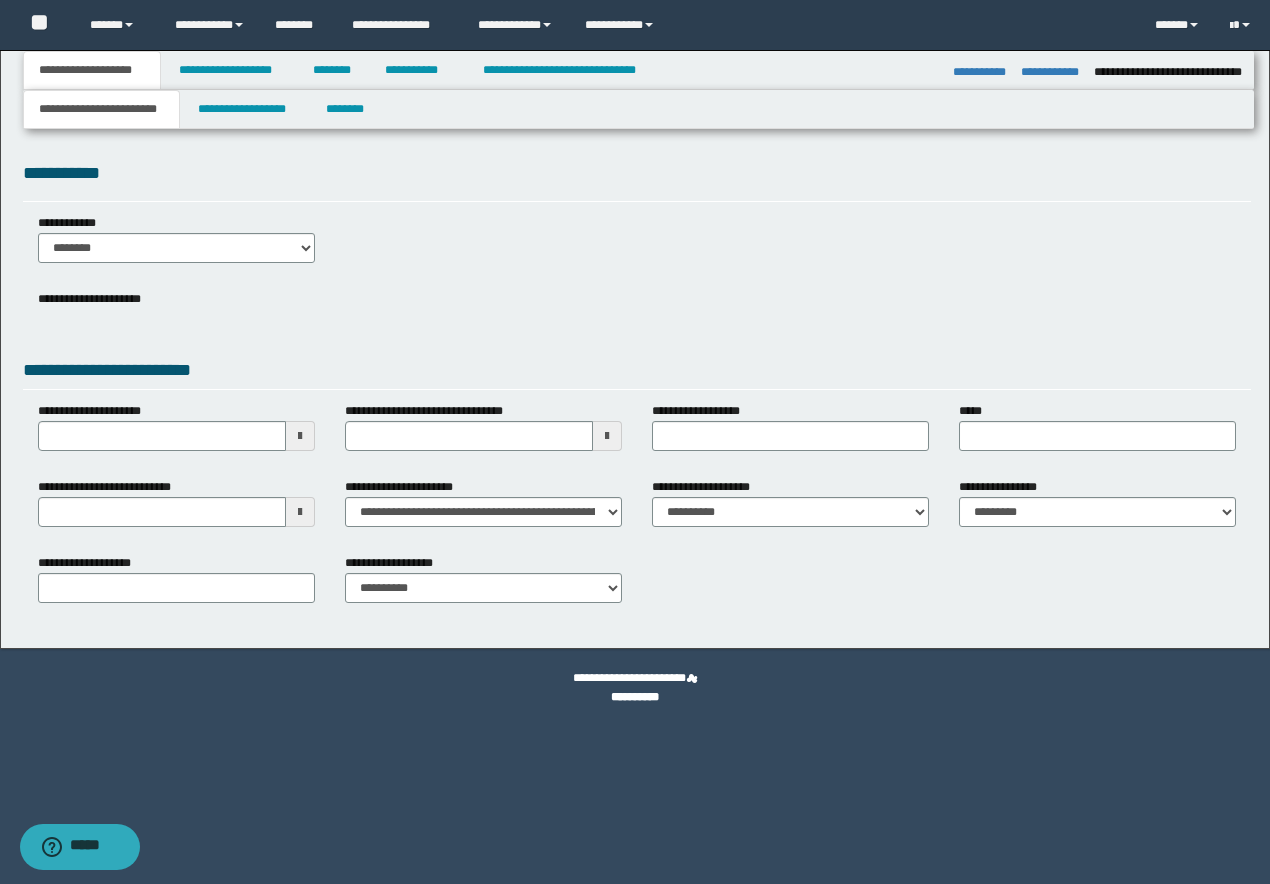 select on "*" 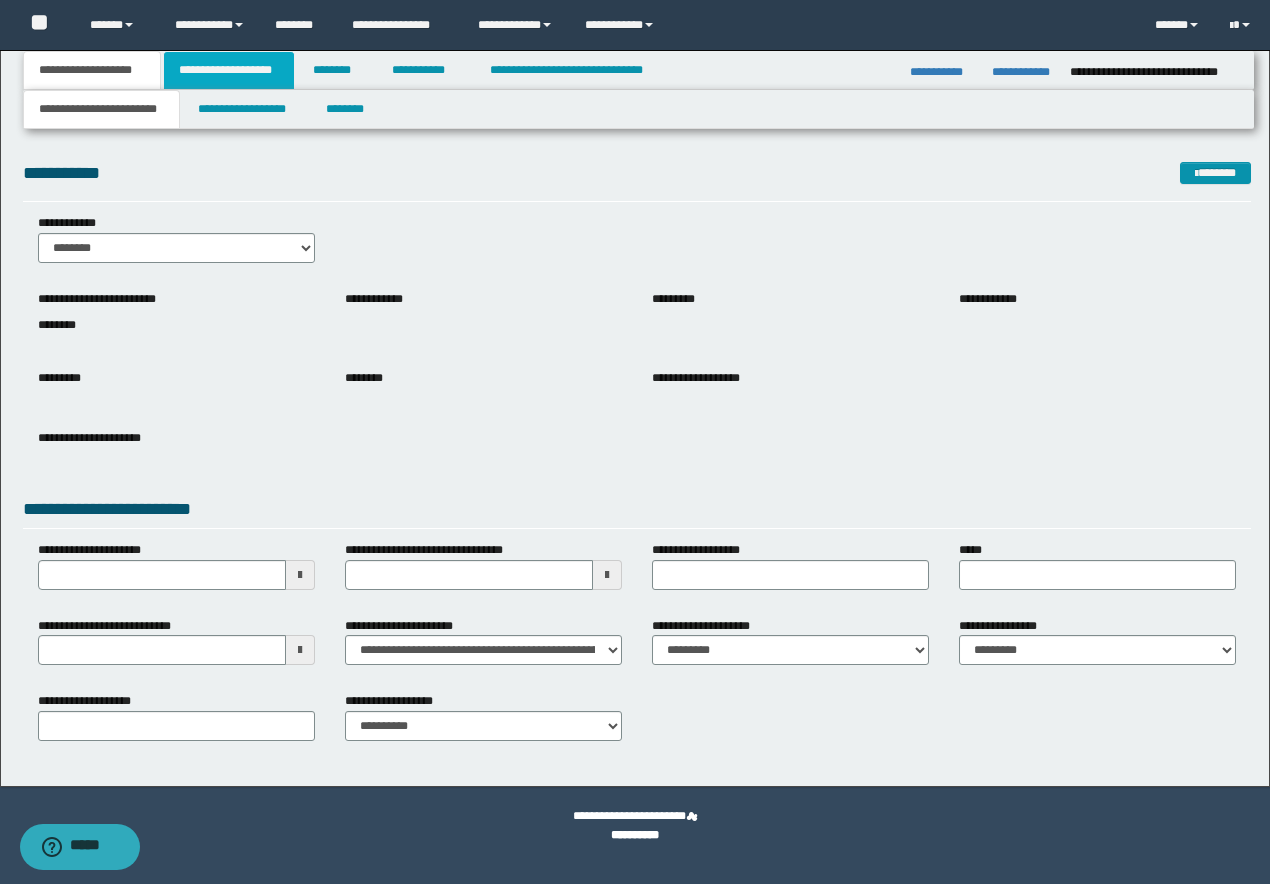 click on "**********" at bounding box center (229, 70) 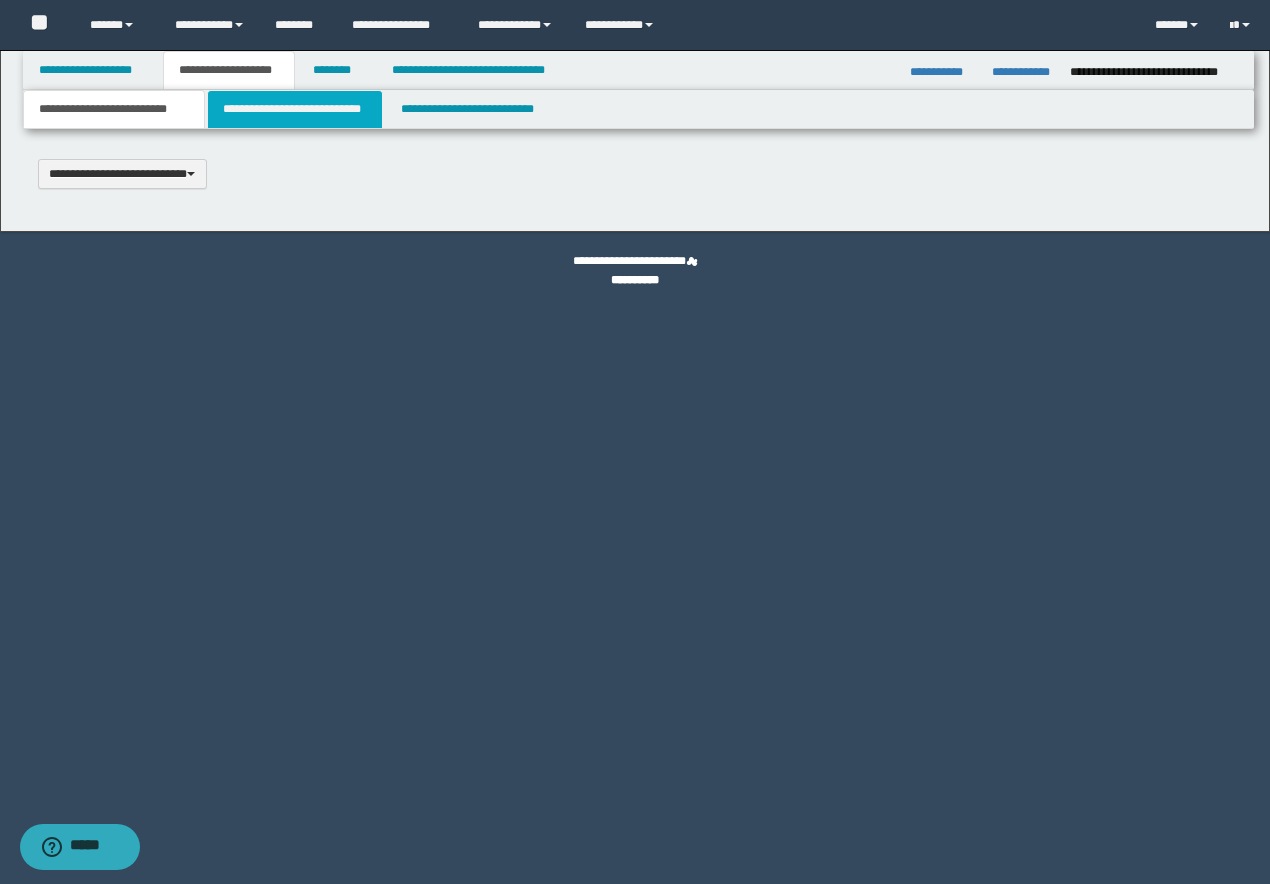 type 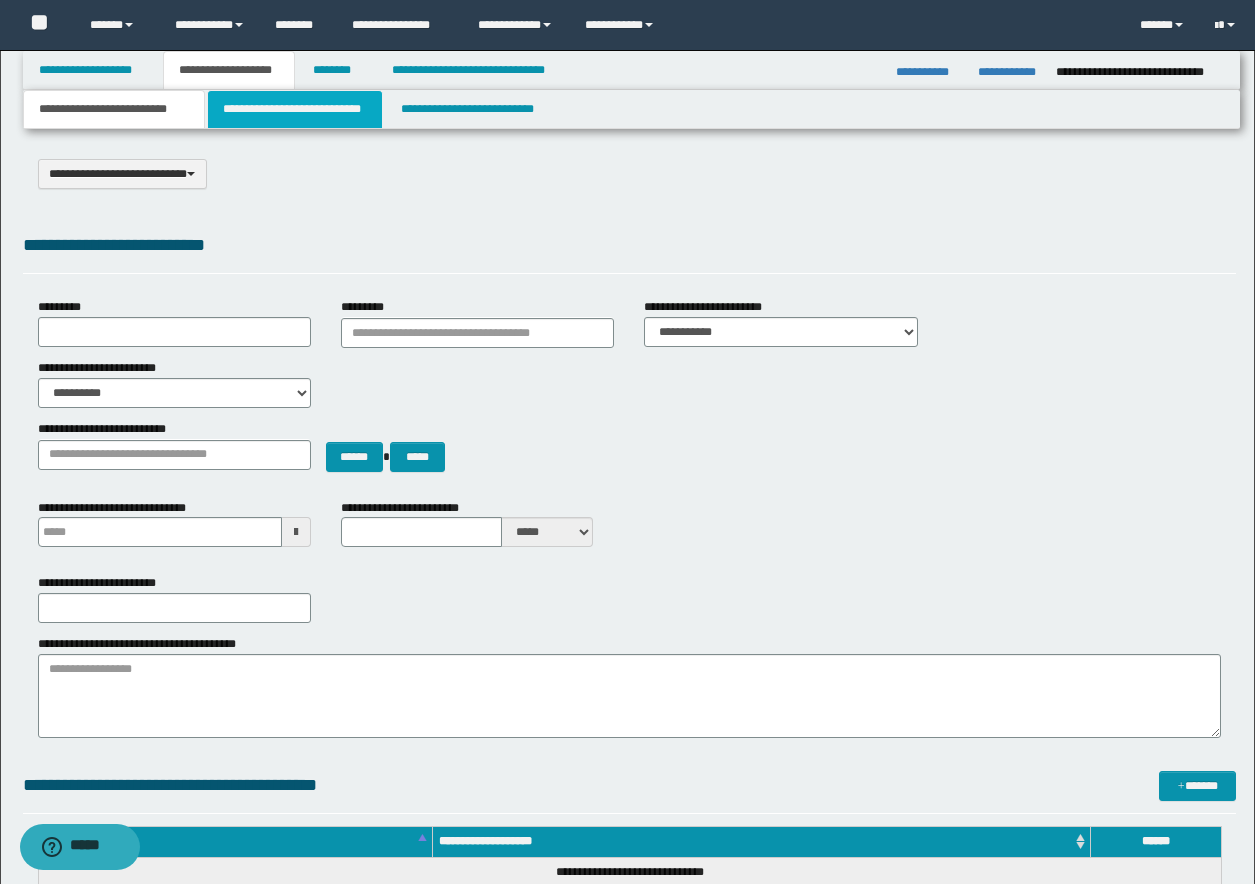 click on "**********" at bounding box center (295, 109) 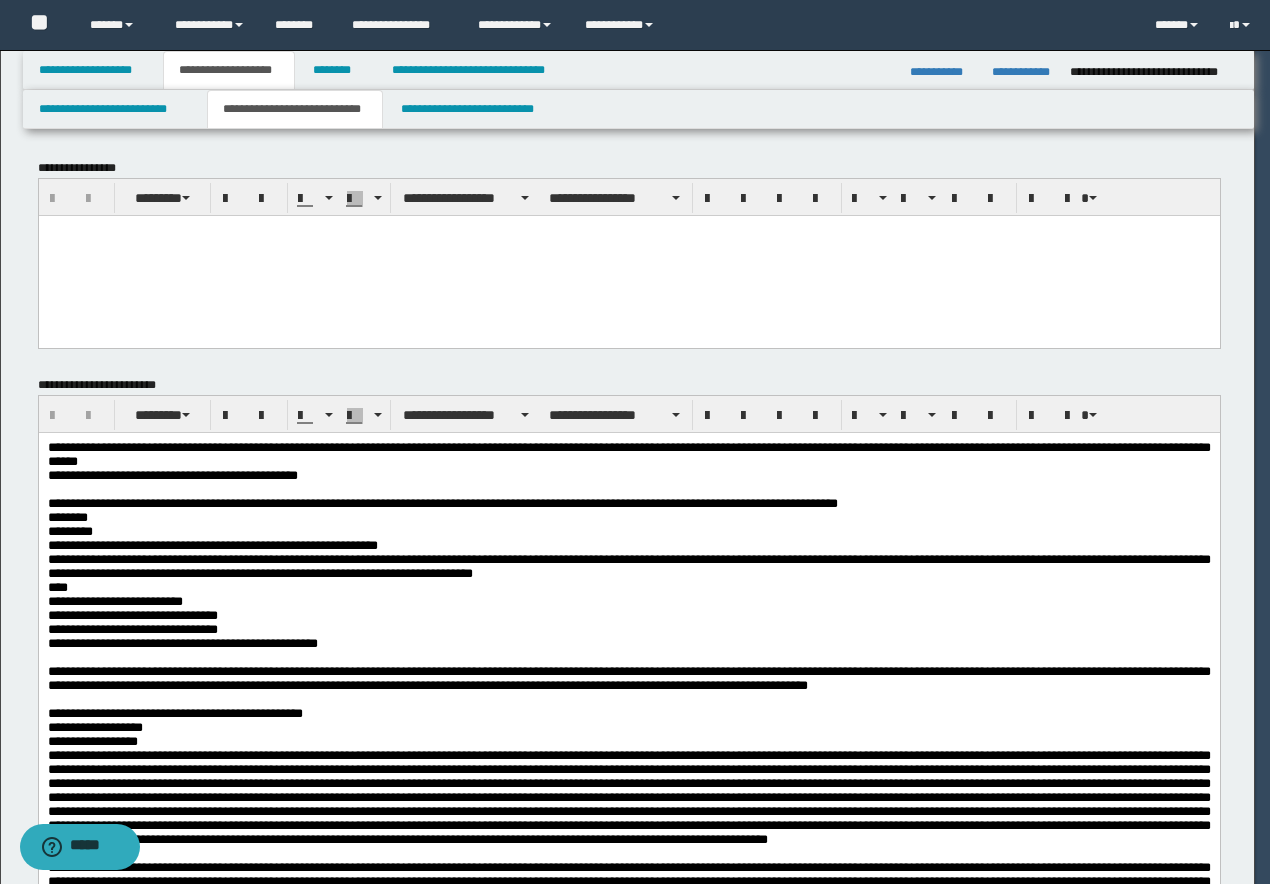 scroll, scrollTop: 0, scrollLeft: 0, axis: both 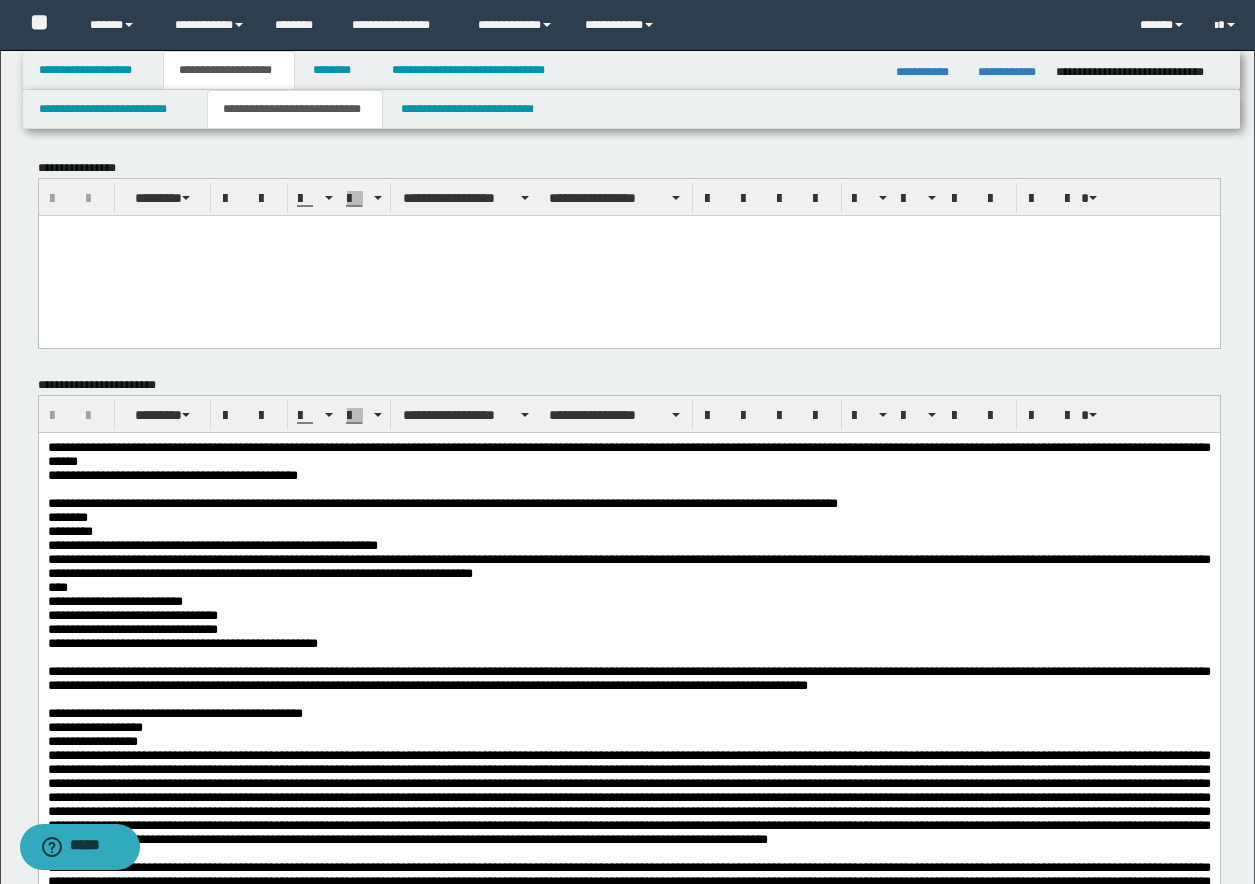 click on "*********" at bounding box center (628, 531) 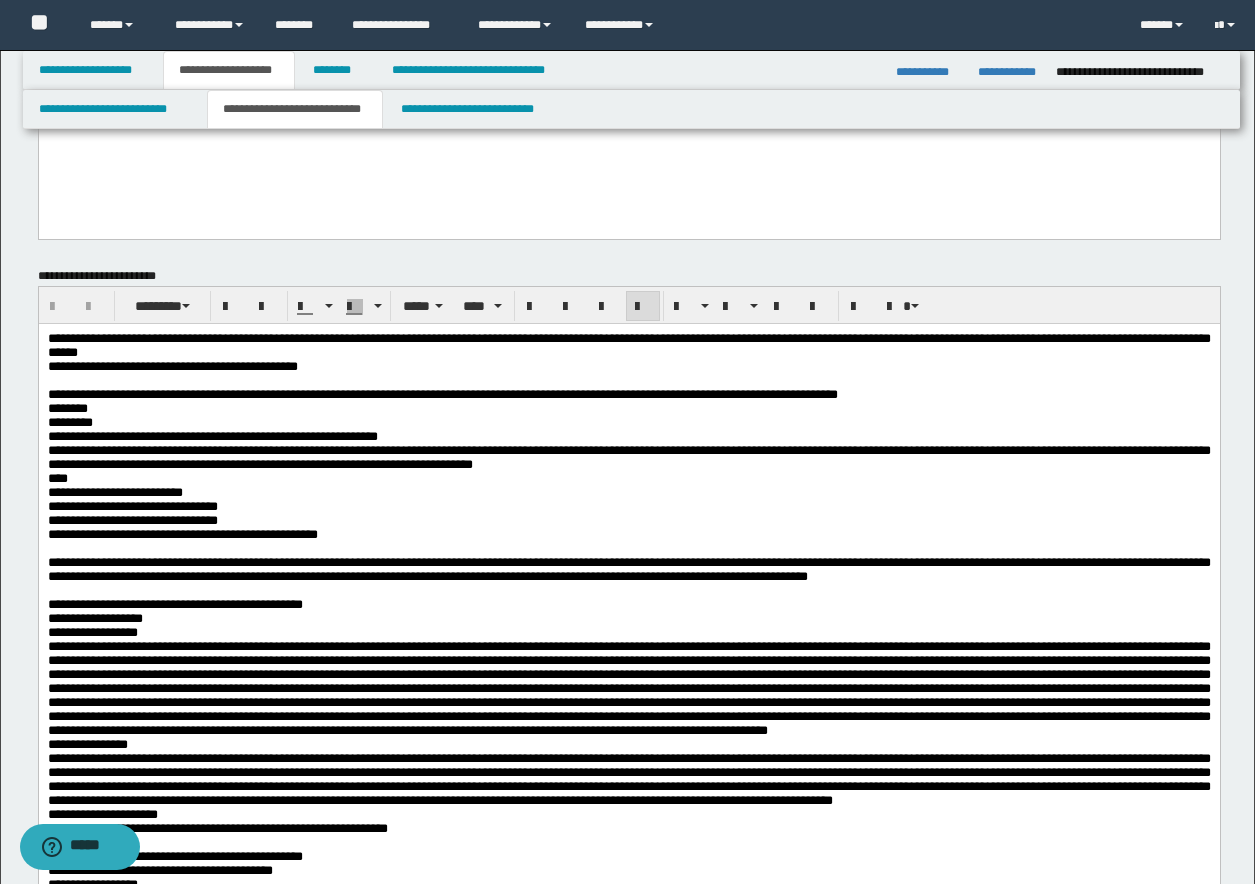 scroll, scrollTop: 0, scrollLeft: 0, axis: both 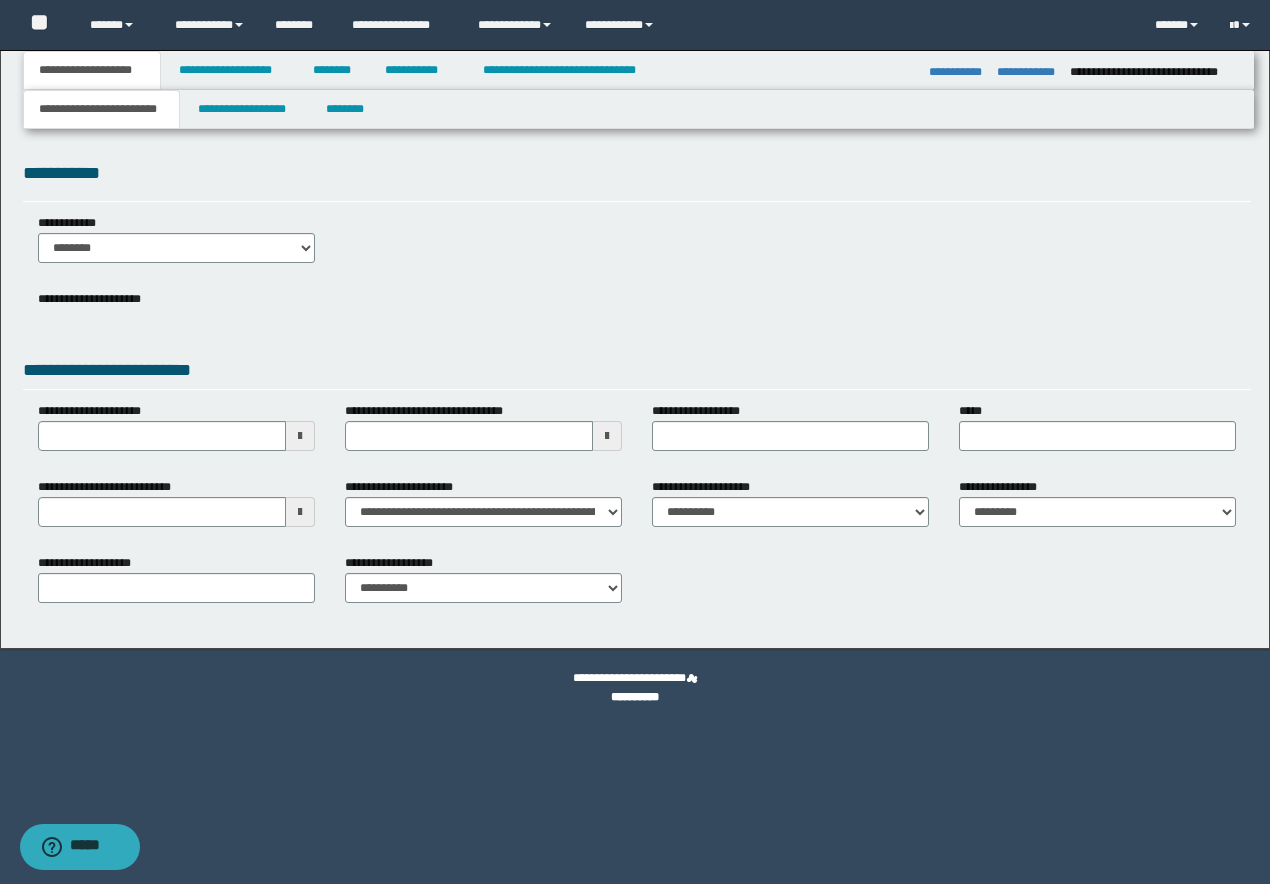 select on "*" 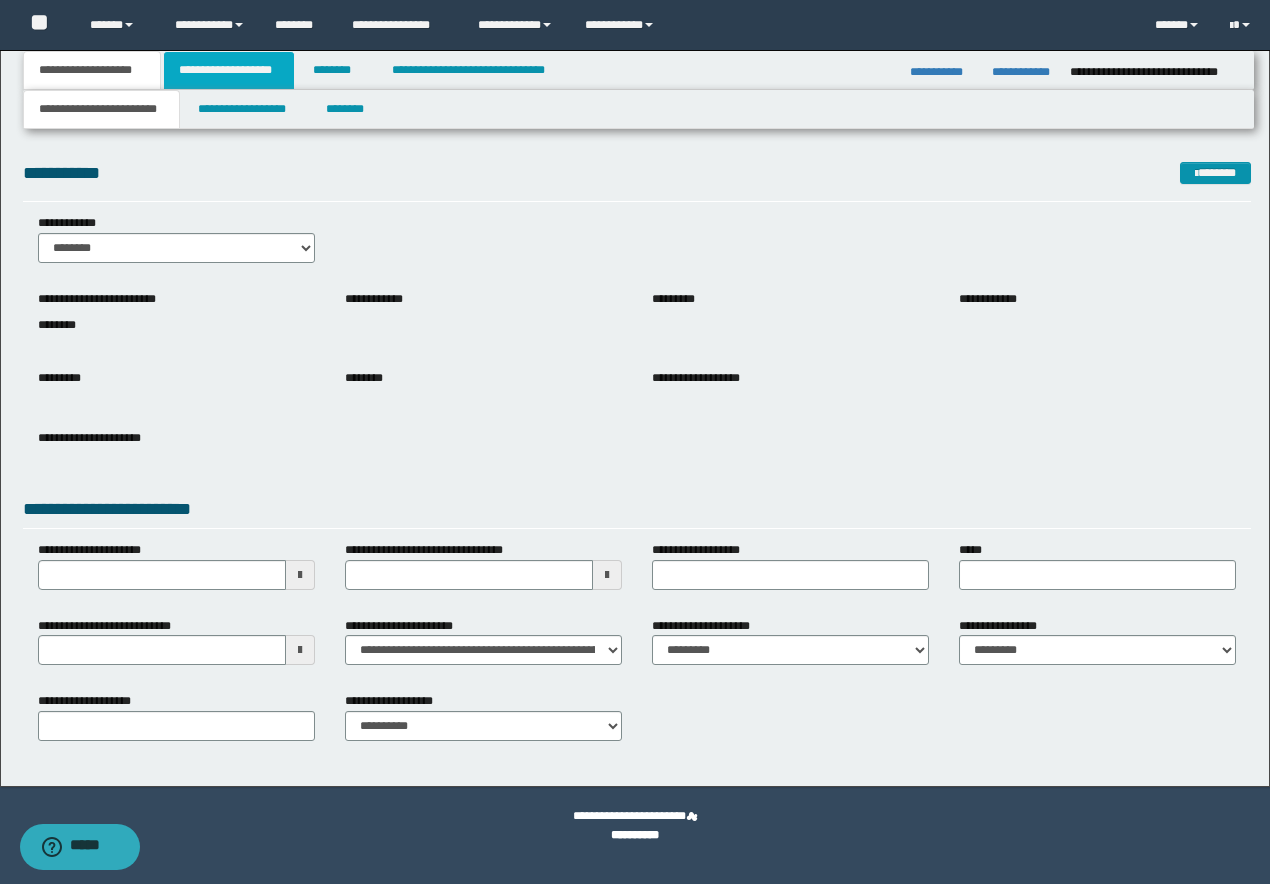 click on "**********" at bounding box center (229, 70) 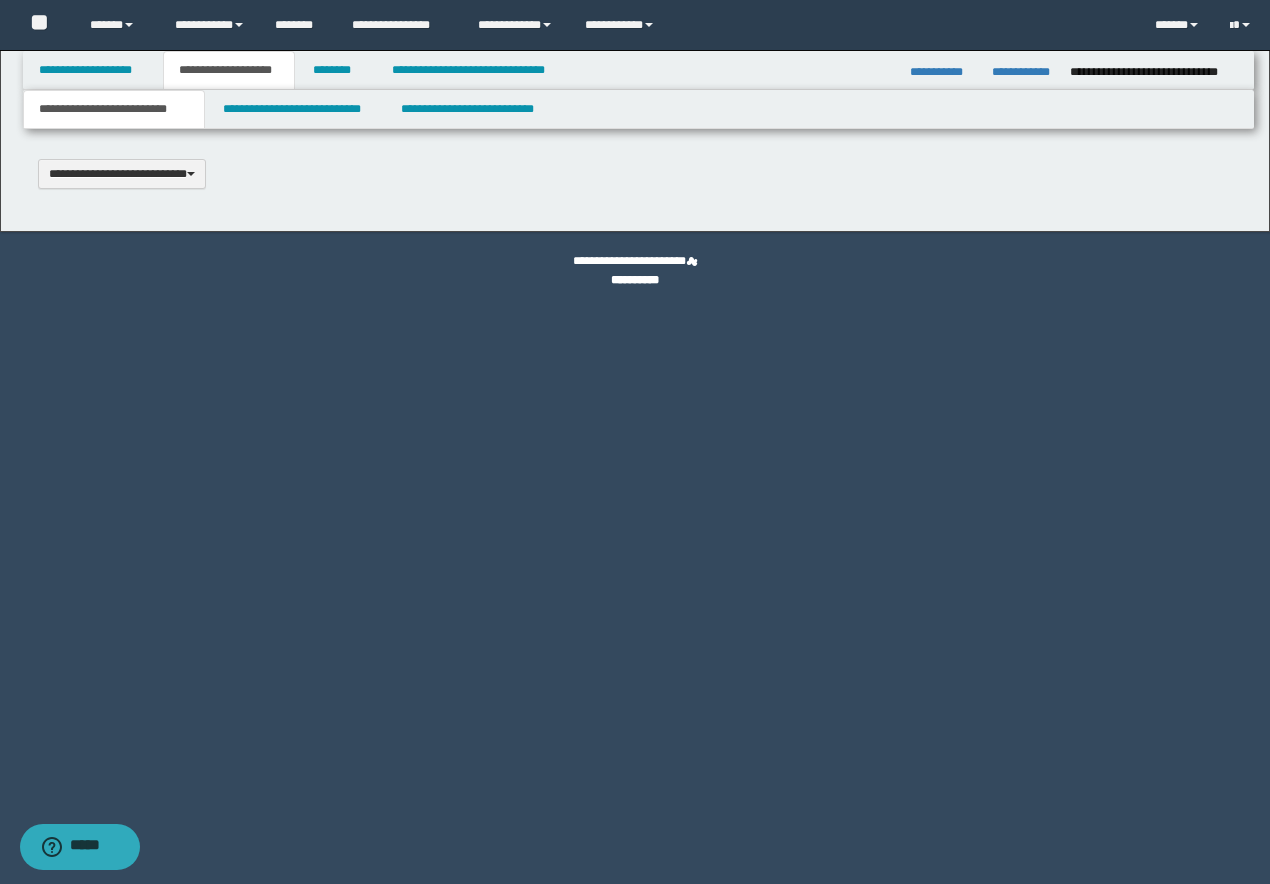type 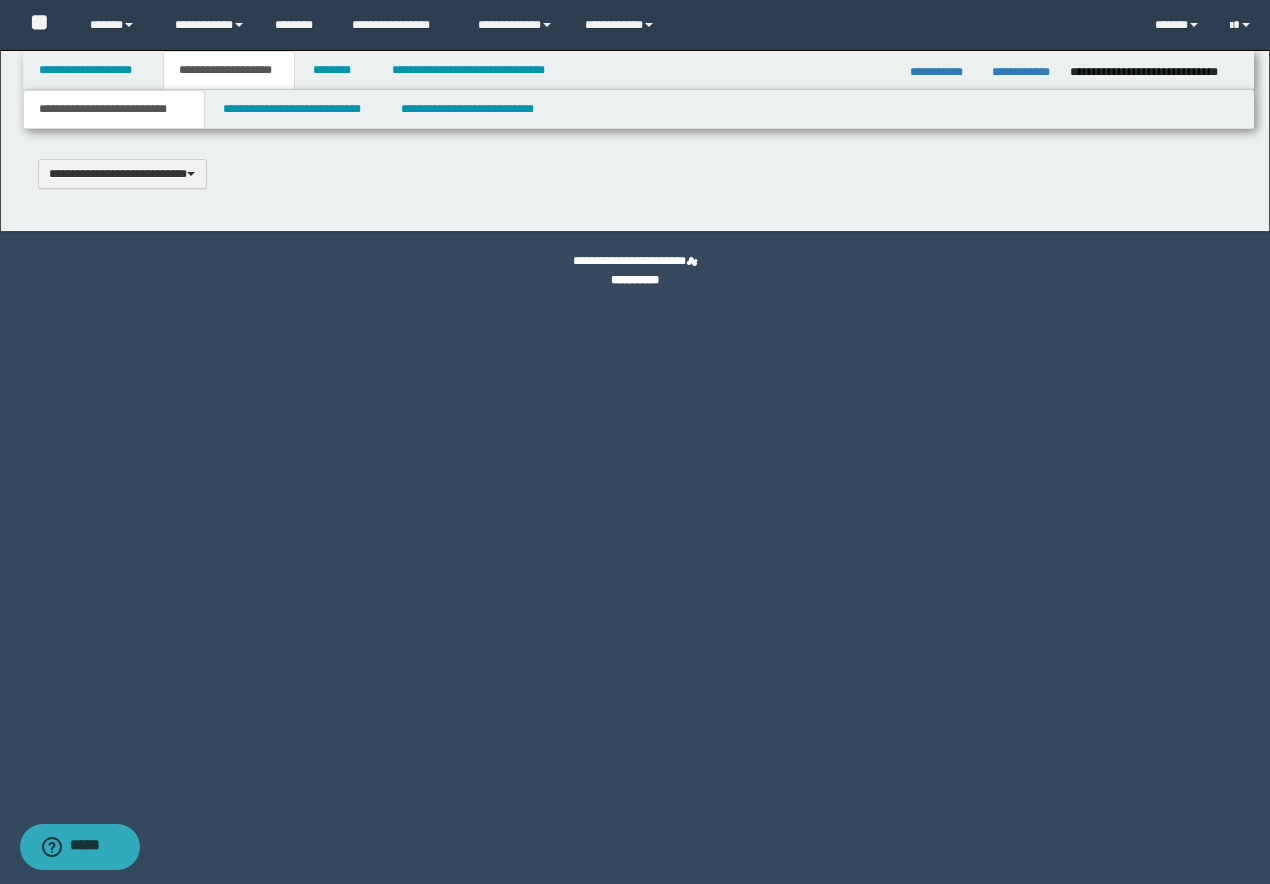 scroll, scrollTop: 0, scrollLeft: 0, axis: both 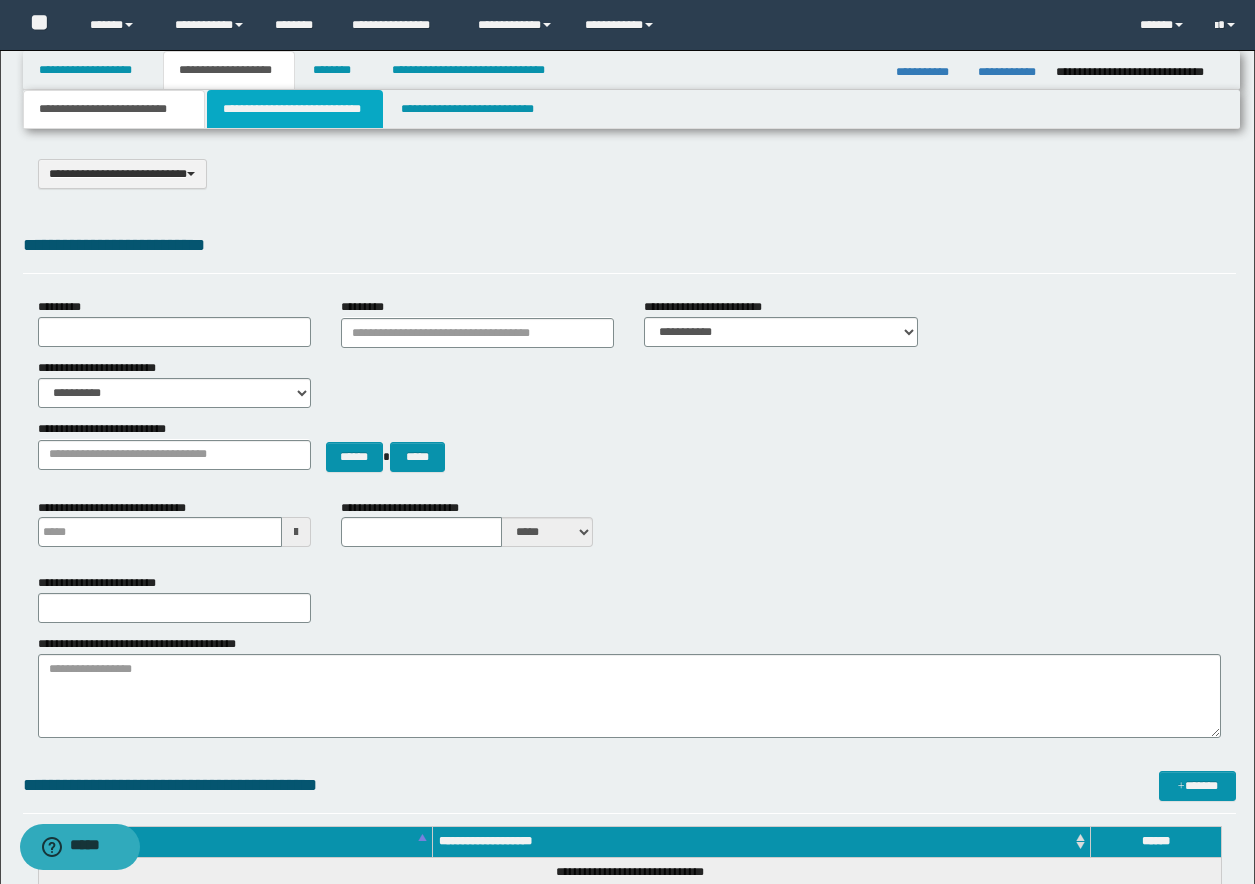 click on "**********" at bounding box center (295, 109) 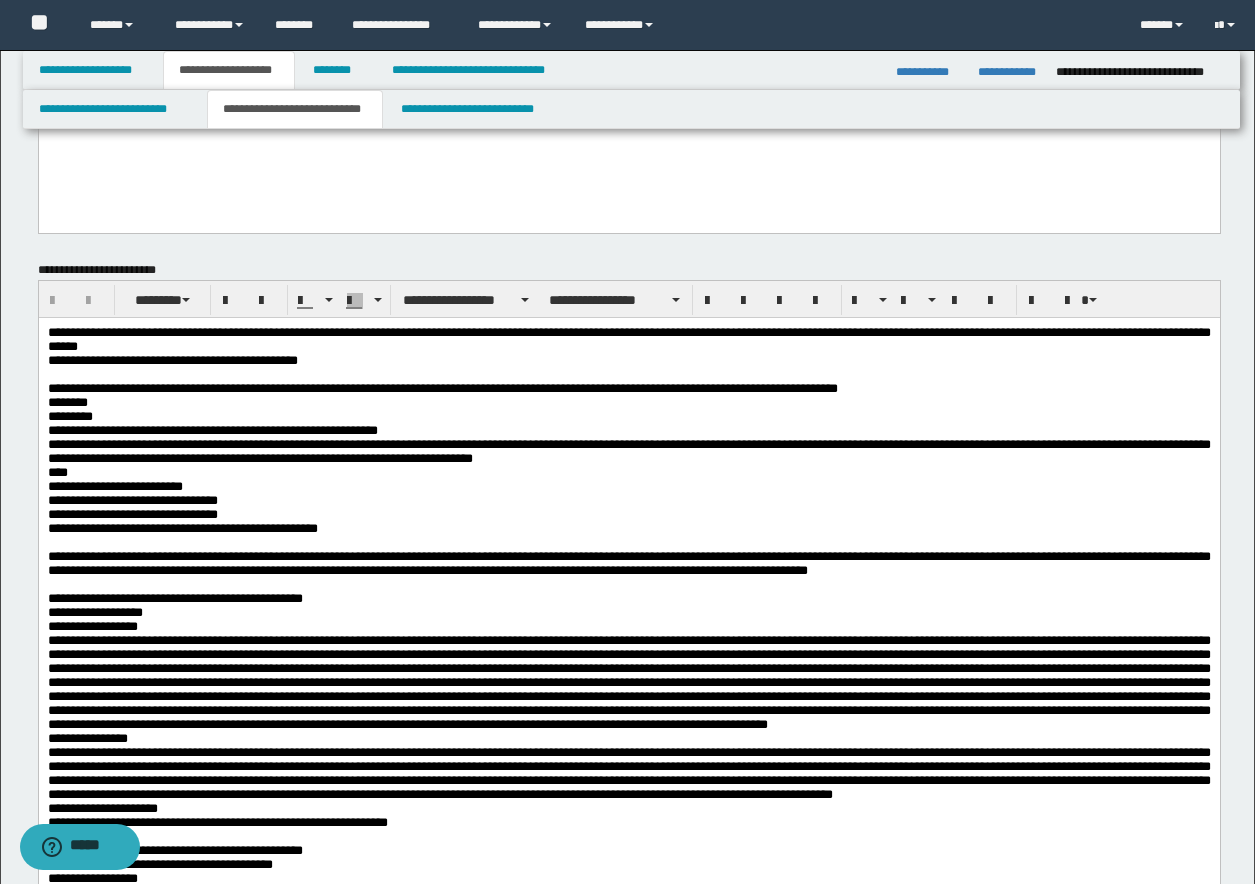 scroll, scrollTop: 100, scrollLeft: 0, axis: vertical 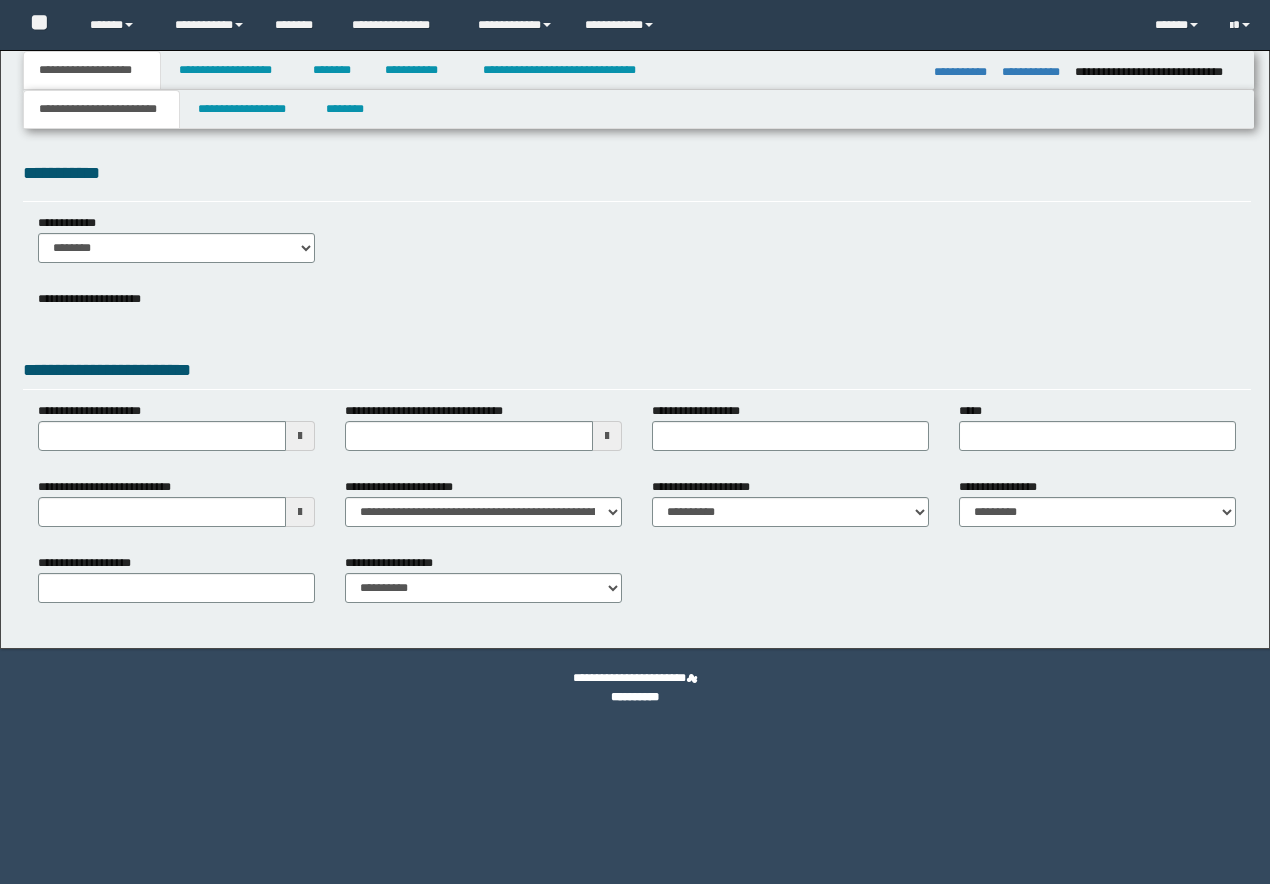 select on "*" 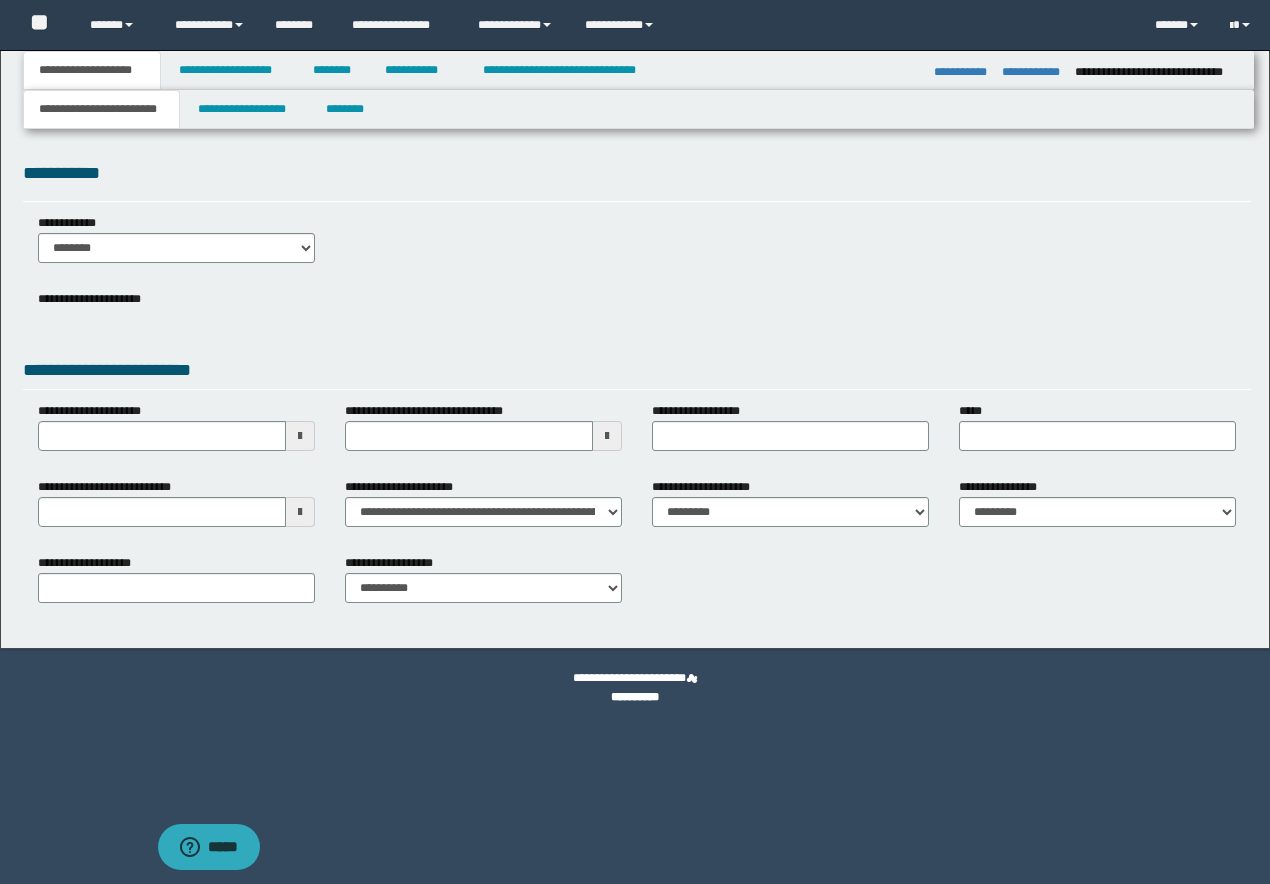 scroll, scrollTop: 0, scrollLeft: 0, axis: both 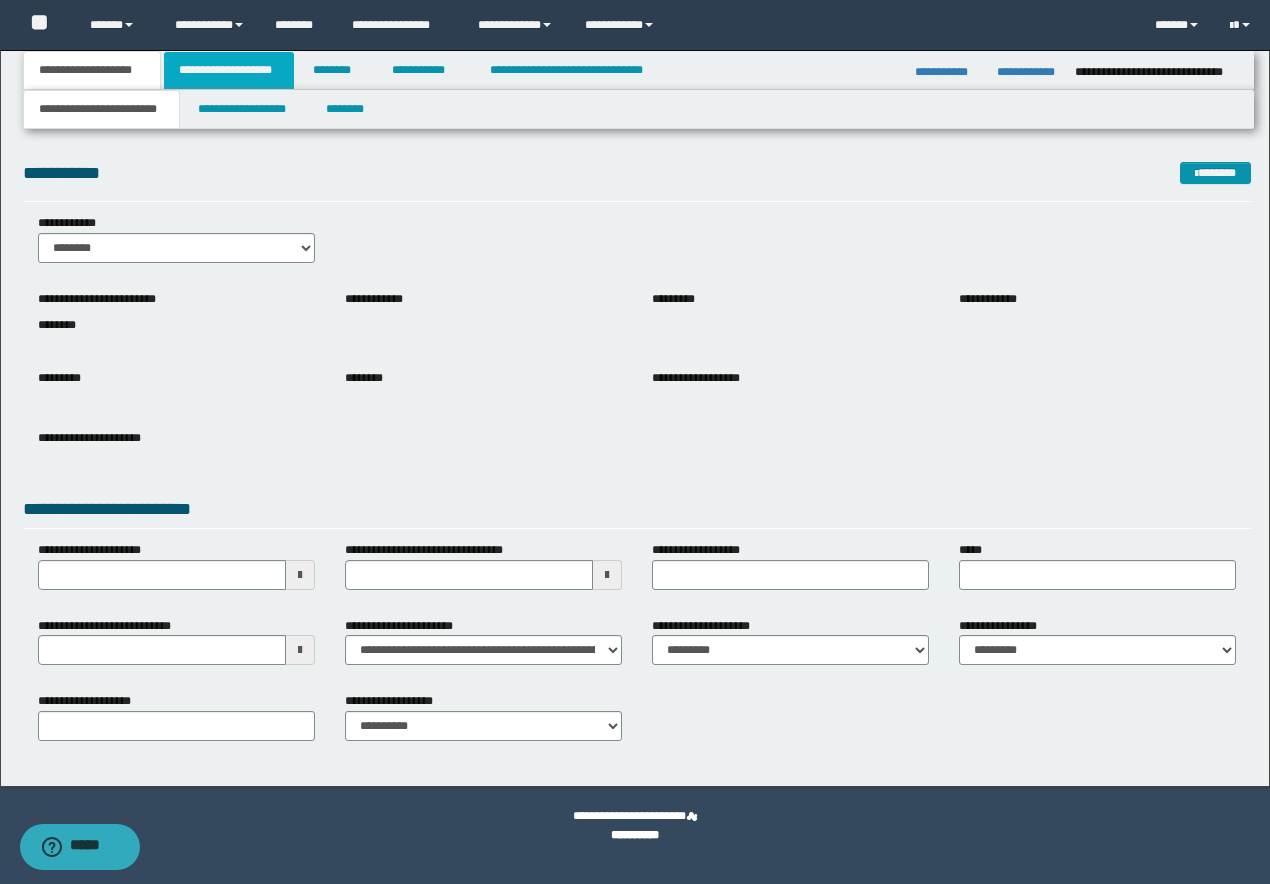 click on "**********" at bounding box center [229, 70] 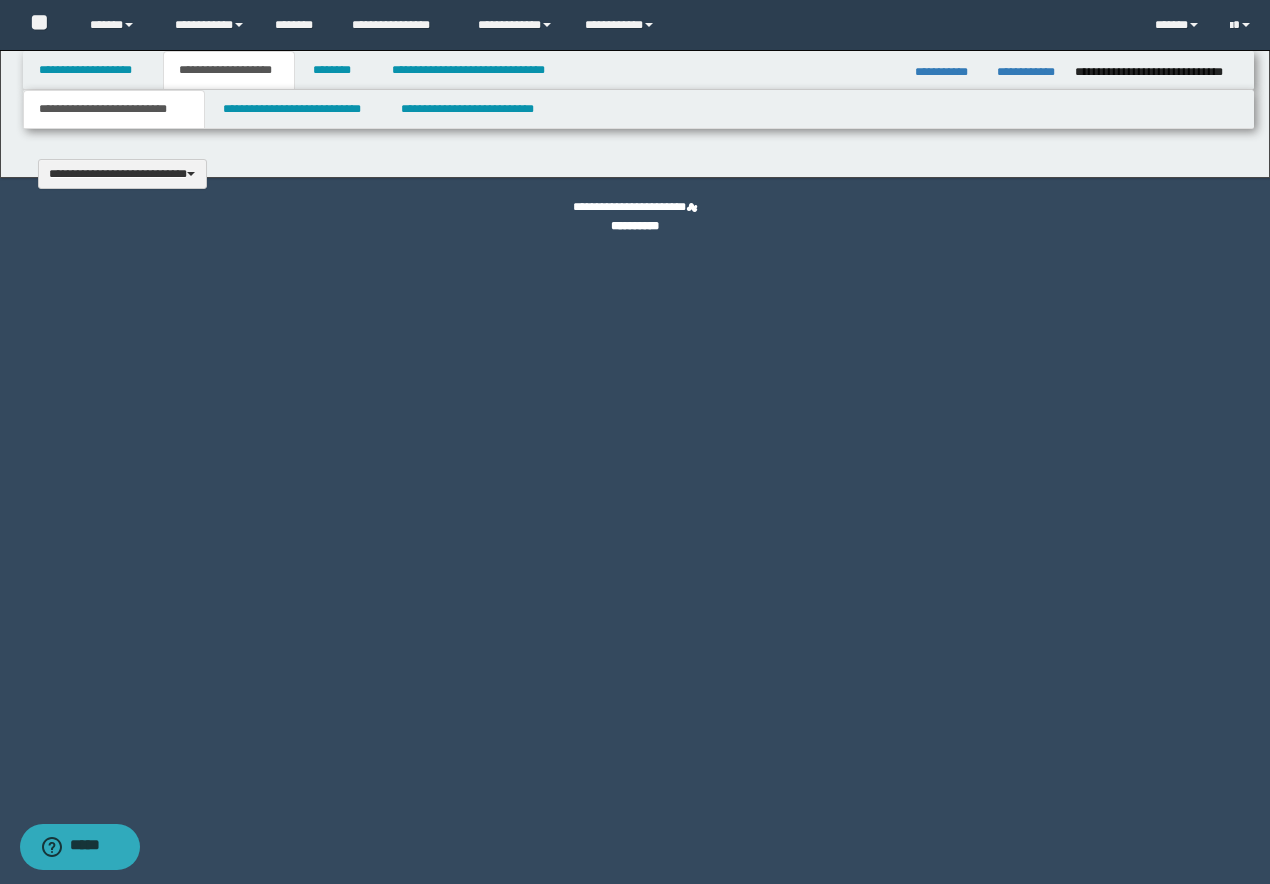 type 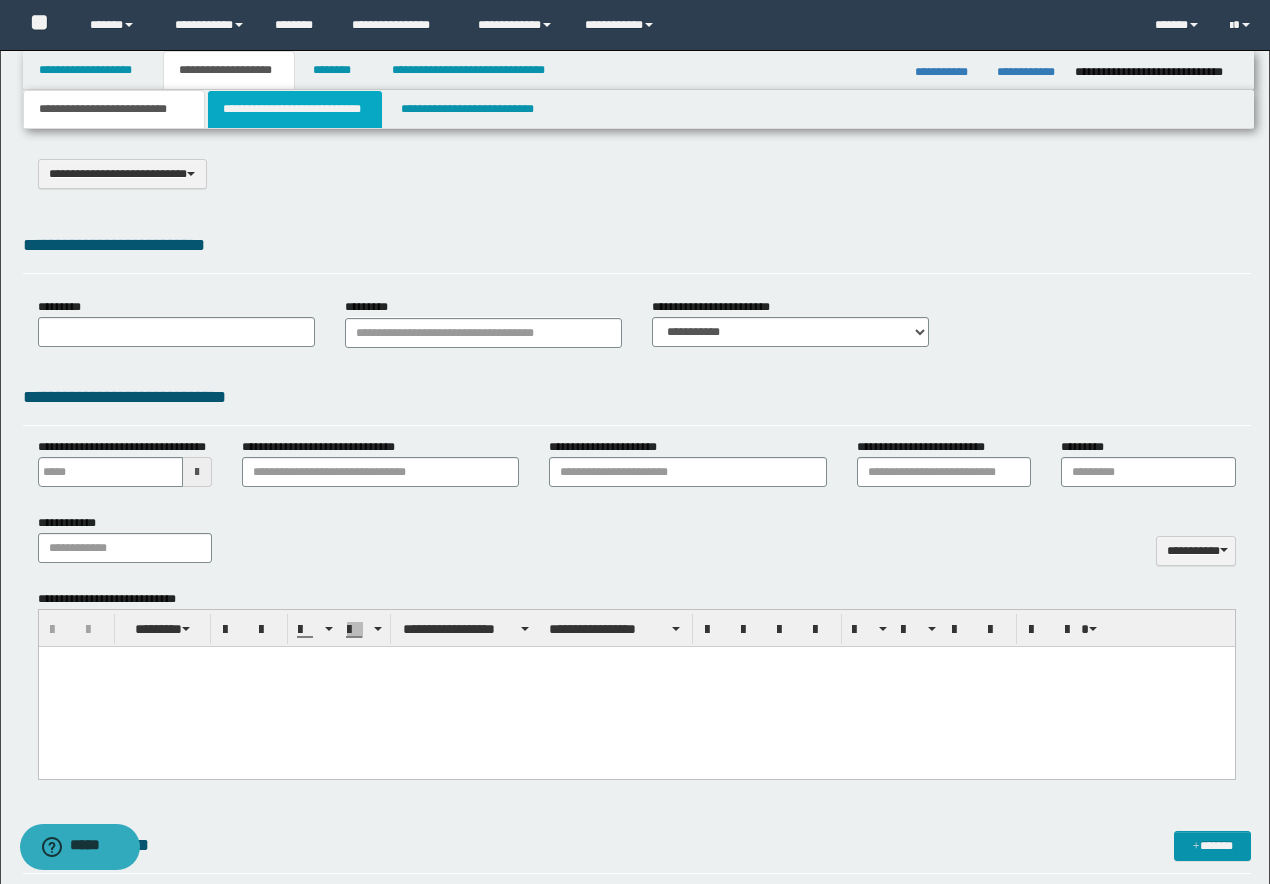 select on "*" 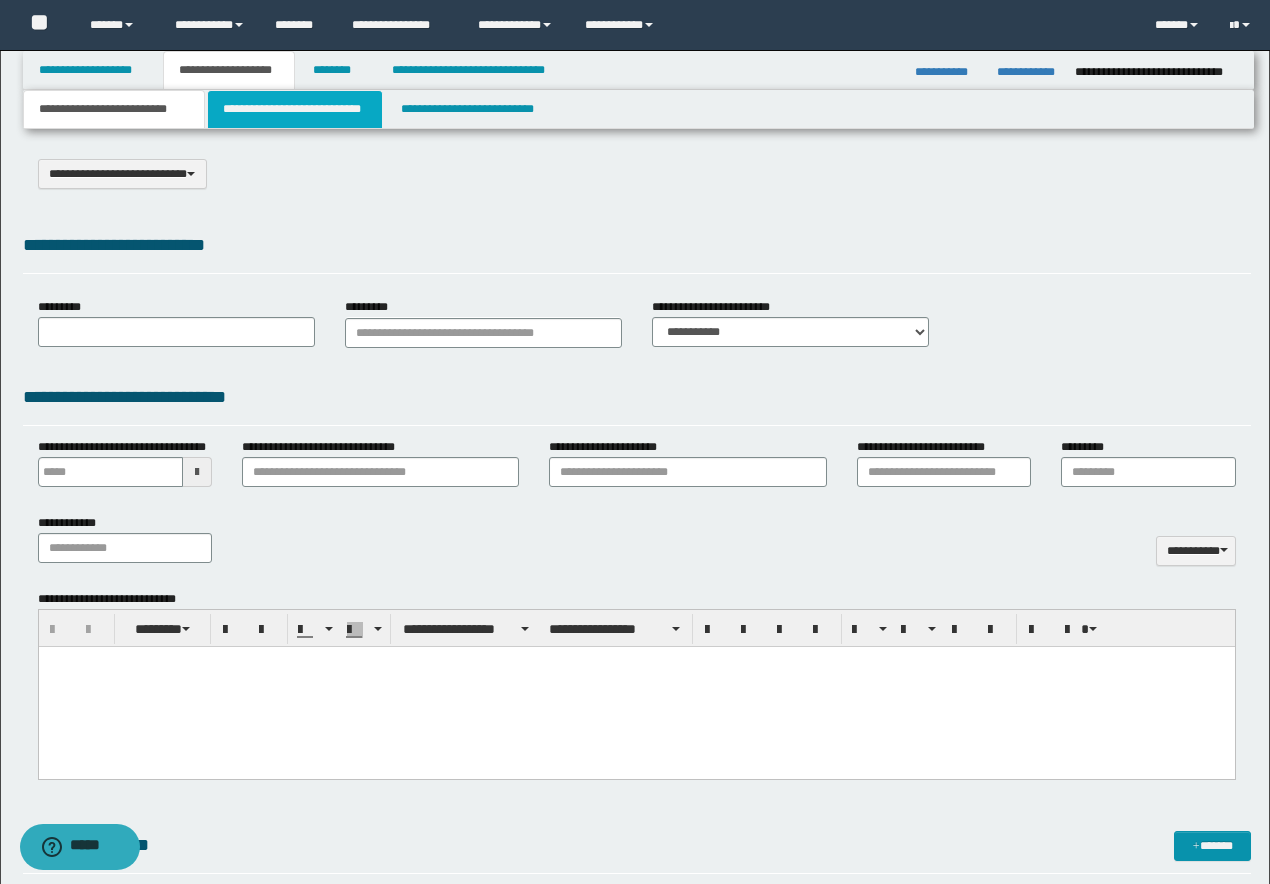 scroll, scrollTop: 0, scrollLeft: 0, axis: both 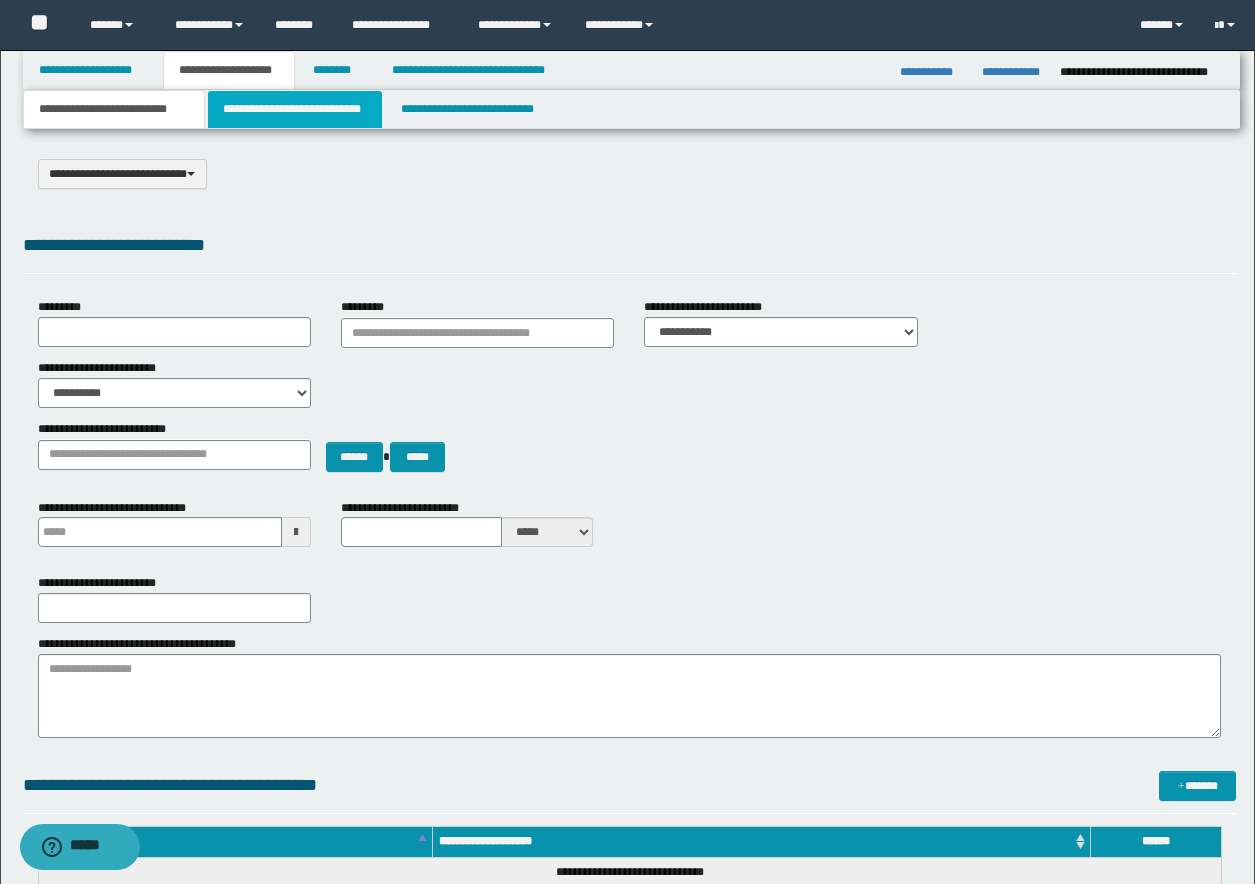 click on "**********" at bounding box center [295, 109] 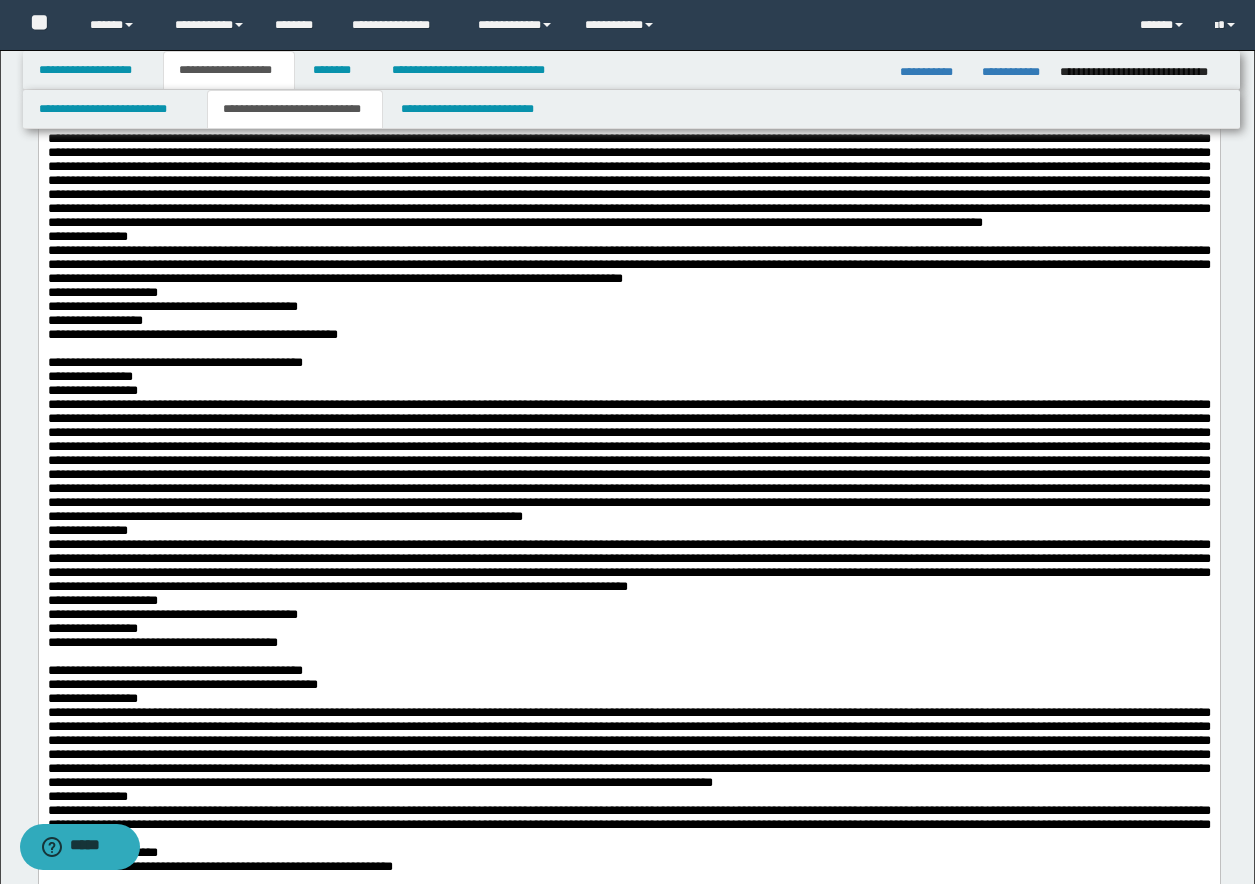 scroll, scrollTop: 1500, scrollLeft: 0, axis: vertical 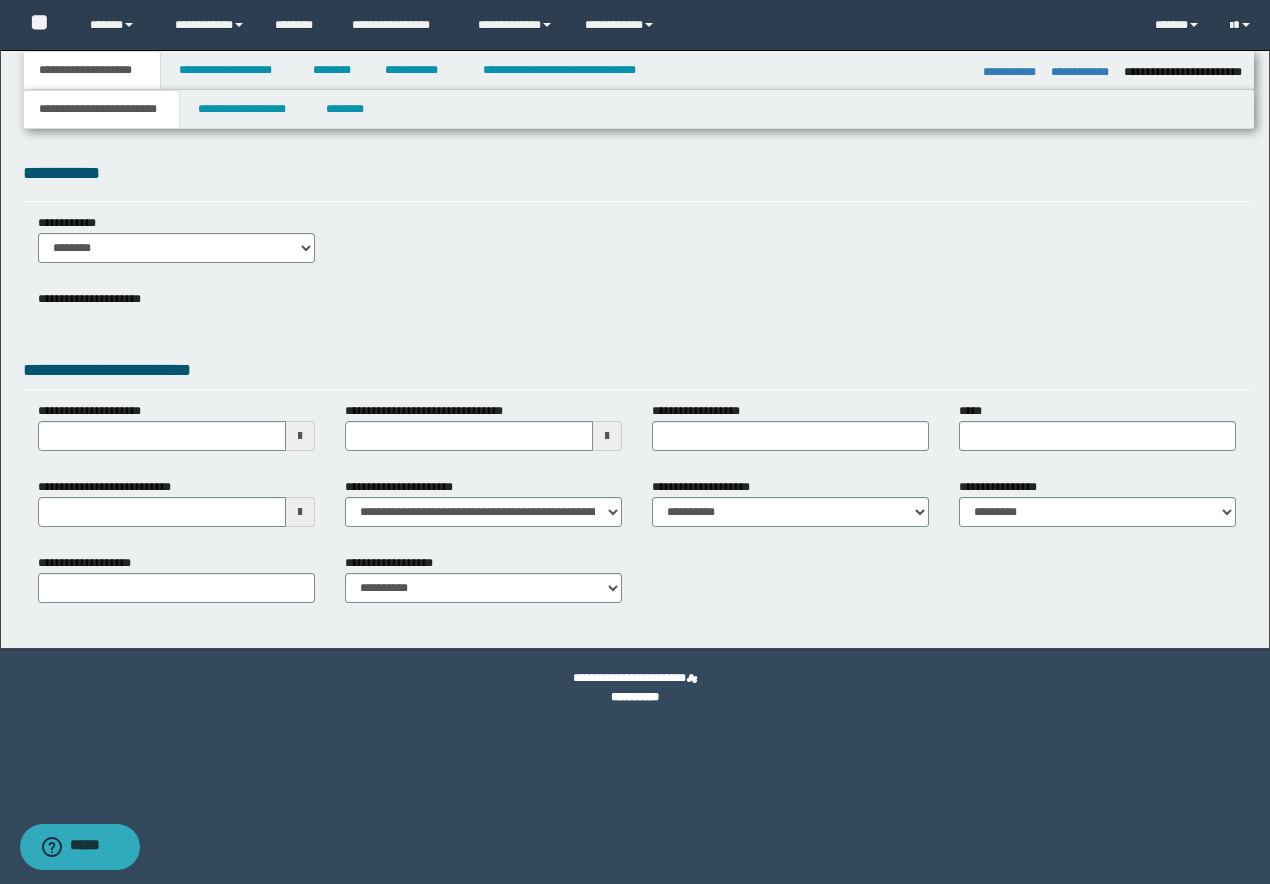 select on "*" 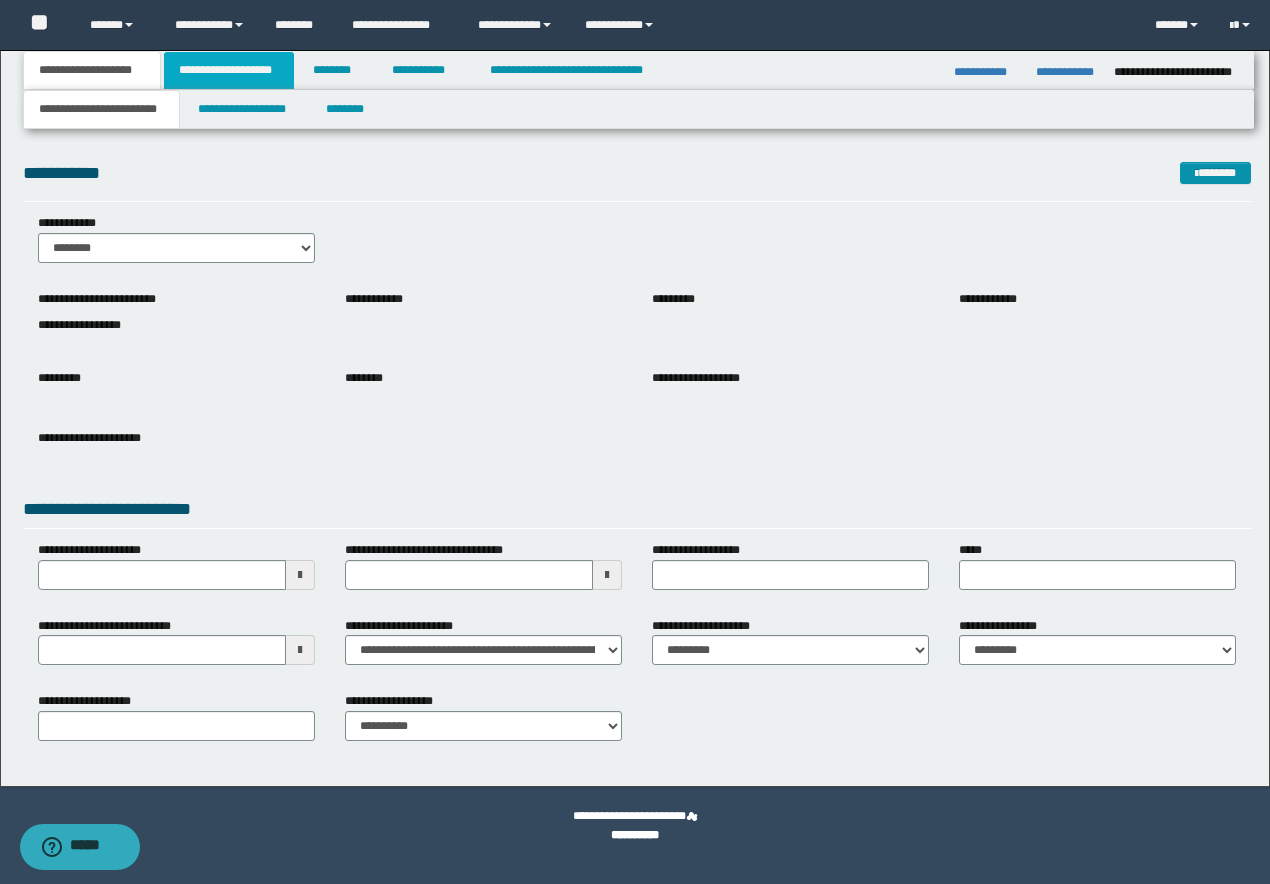 click on "**********" at bounding box center [229, 70] 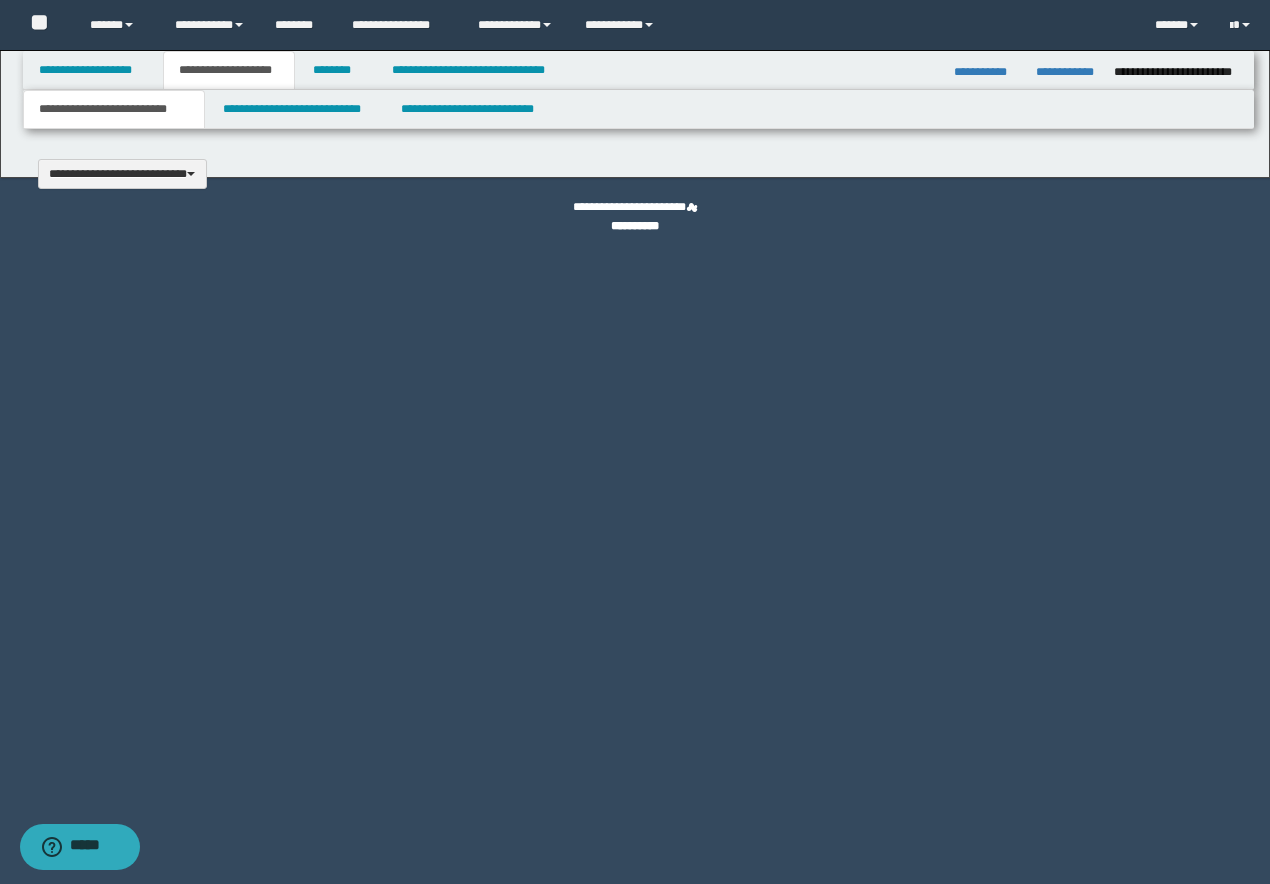 type 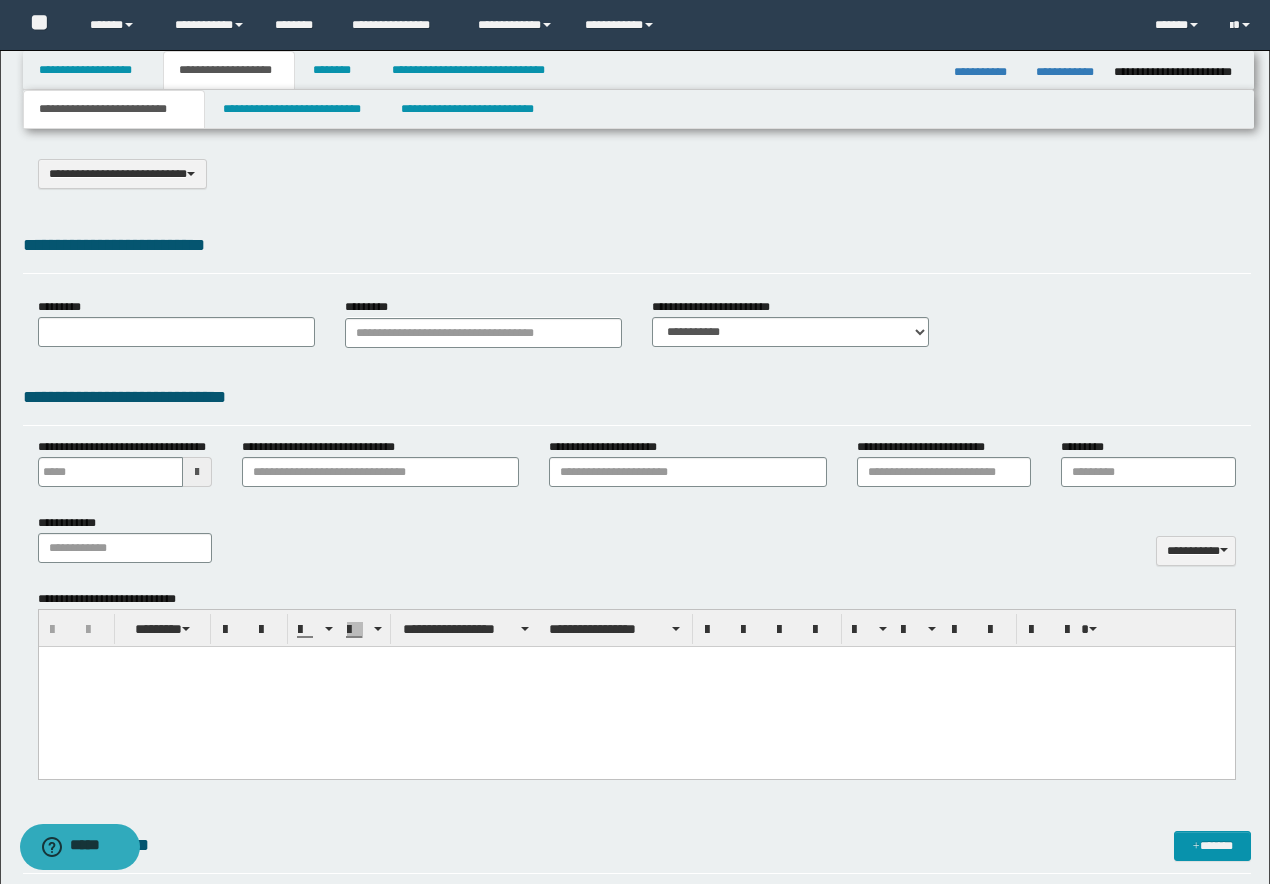 select on "*" 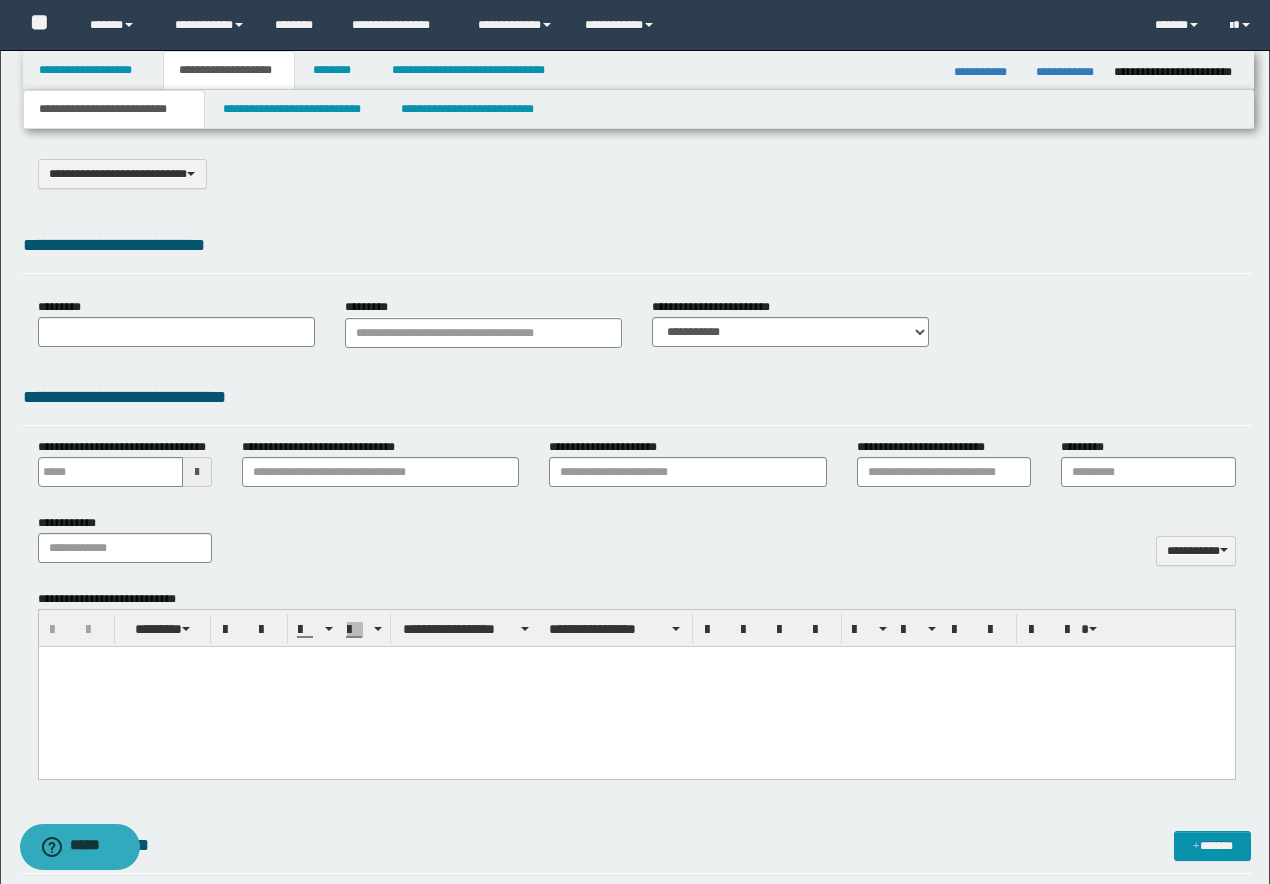 scroll, scrollTop: 0, scrollLeft: 0, axis: both 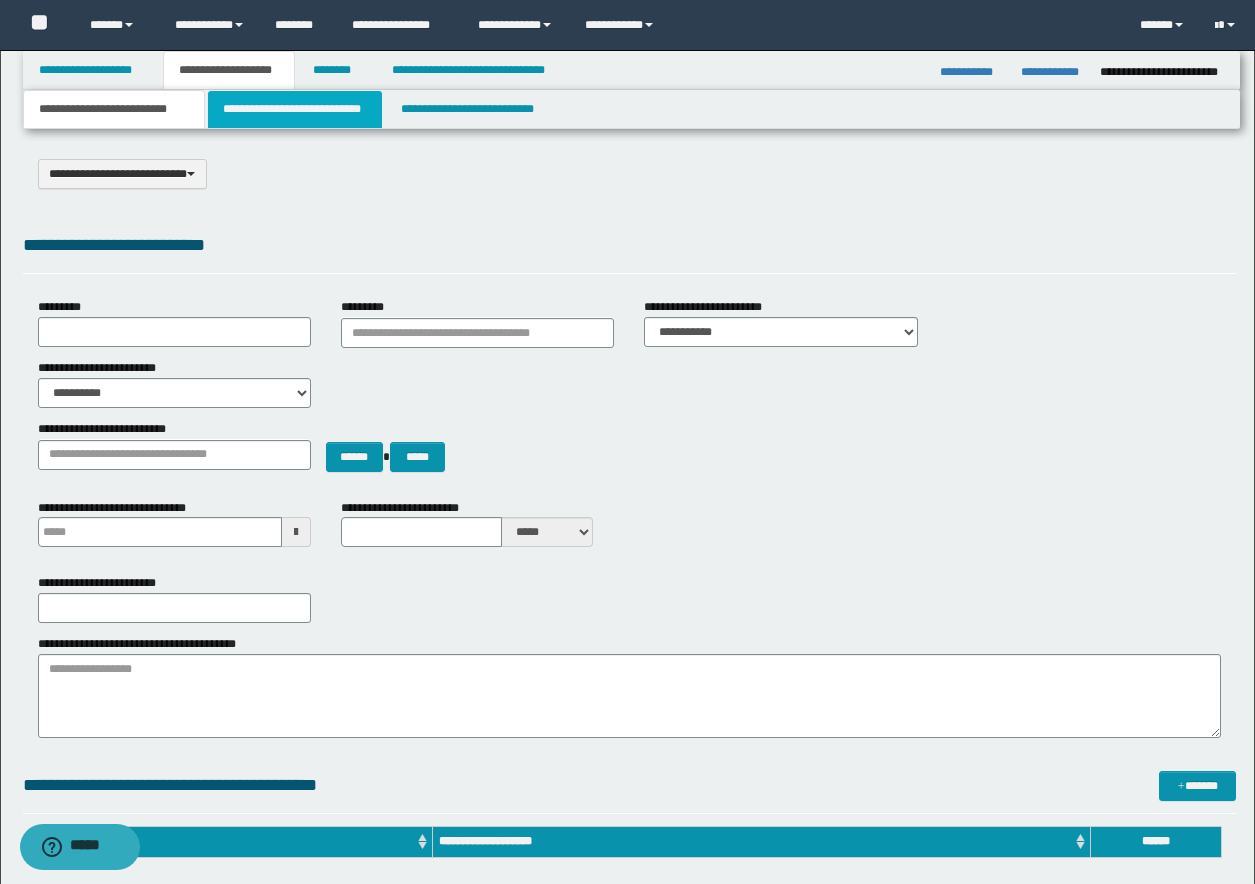 click on "**********" at bounding box center (295, 109) 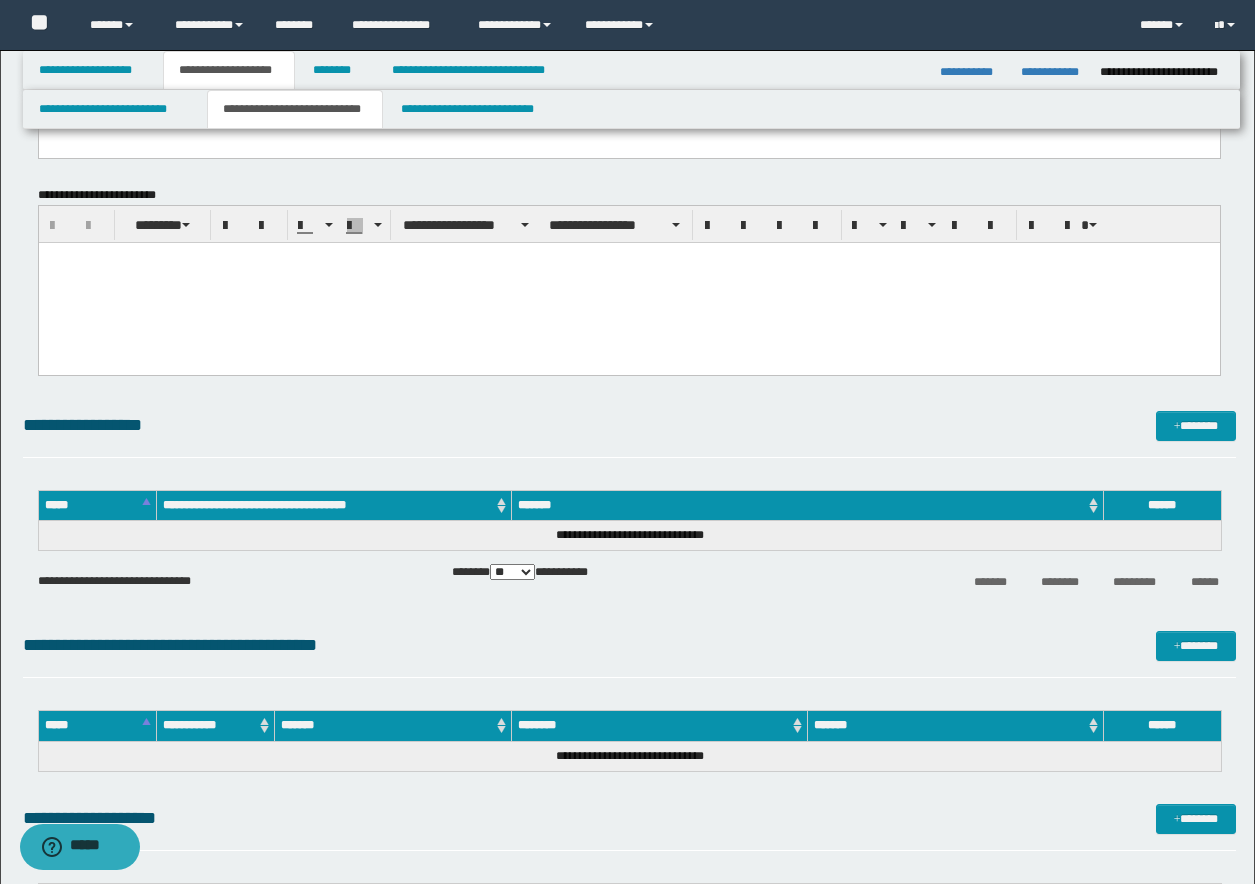 scroll, scrollTop: 200, scrollLeft: 0, axis: vertical 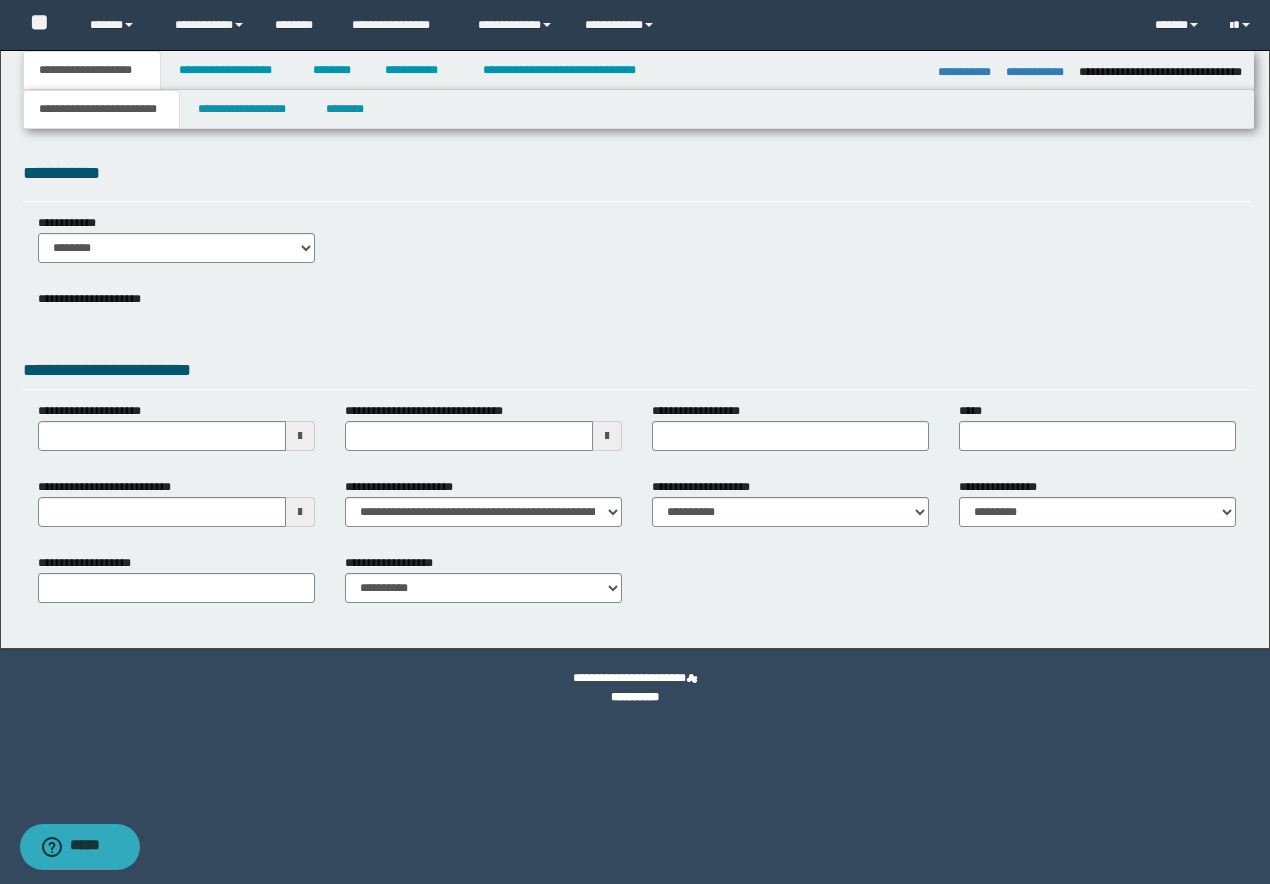 select on "*" 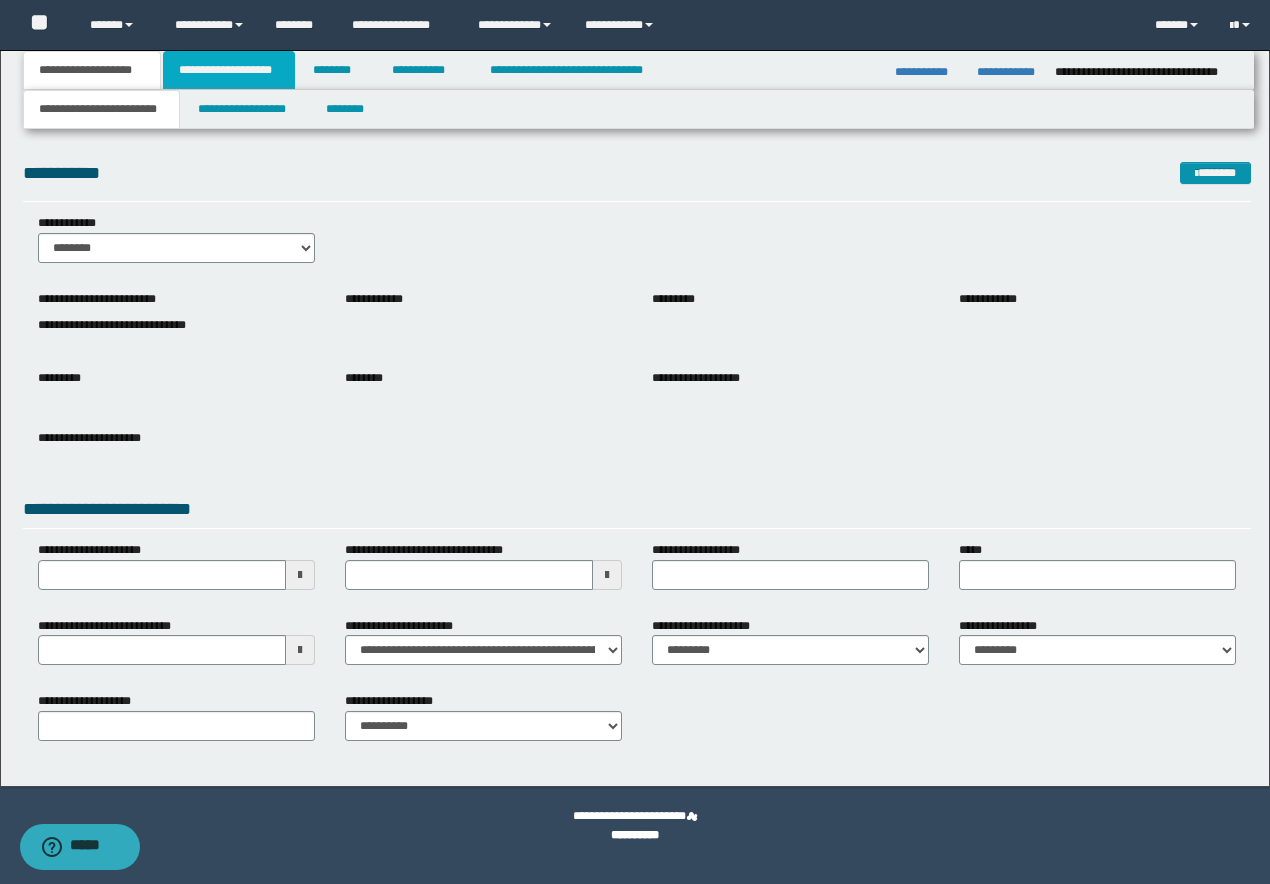 click on "**********" at bounding box center [229, 70] 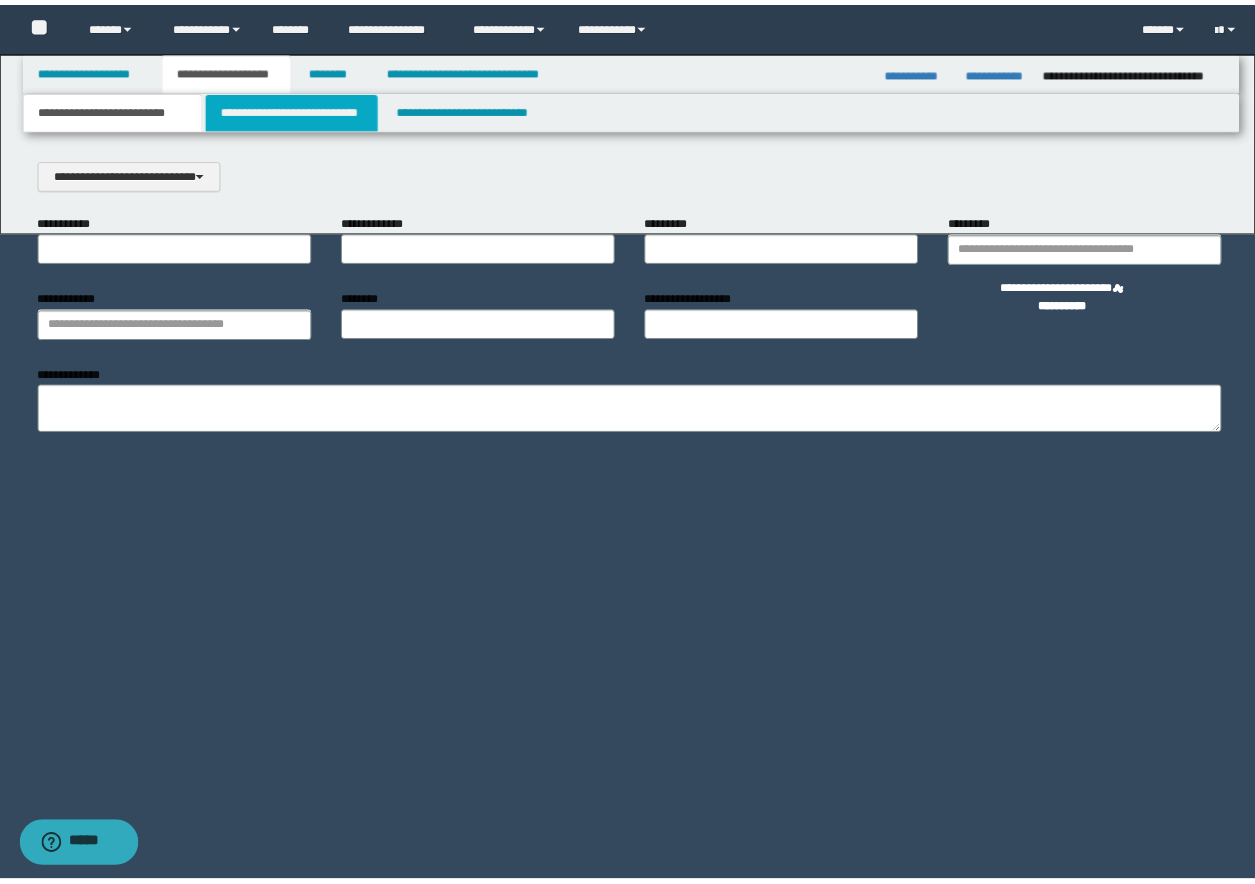 scroll, scrollTop: 0, scrollLeft: 0, axis: both 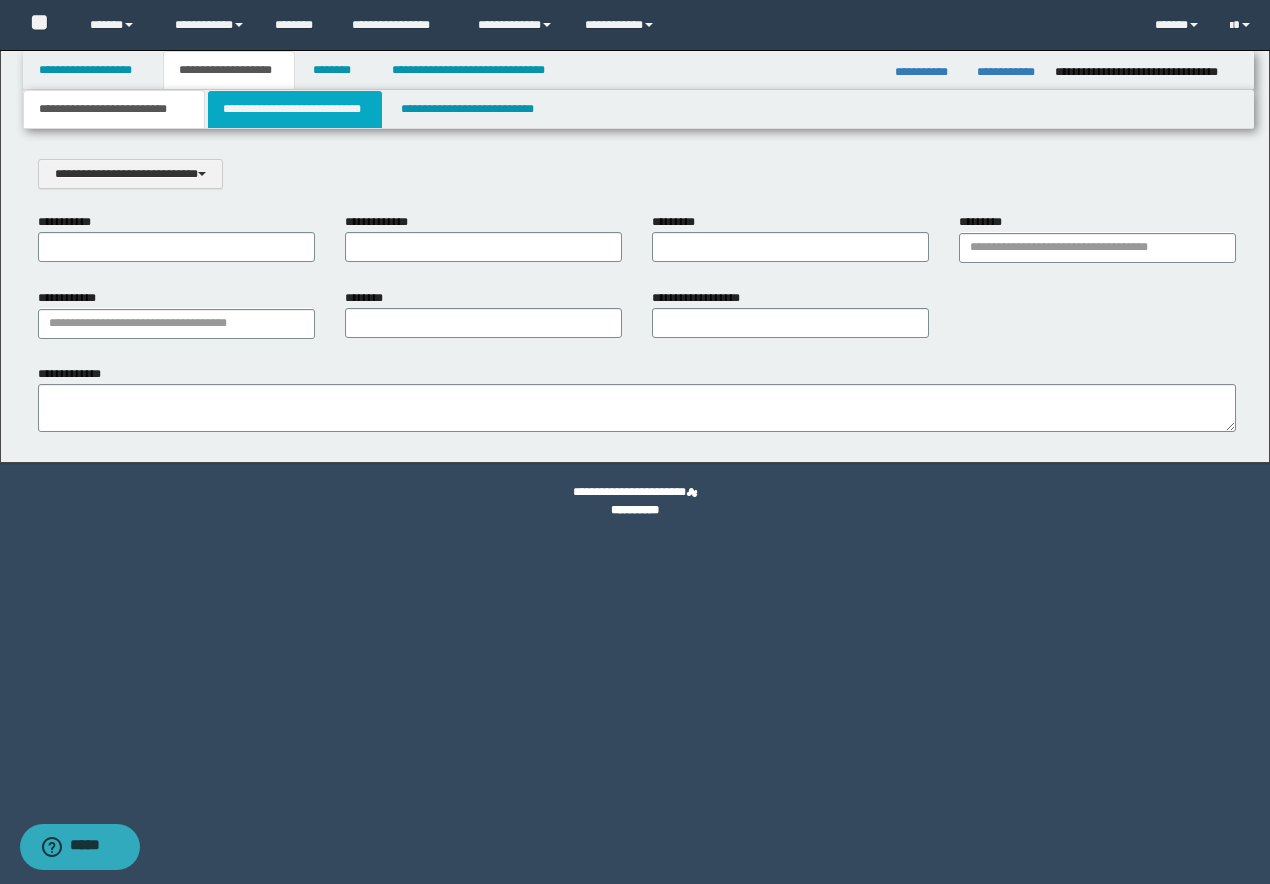 click on "**********" at bounding box center [295, 109] 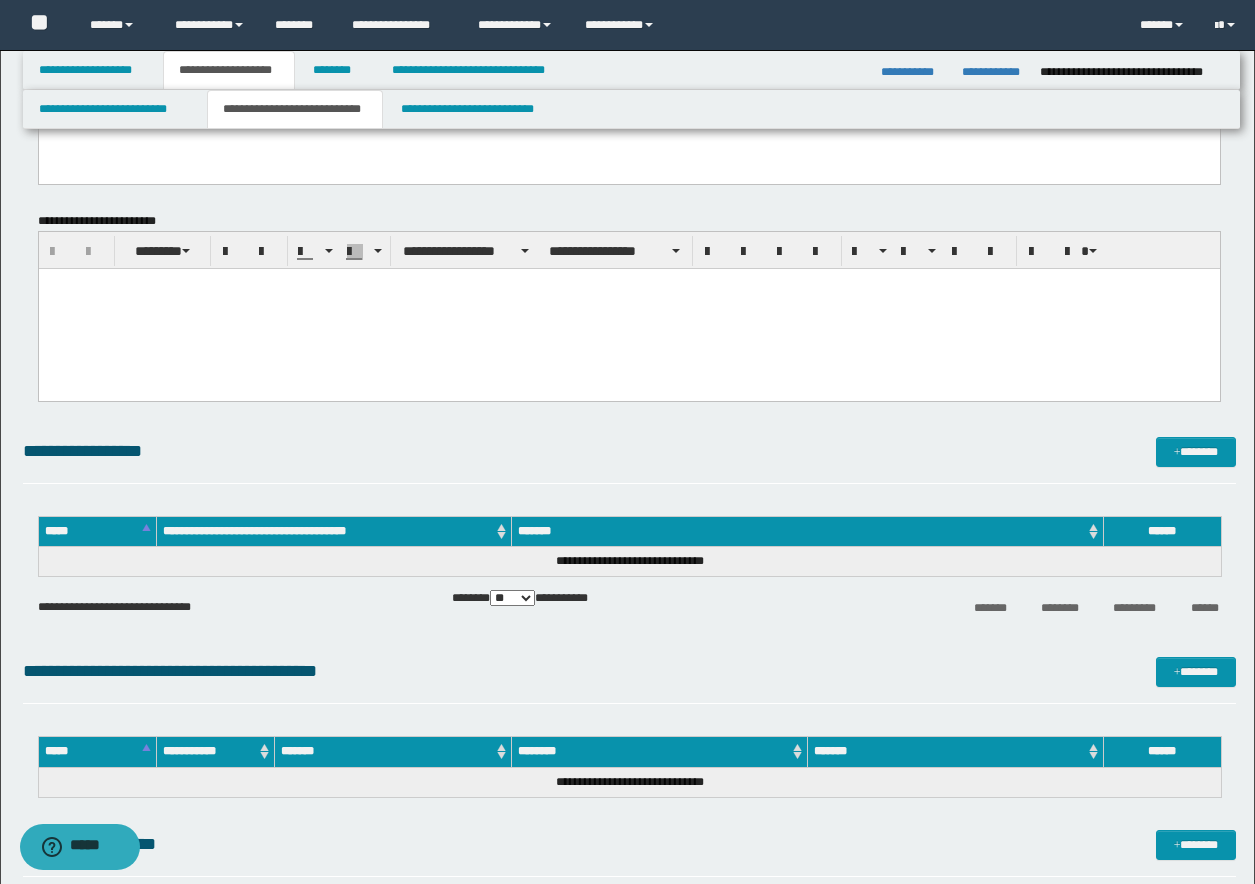 scroll, scrollTop: 200, scrollLeft: 0, axis: vertical 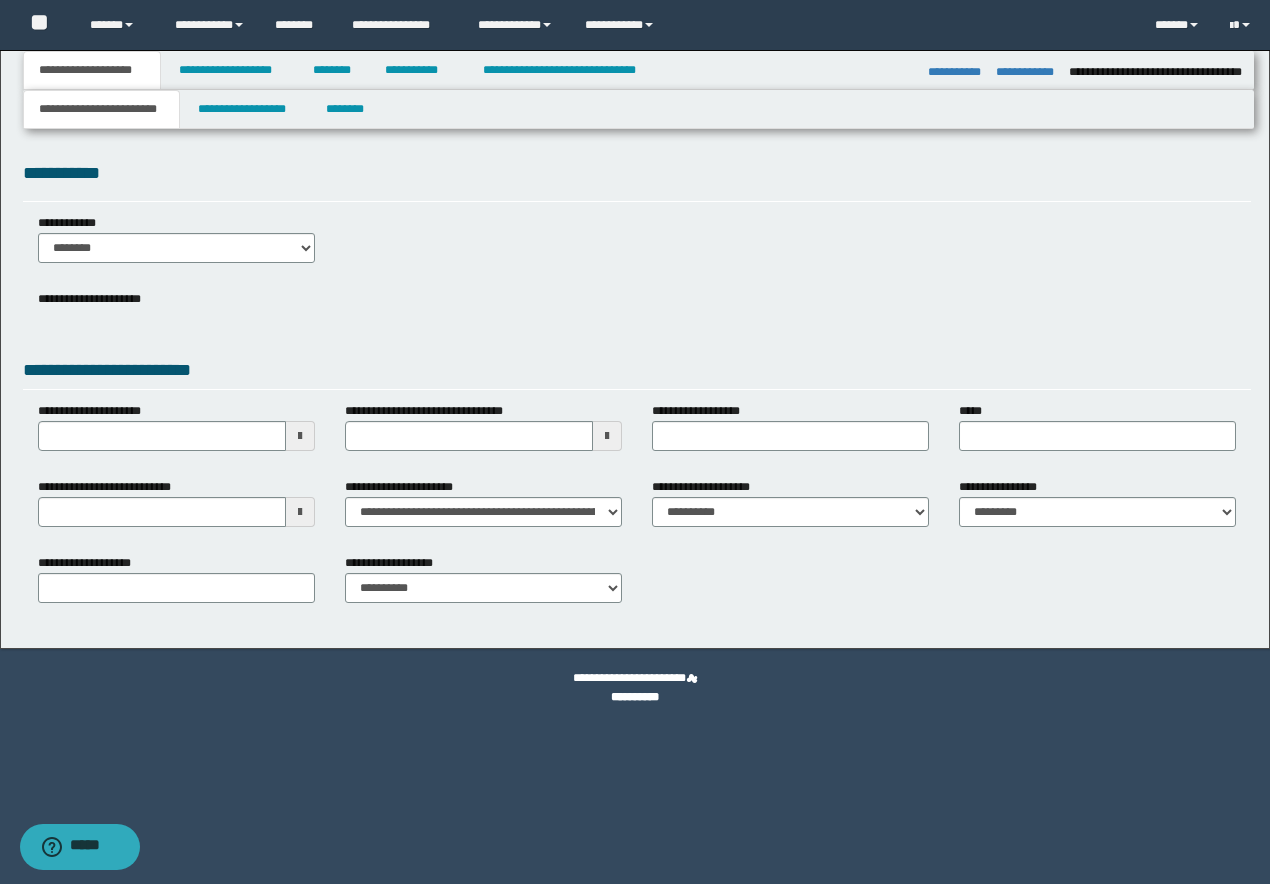 select on "*" 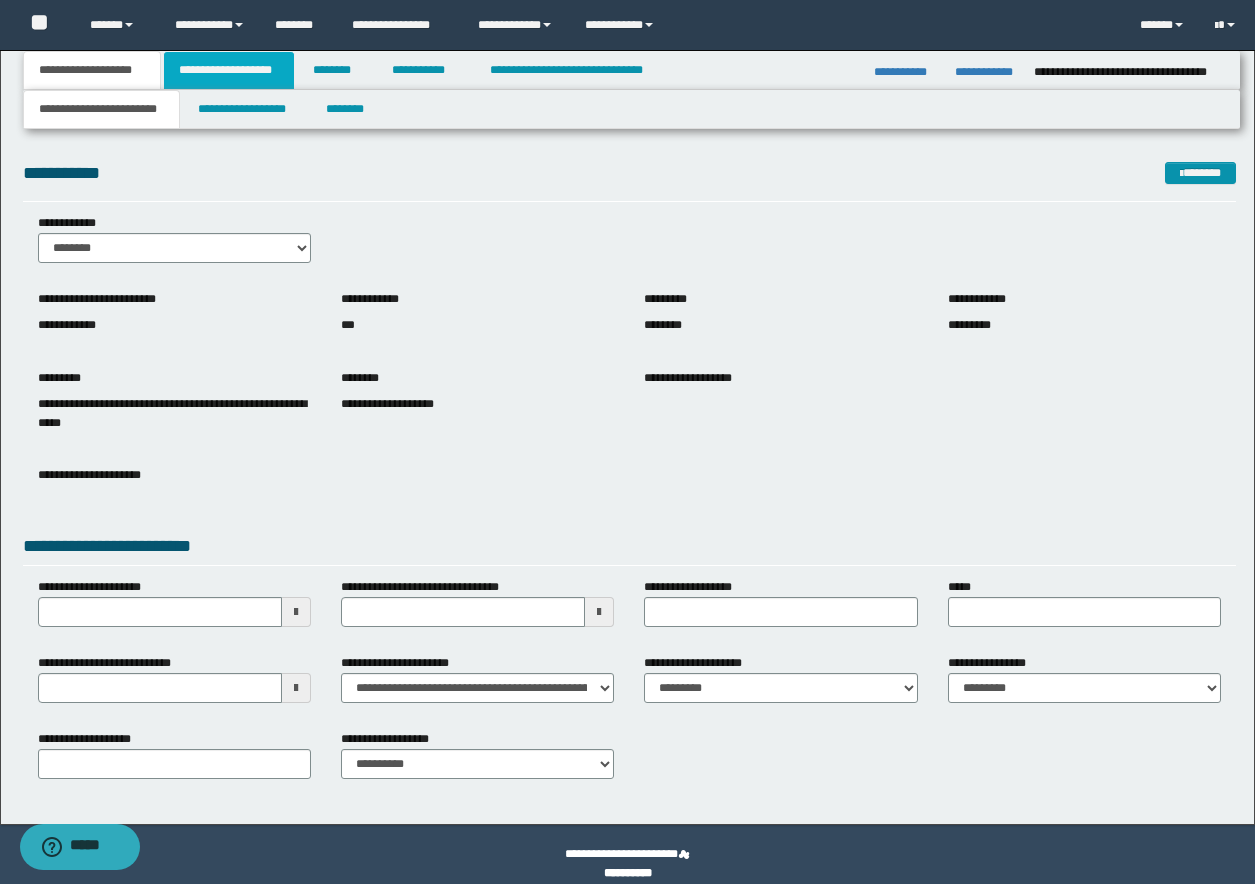 click on "**********" at bounding box center (229, 70) 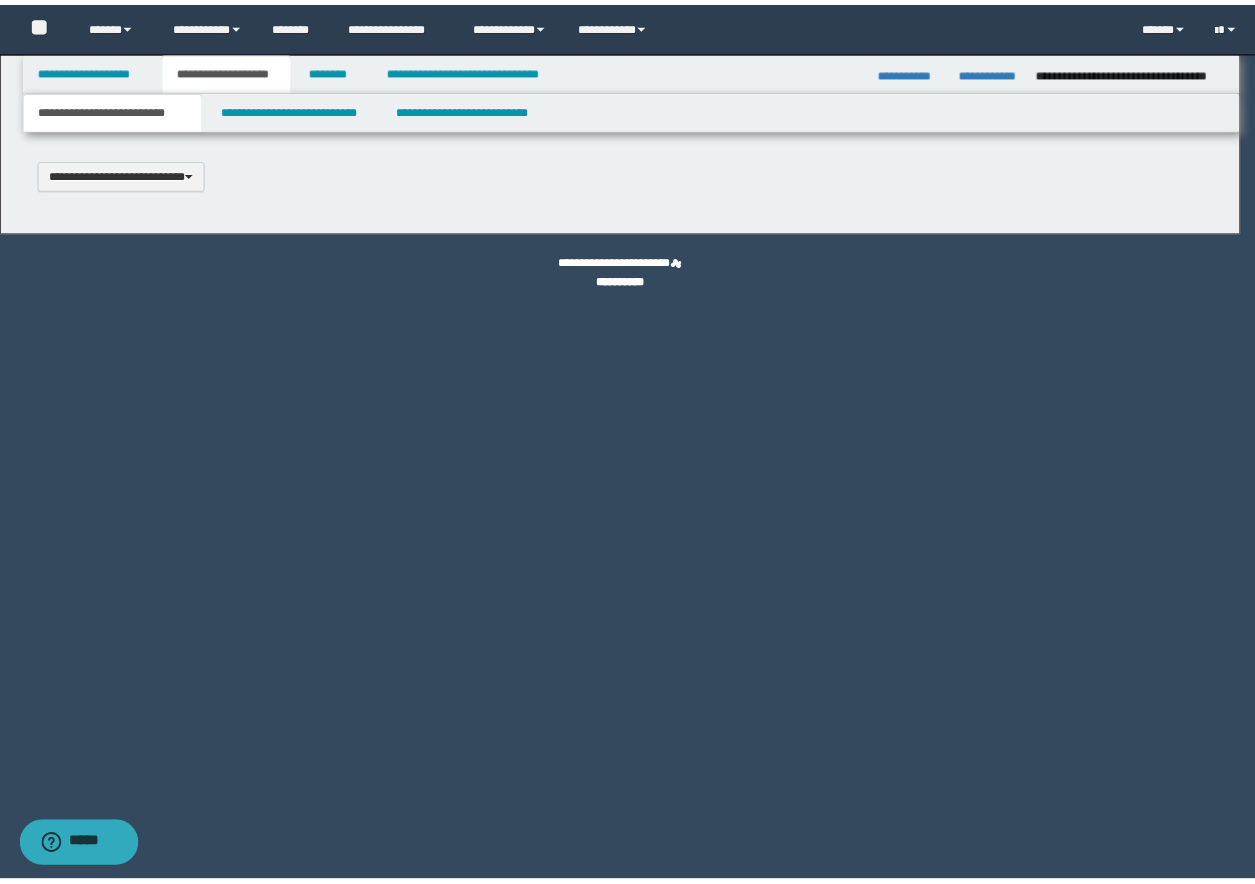 scroll, scrollTop: 0, scrollLeft: 0, axis: both 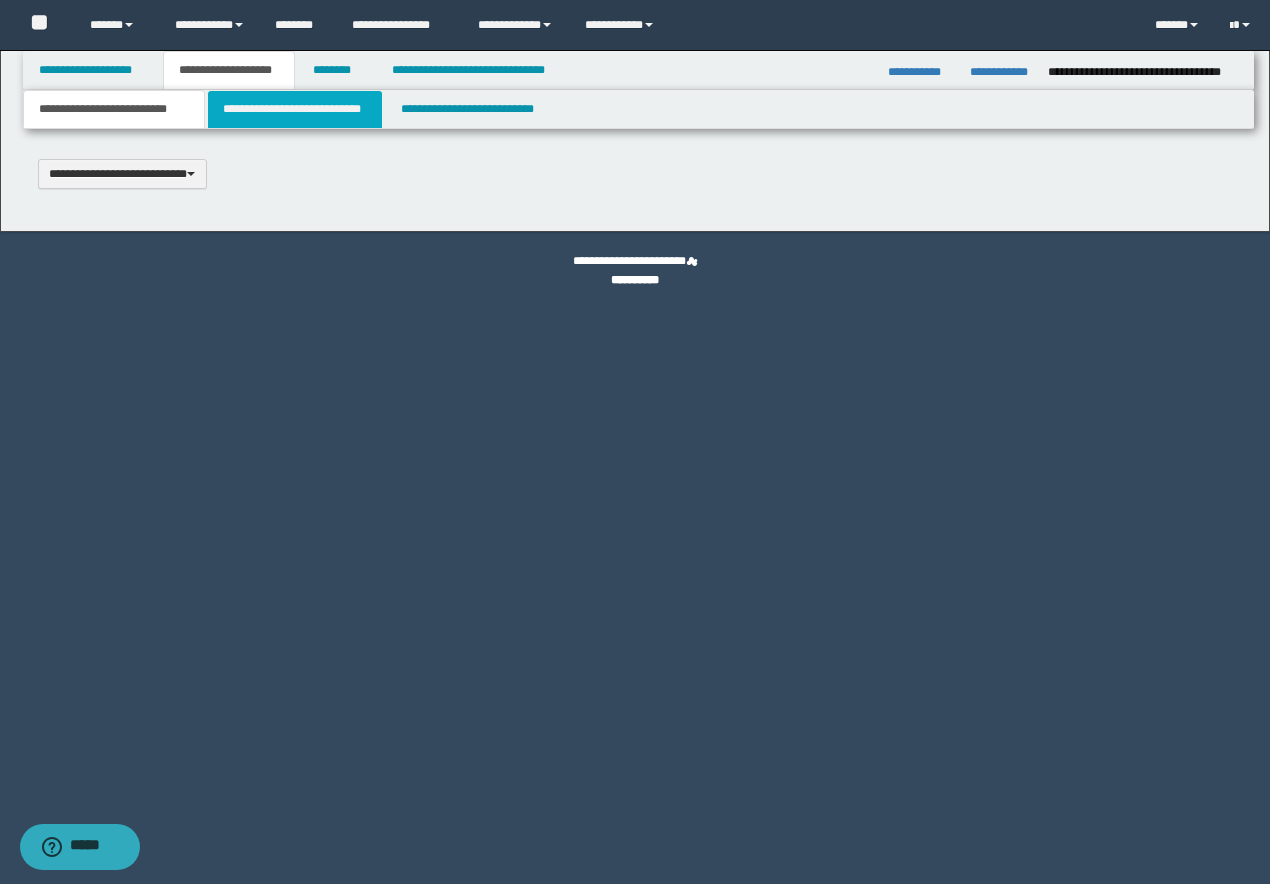 click on "**********" at bounding box center [295, 109] 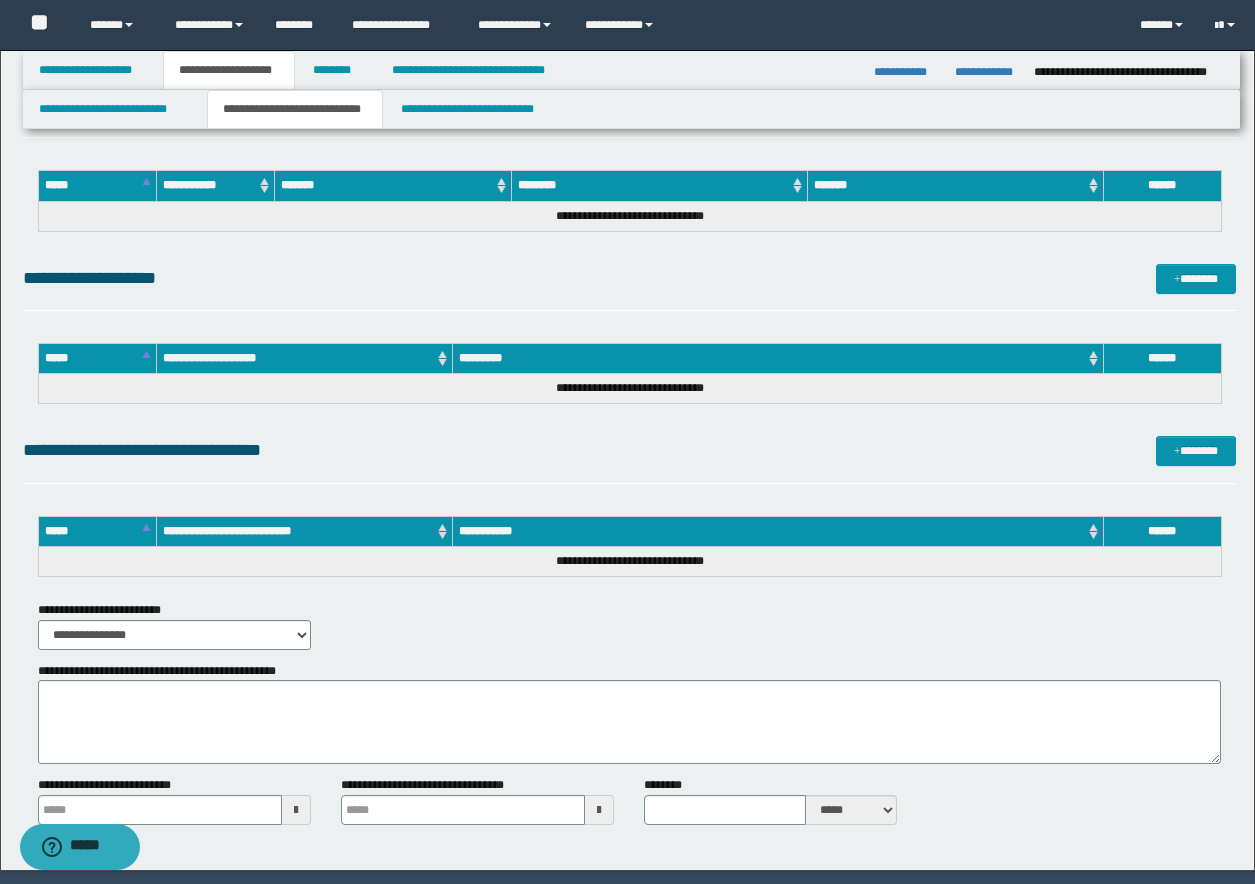 scroll, scrollTop: 695, scrollLeft: 0, axis: vertical 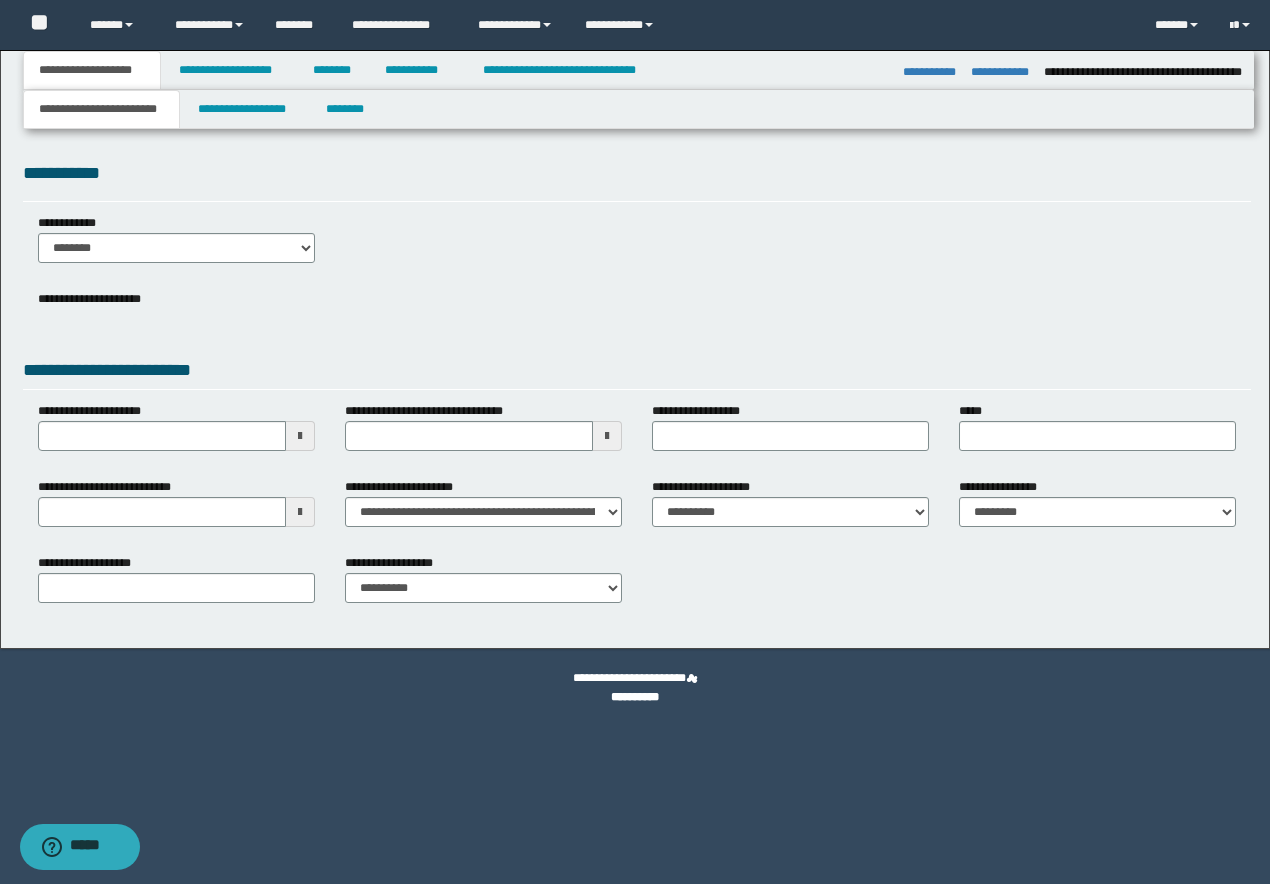 select on "*" 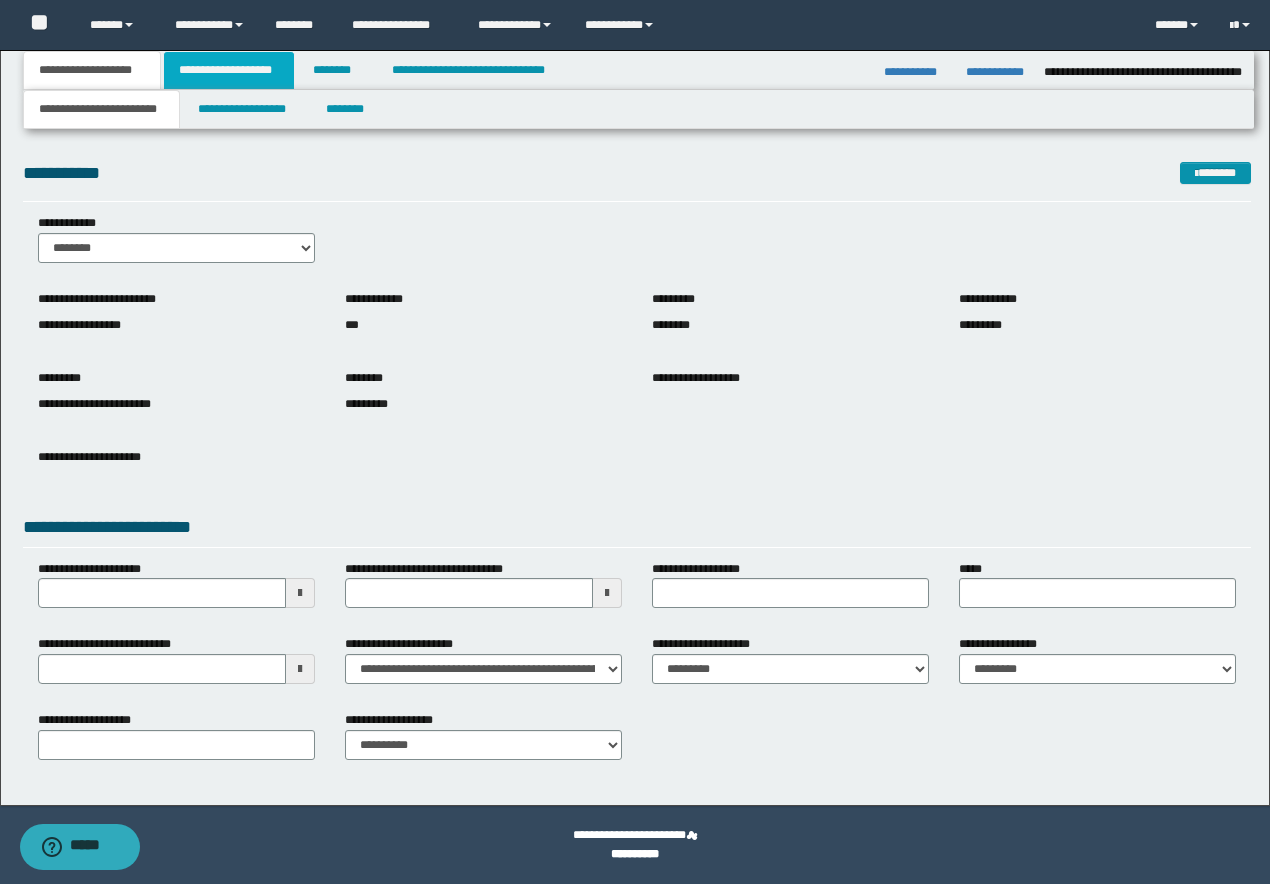 click on "**********" at bounding box center [229, 70] 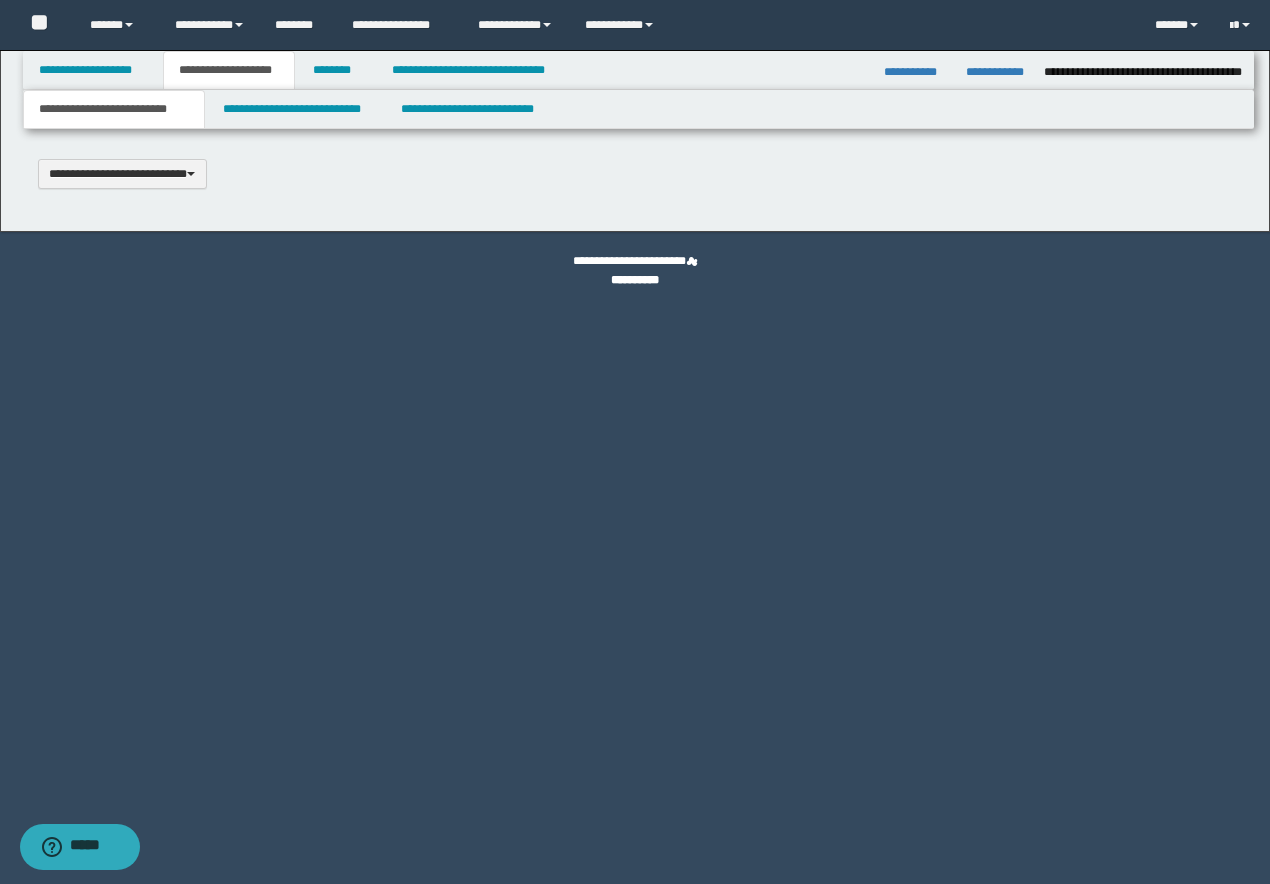 type 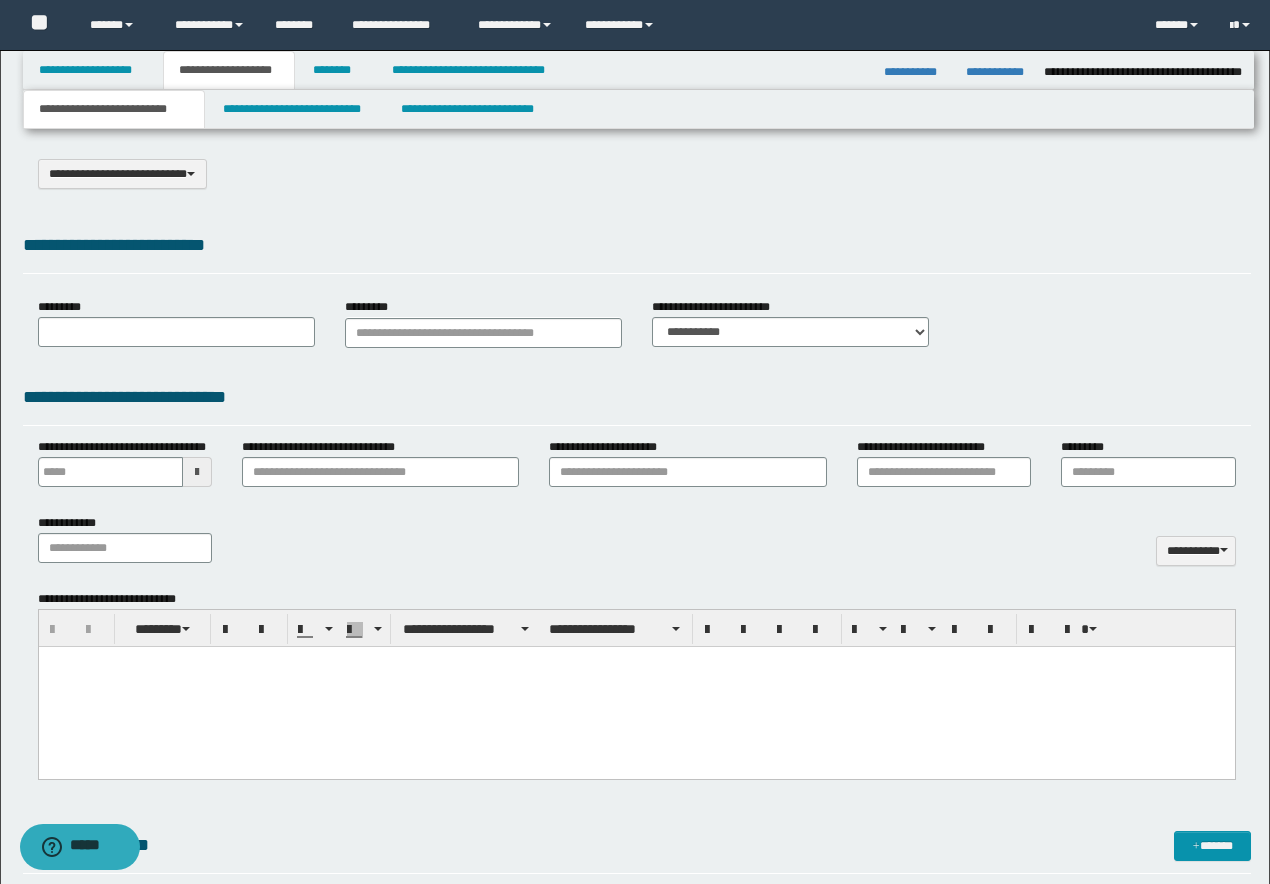 select on "*" 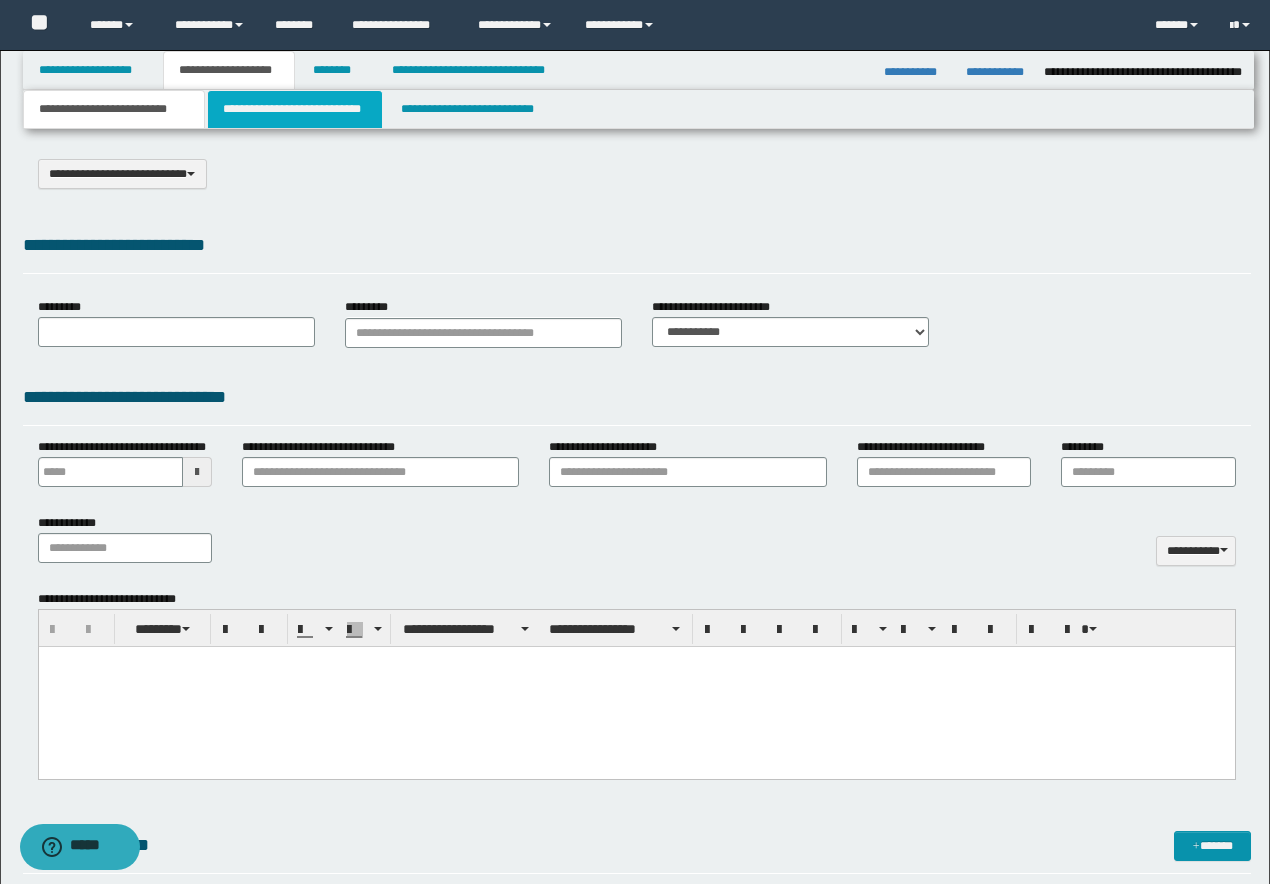 click on "**********" at bounding box center (295, 109) 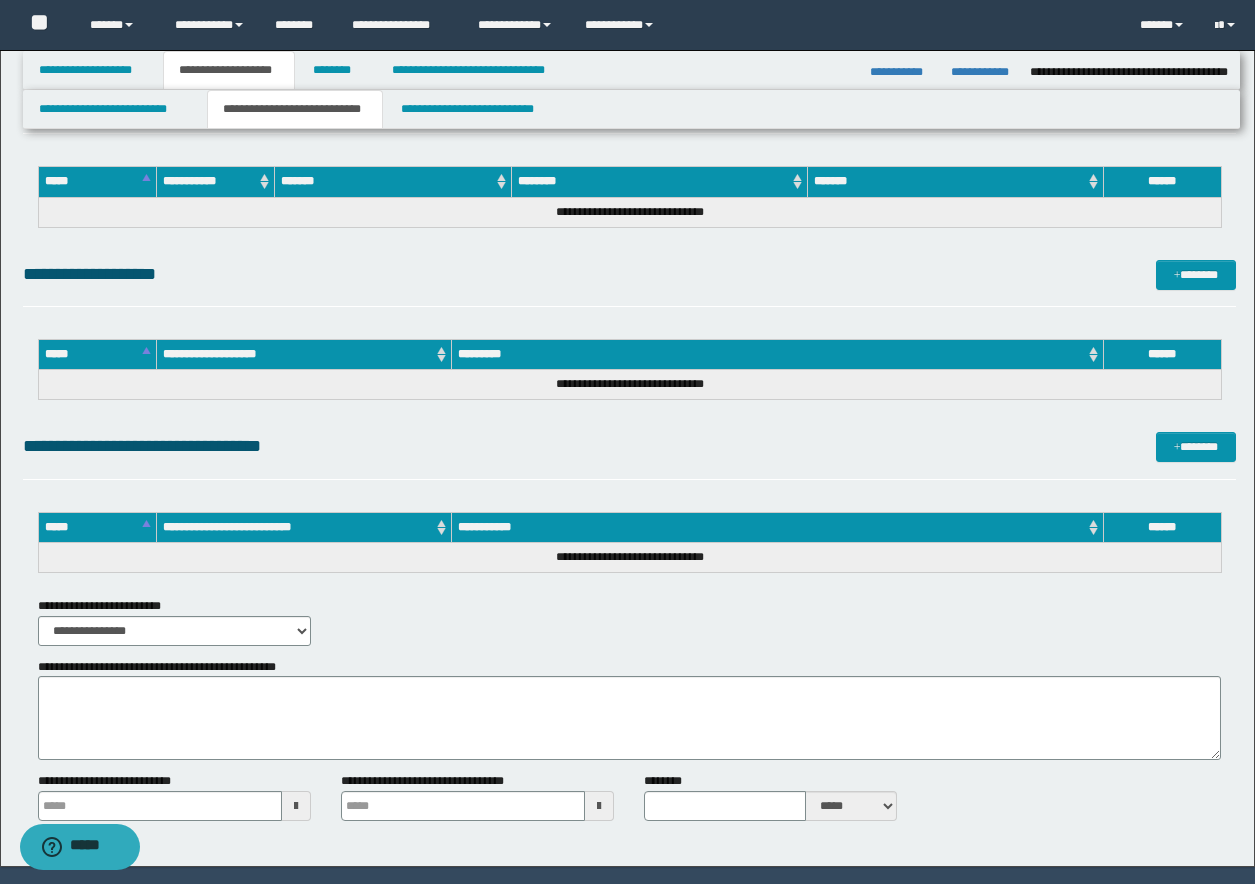 scroll, scrollTop: 795, scrollLeft: 0, axis: vertical 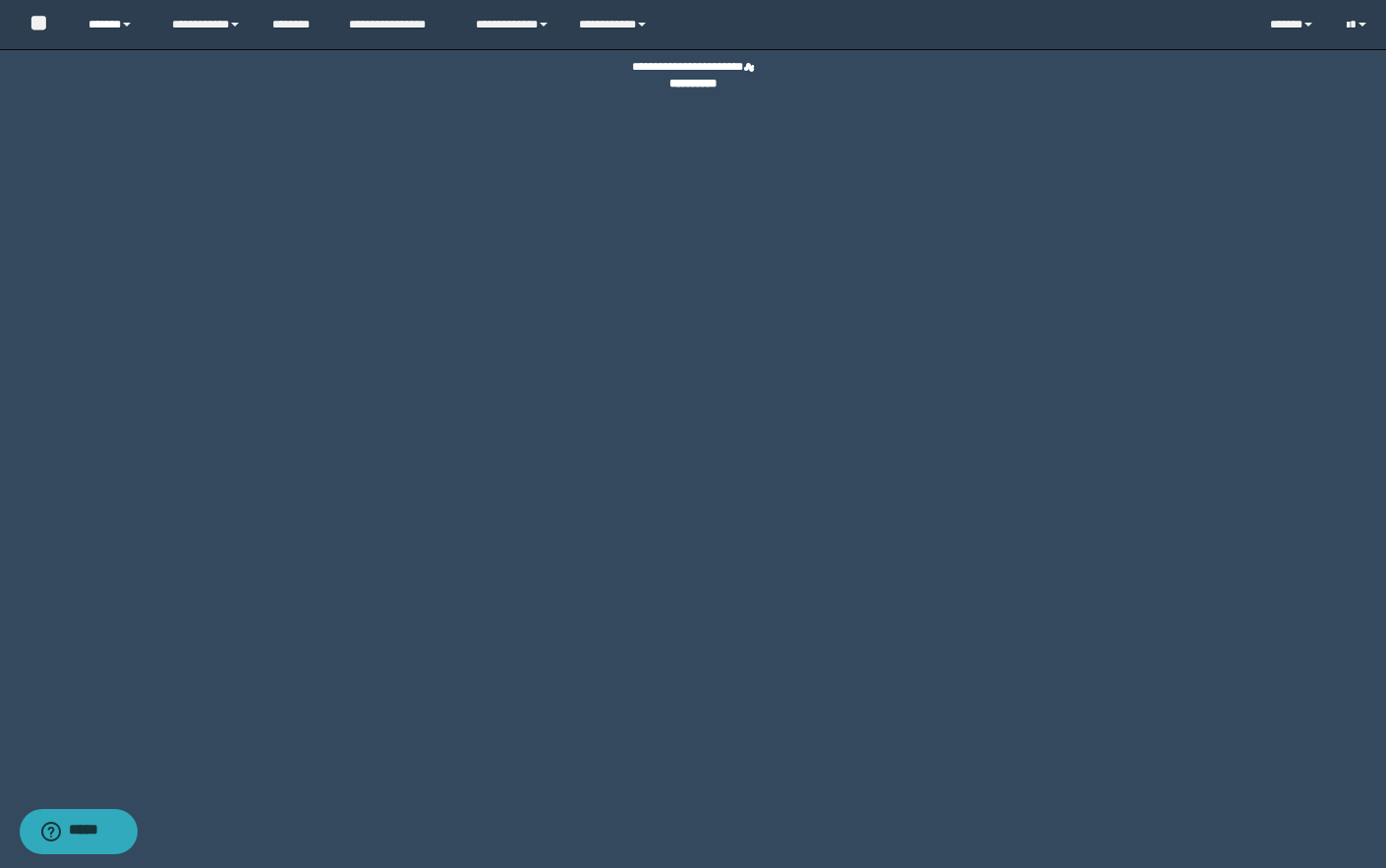 click on "******" at bounding box center [115, 25] 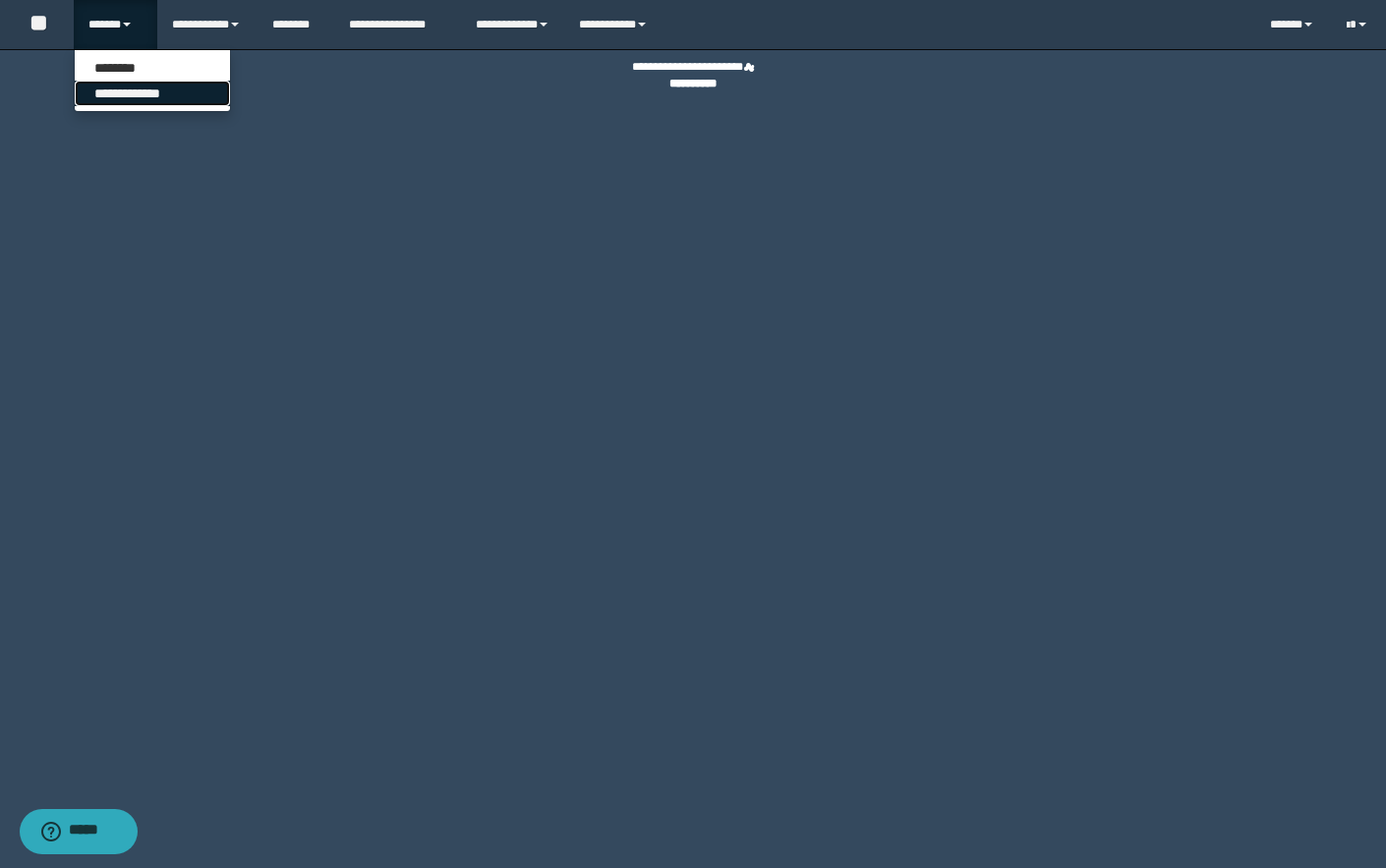 click on "**********" at bounding box center [152, 93] 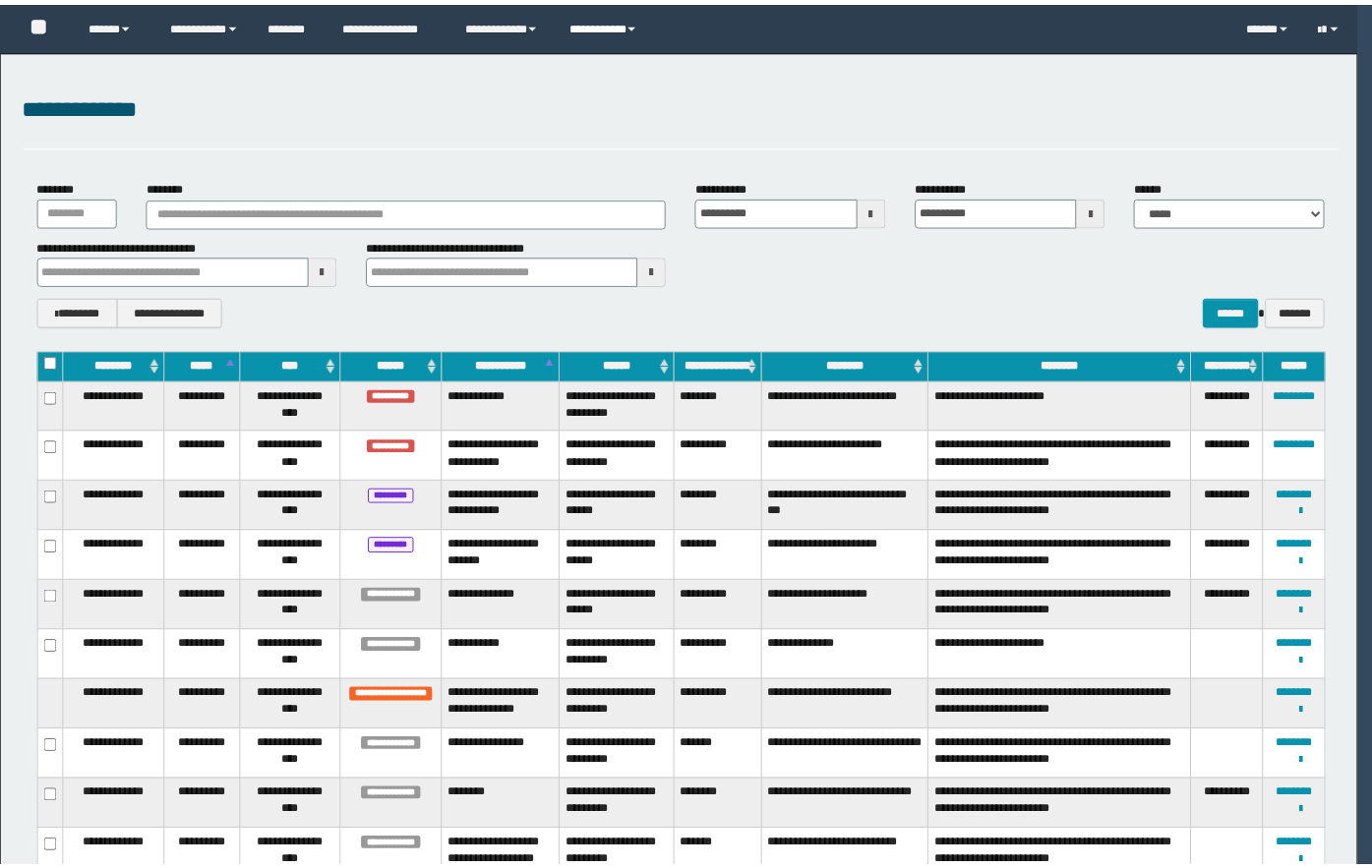 scroll, scrollTop: 0, scrollLeft: 0, axis: both 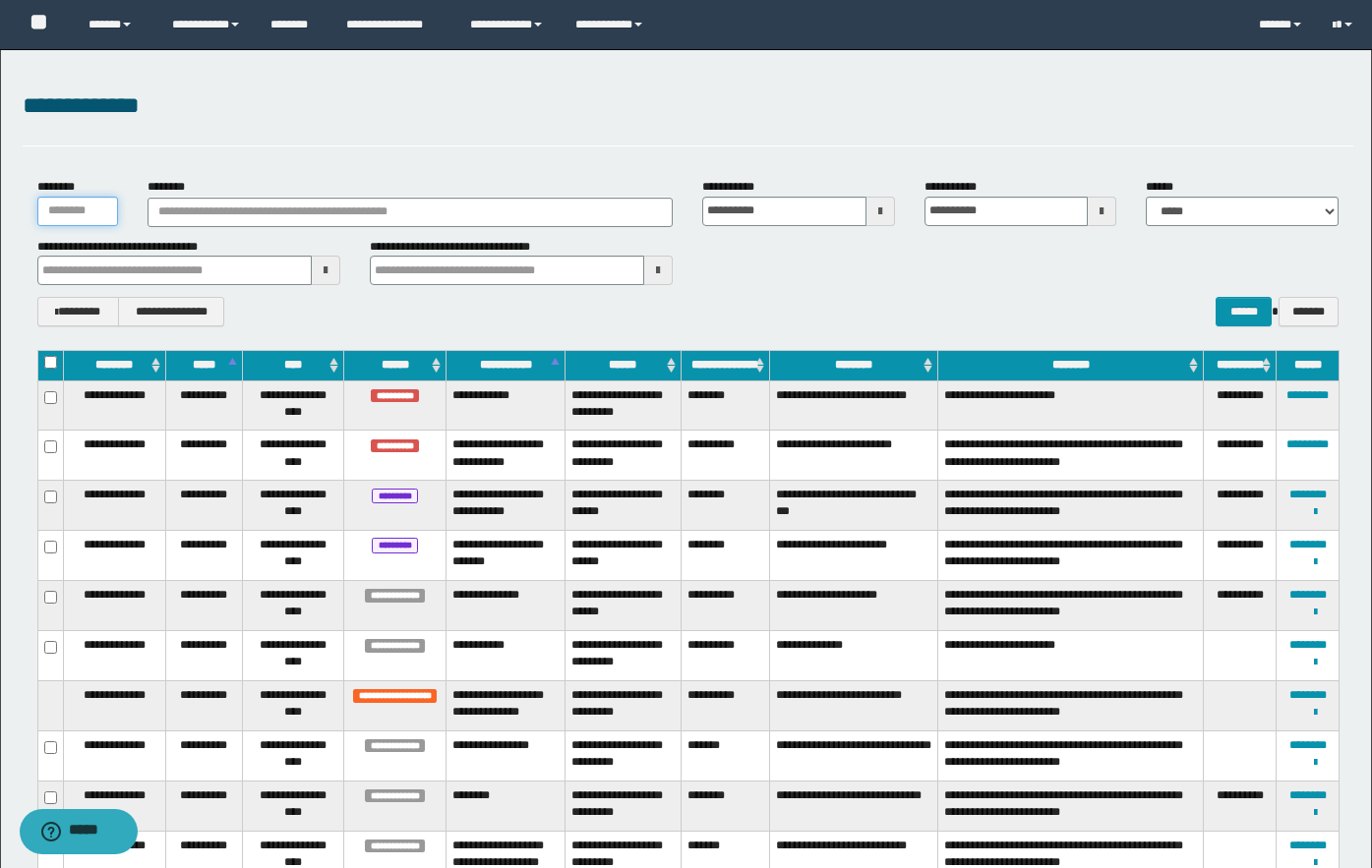click on "********" at bounding box center (78, 211) 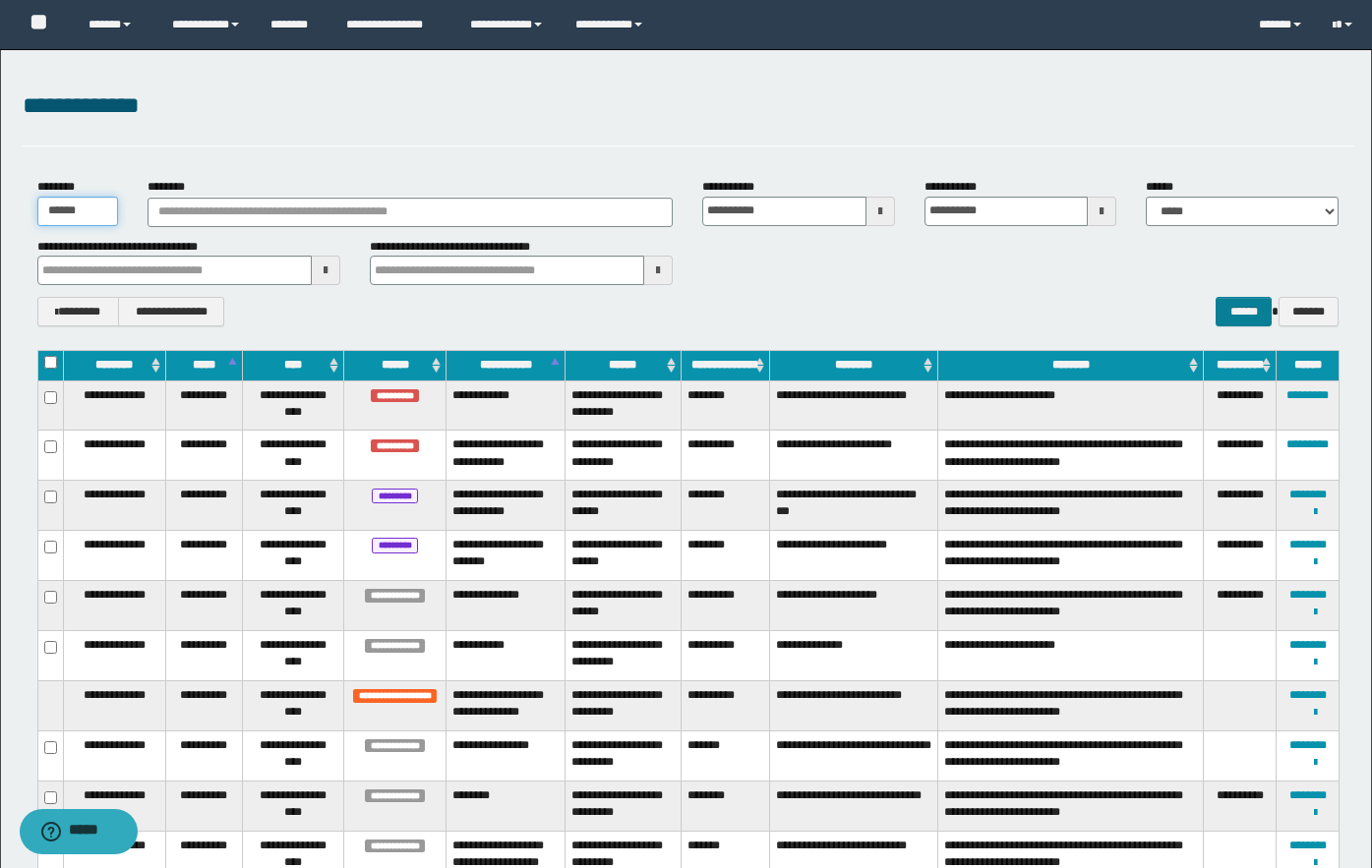 type on "******" 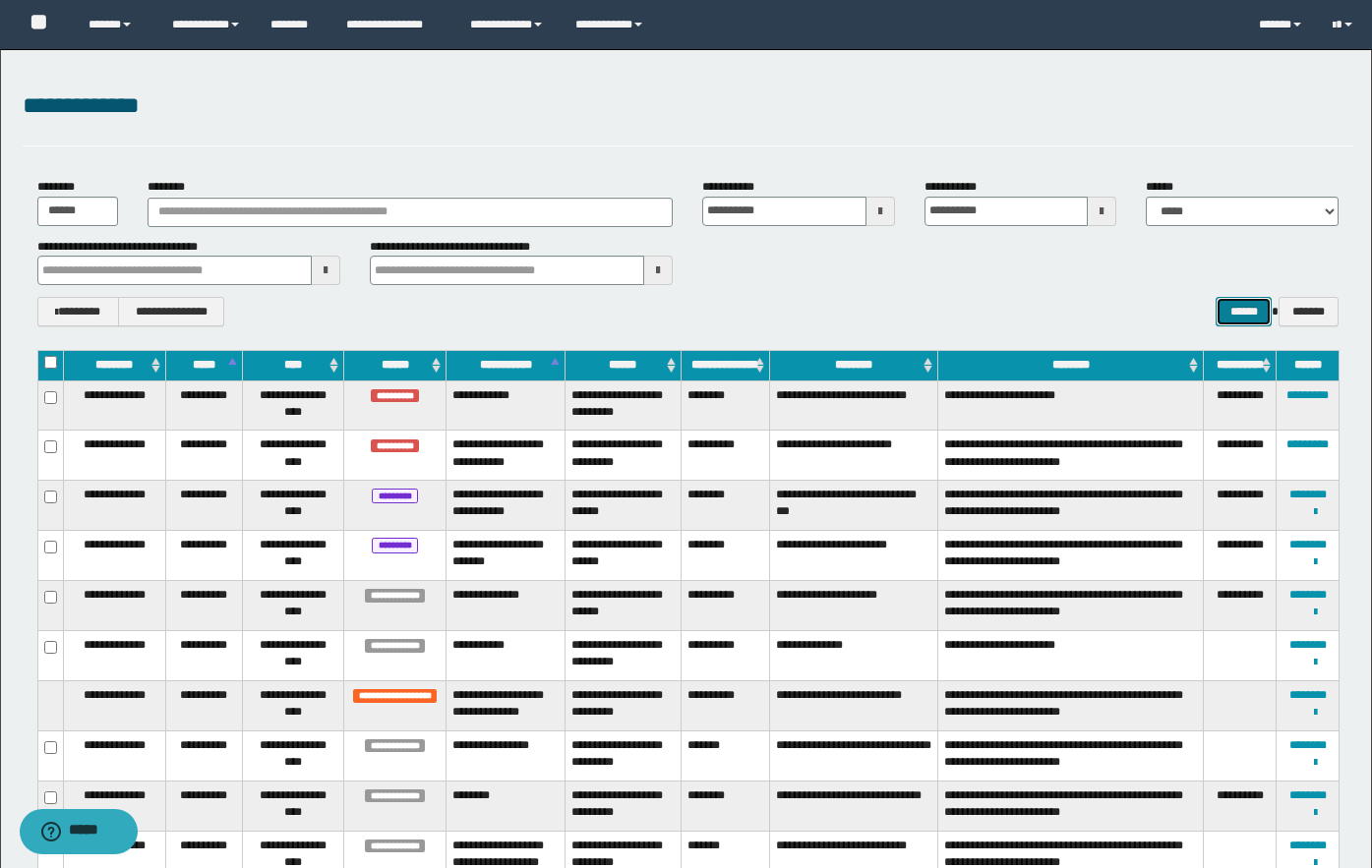 click on "******" at bounding box center [1243, 312] 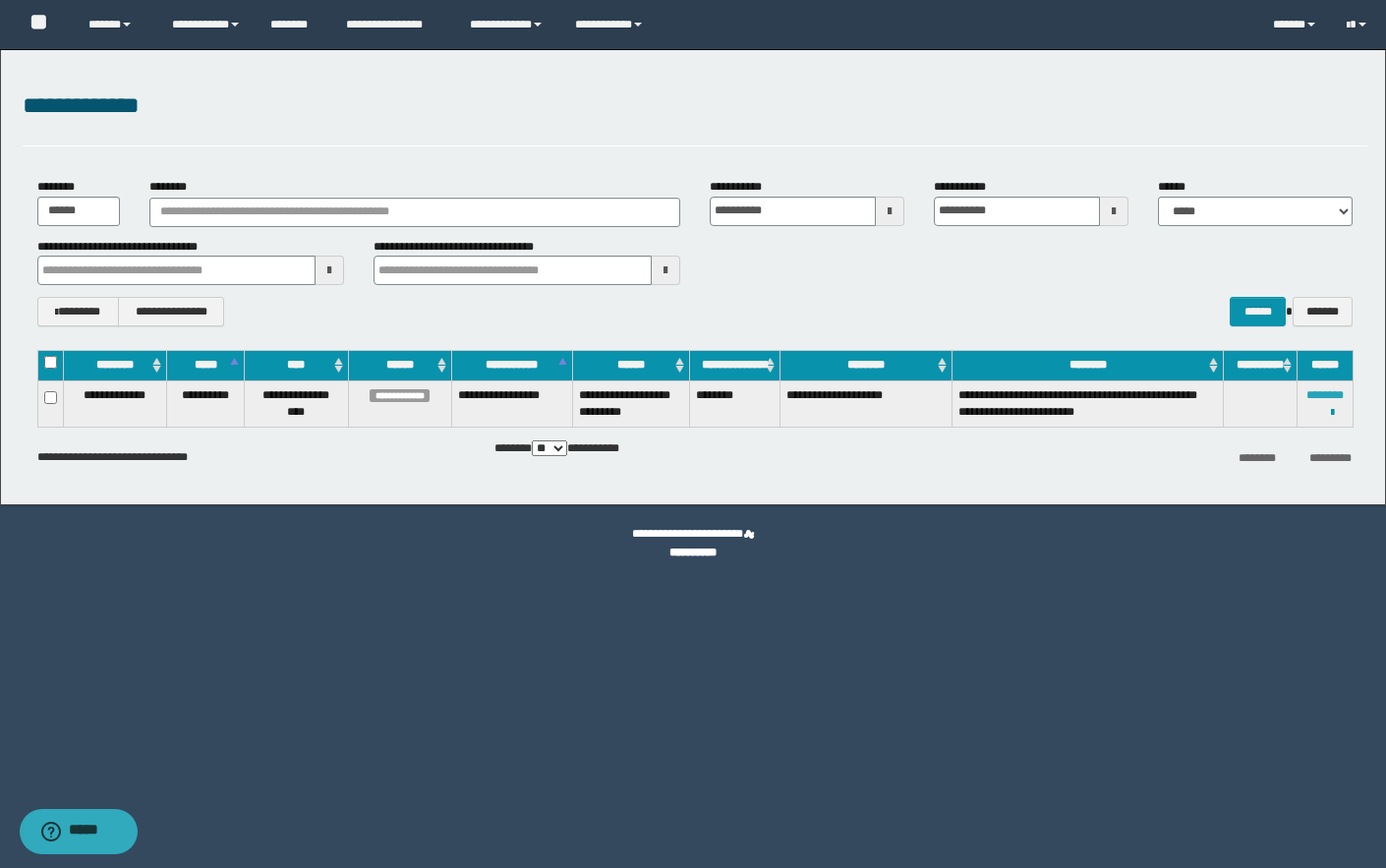 click on "********" at bounding box center (1325, 395) 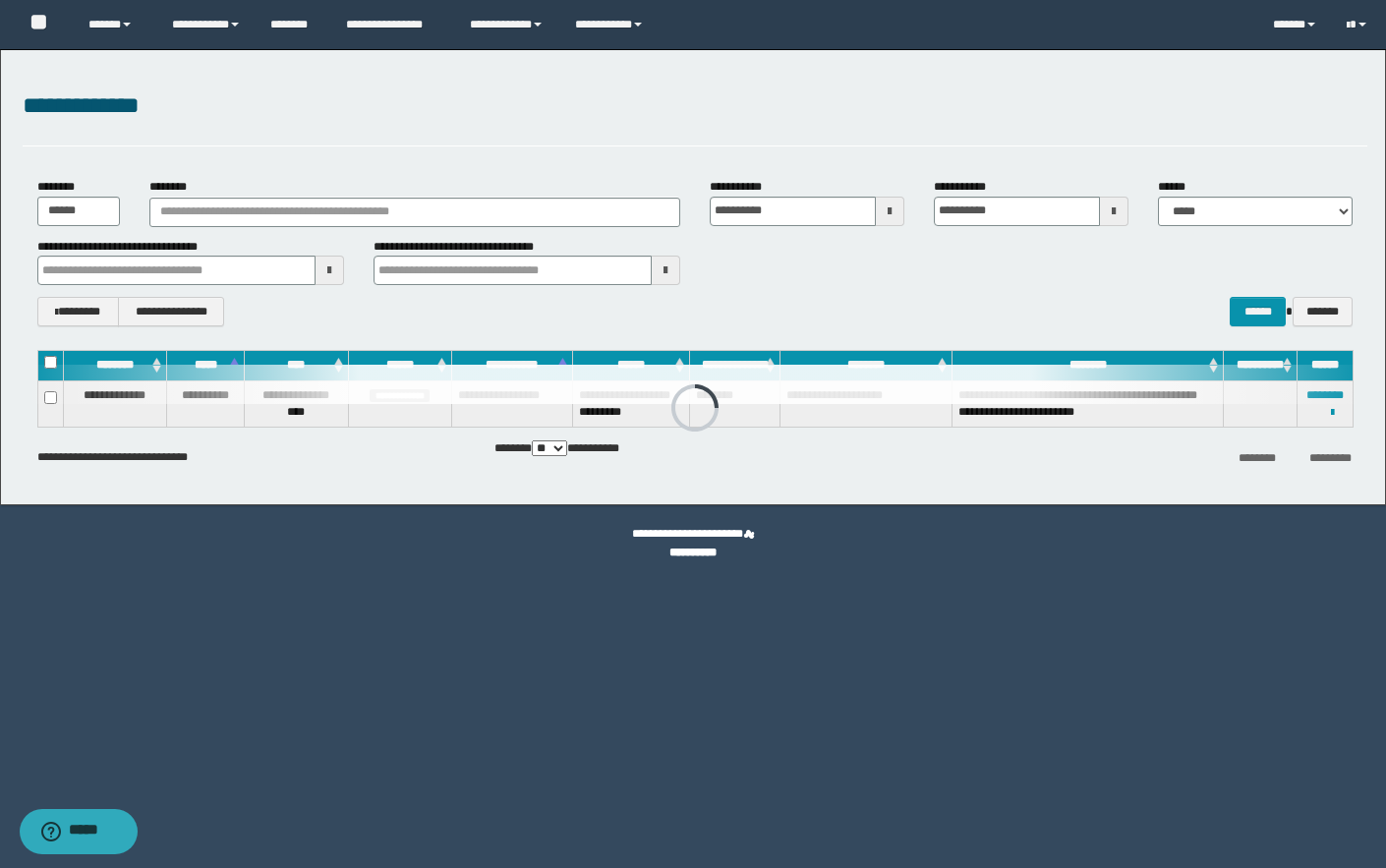 click at bounding box center (695, 384) 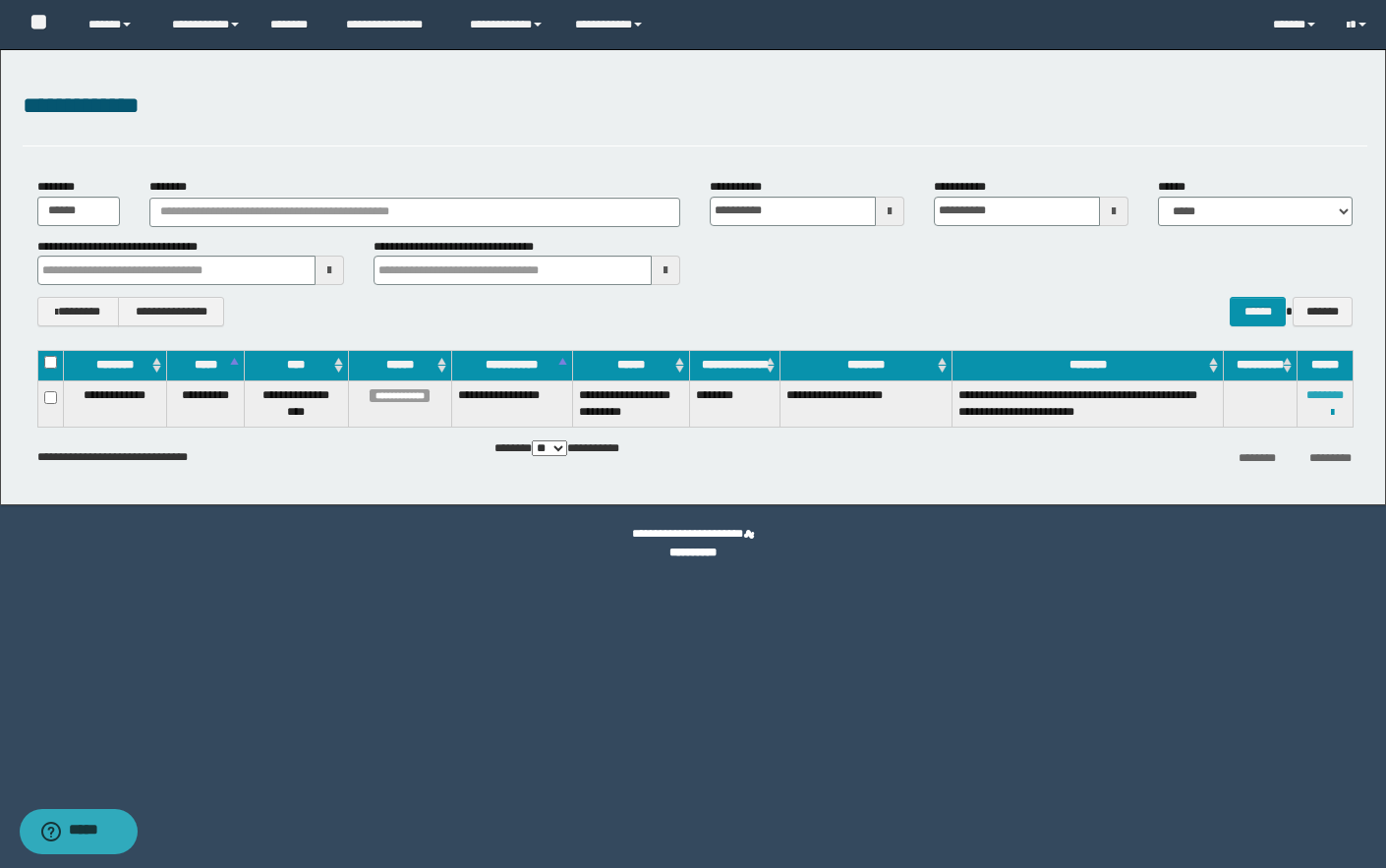 click on "********" at bounding box center [1325, 395] 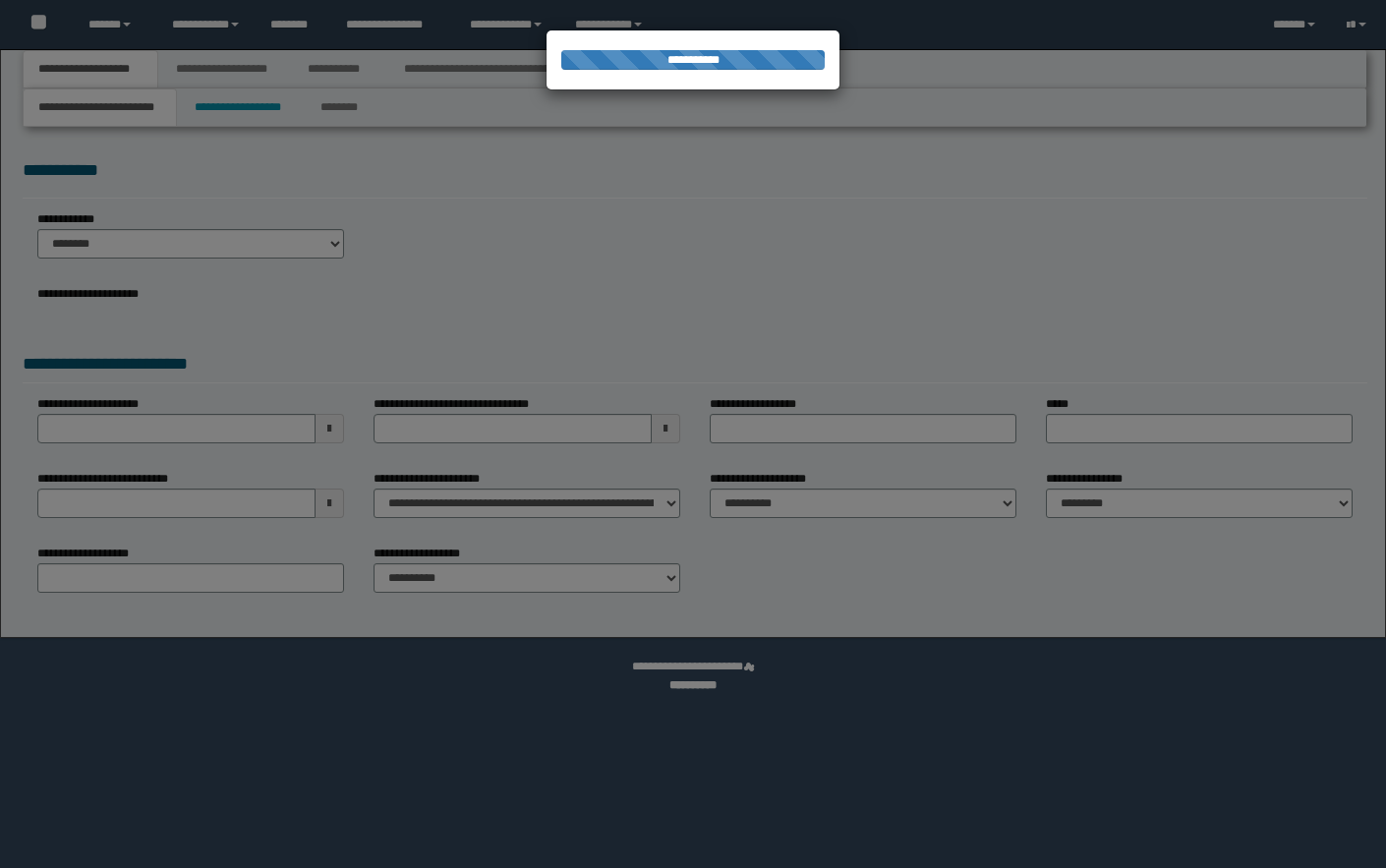 scroll, scrollTop: 0, scrollLeft: 0, axis: both 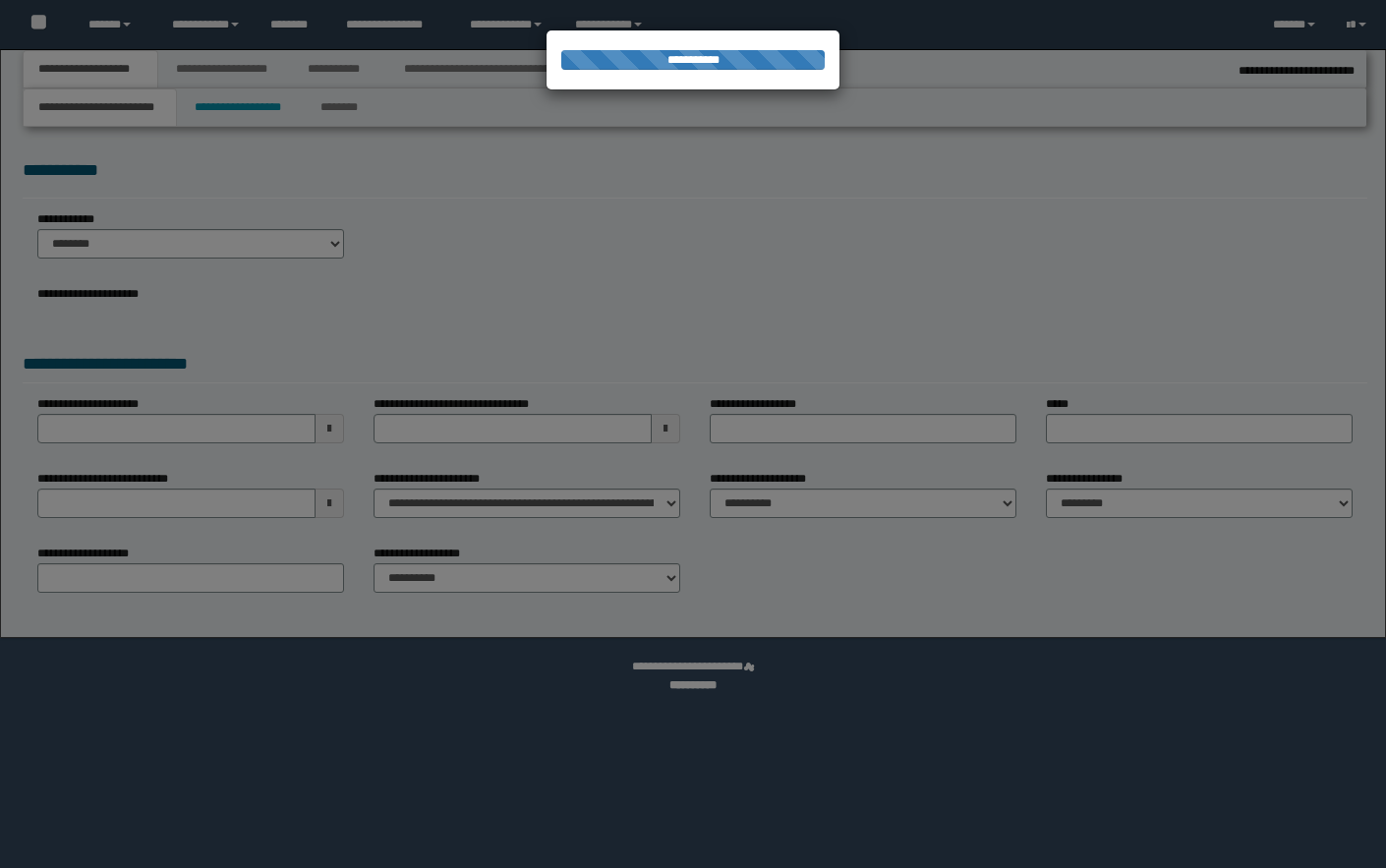 select on "*" 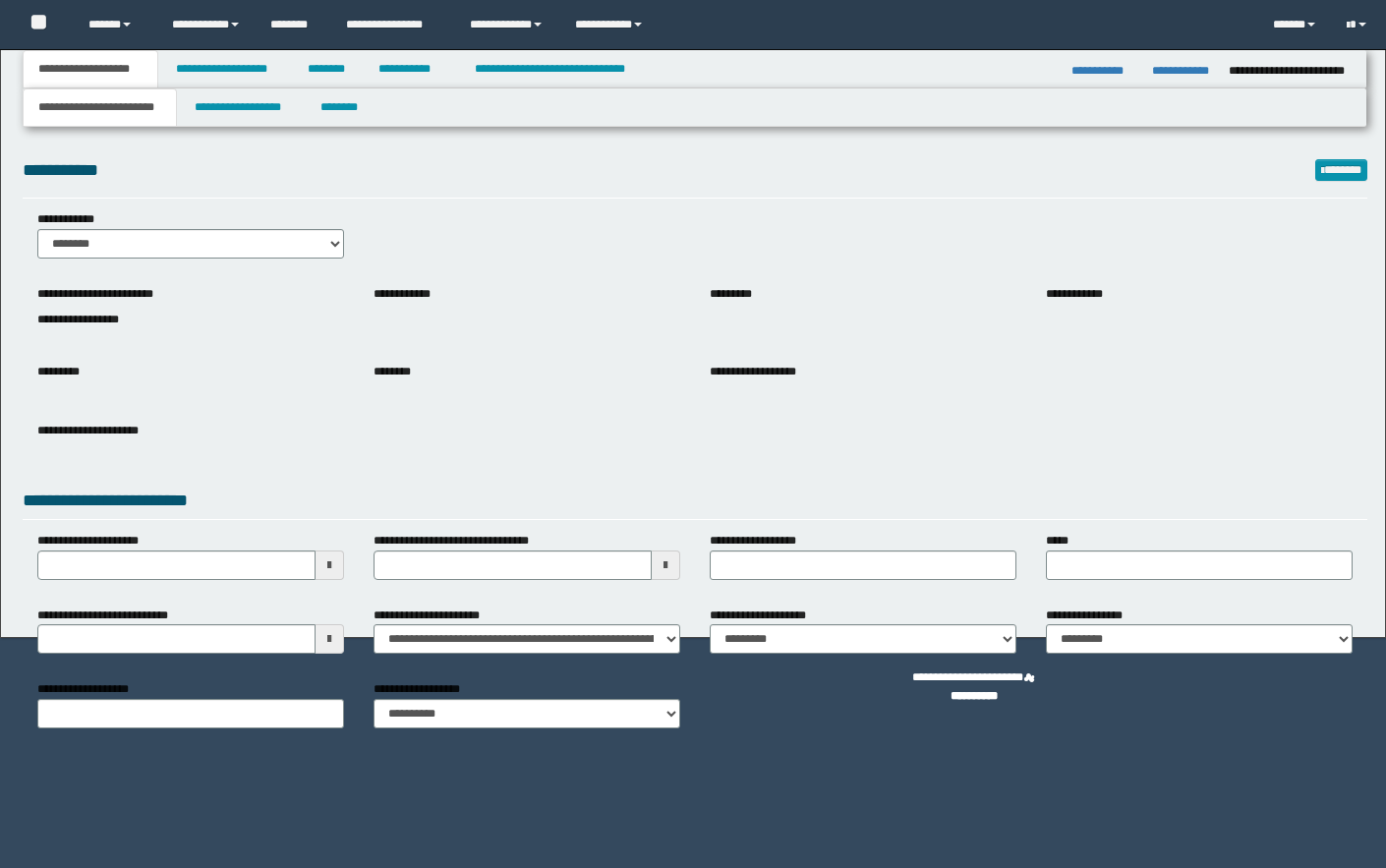 scroll, scrollTop: 0, scrollLeft: 0, axis: both 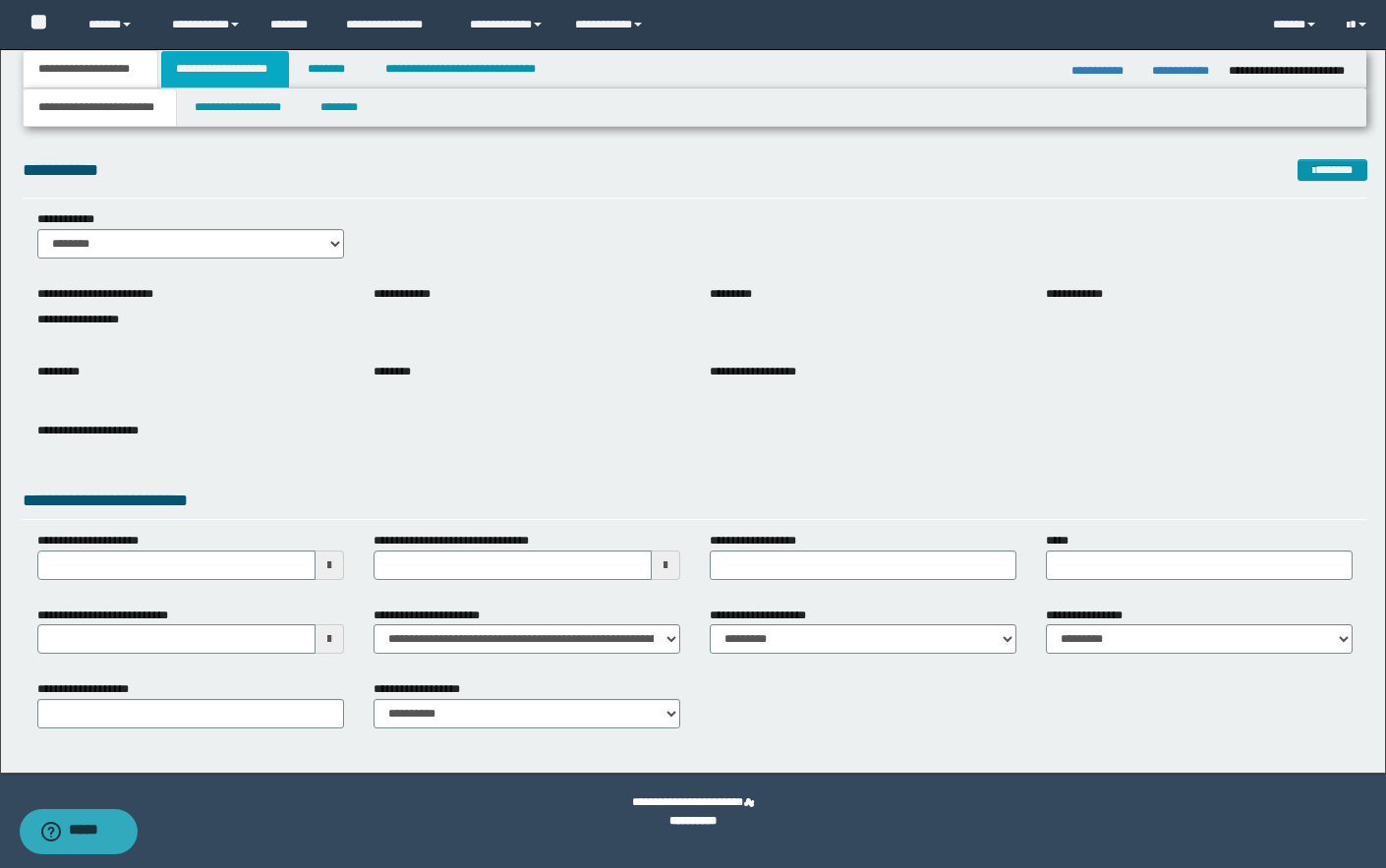 click on "**********" at bounding box center [225, 69] 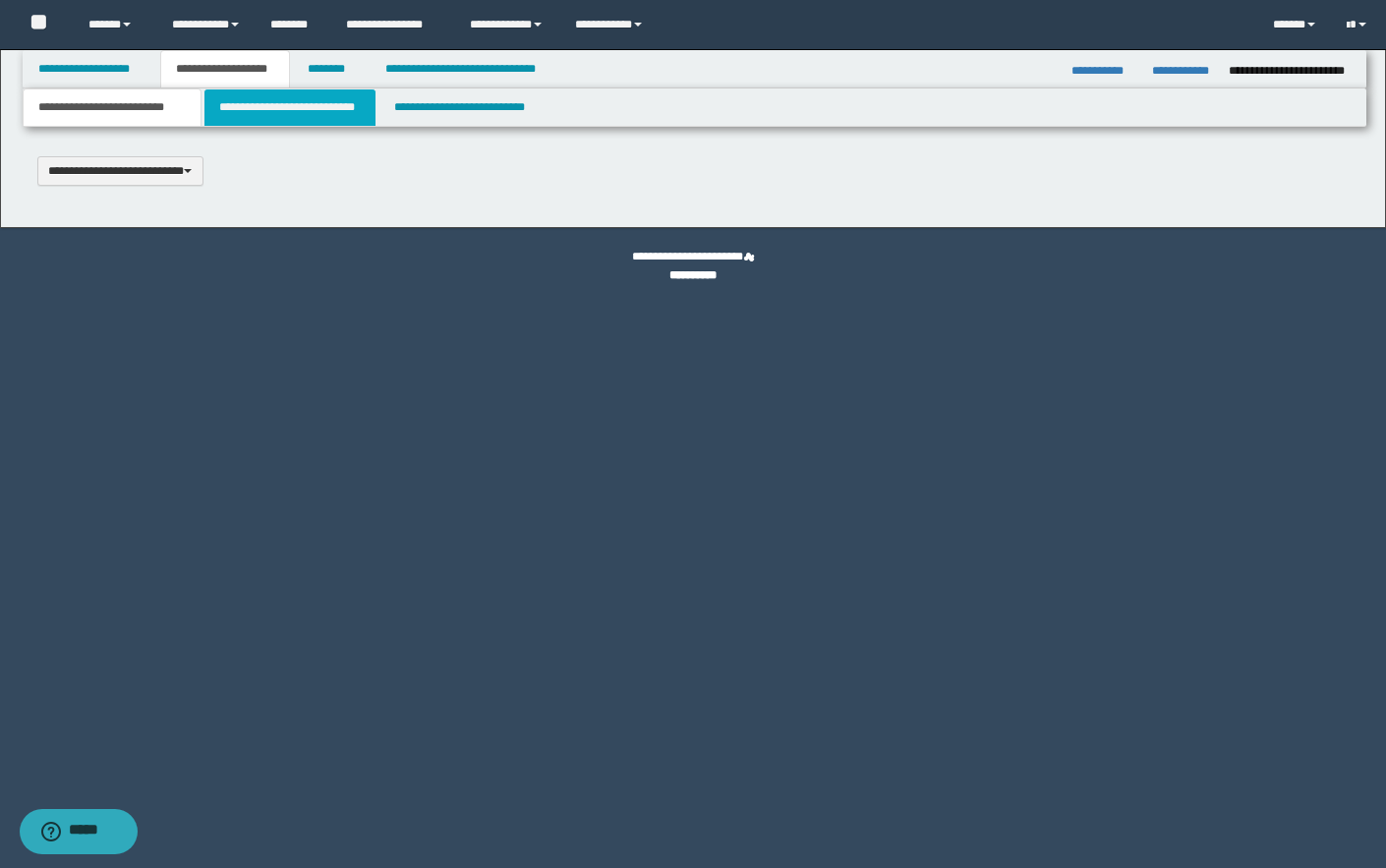 type 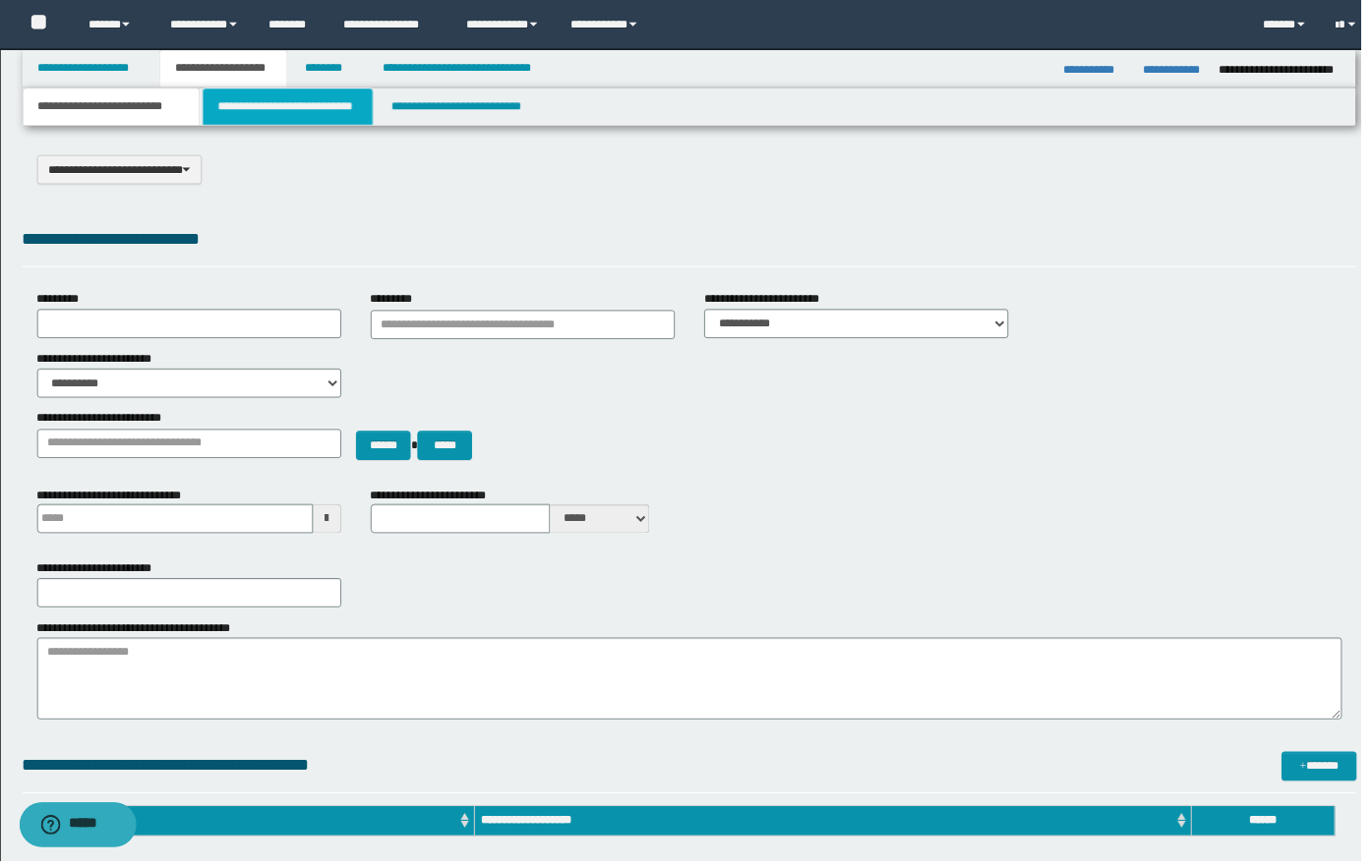 click on "**********" at bounding box center (290, 107) 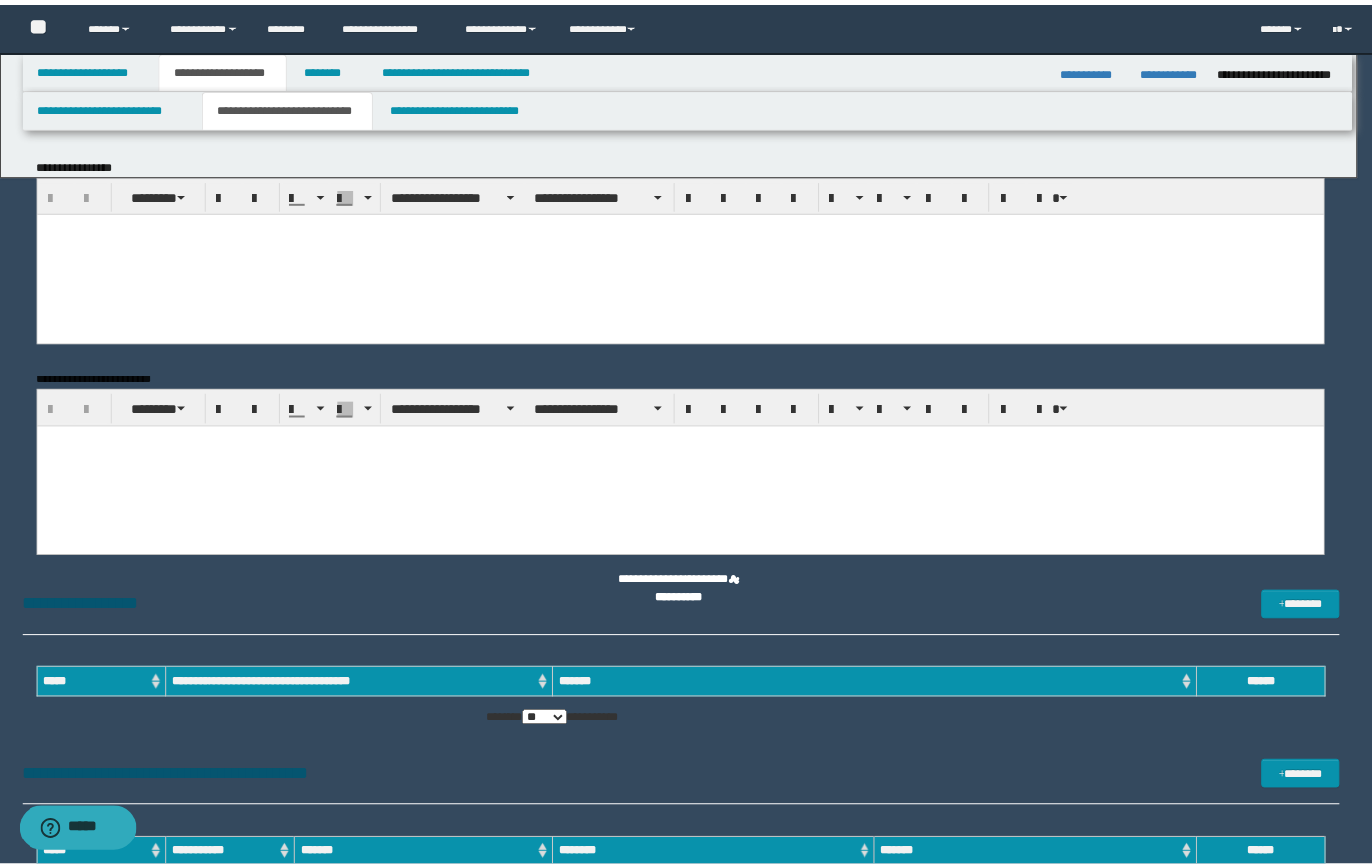 scroll, scrollTop: 0, scrollLeft: 0, axis: both 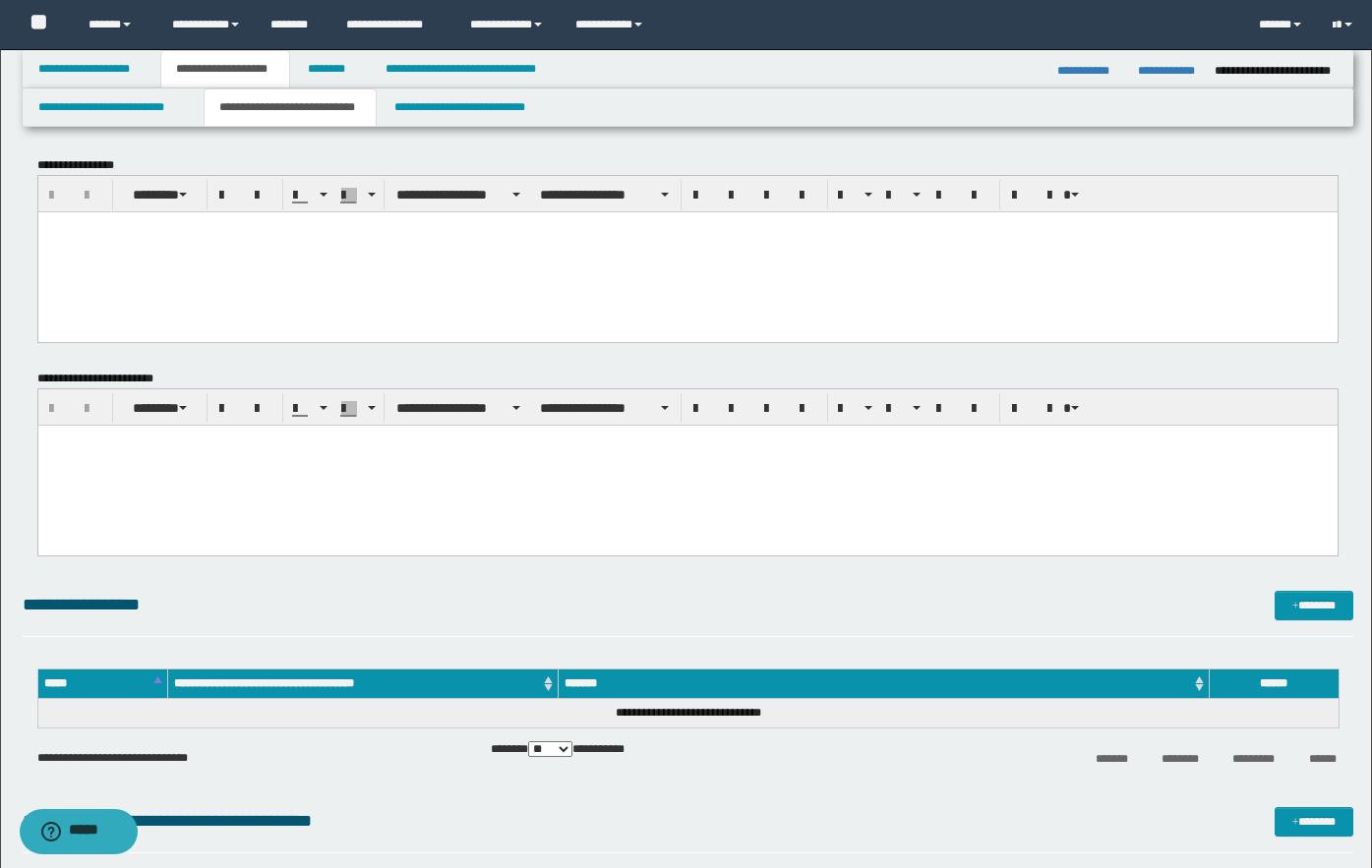 click at bounding box center [686, 439] 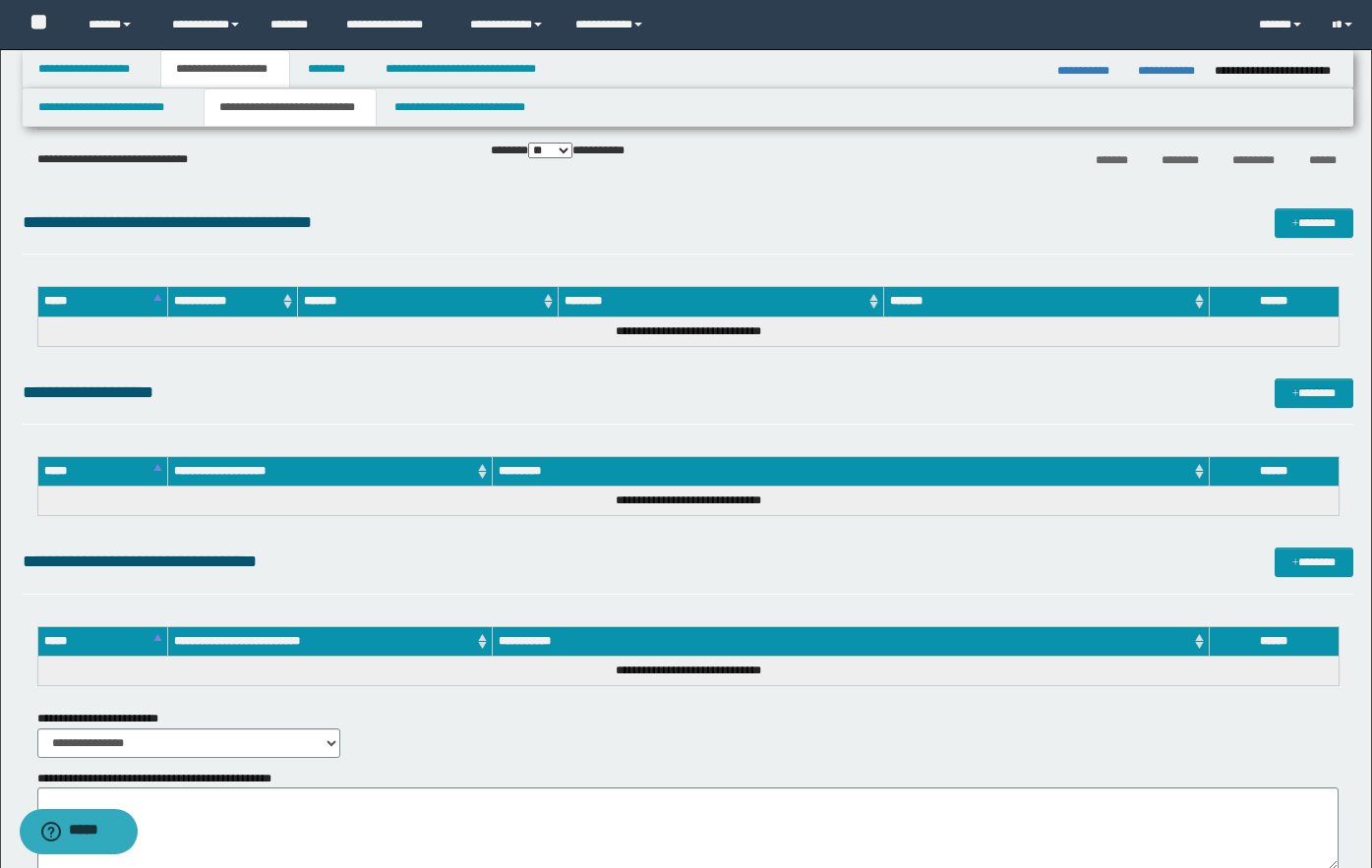 scroll, scrollTop: 197, scrollLeft: 0, axis: vertical 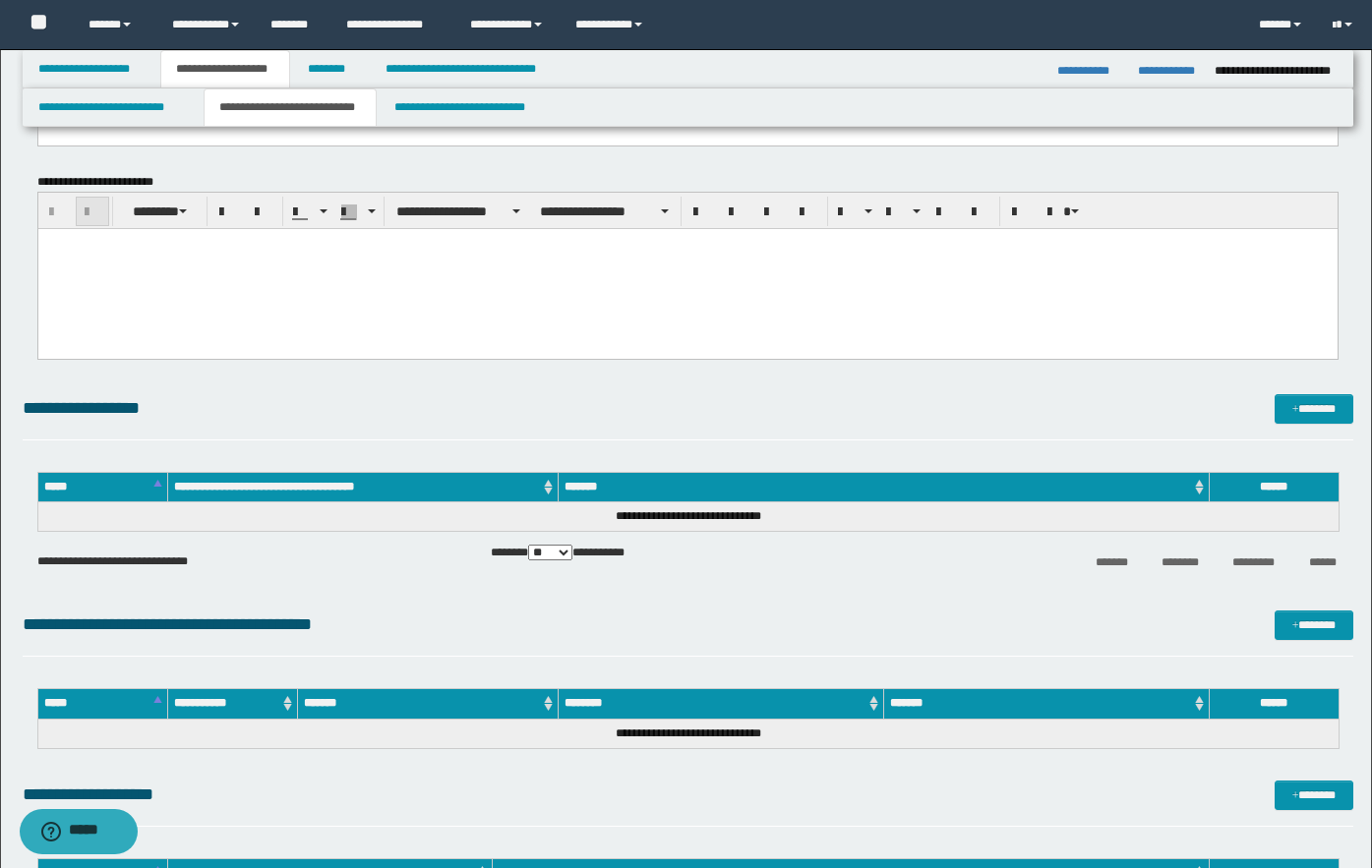 click at bounding box center (92, 211) 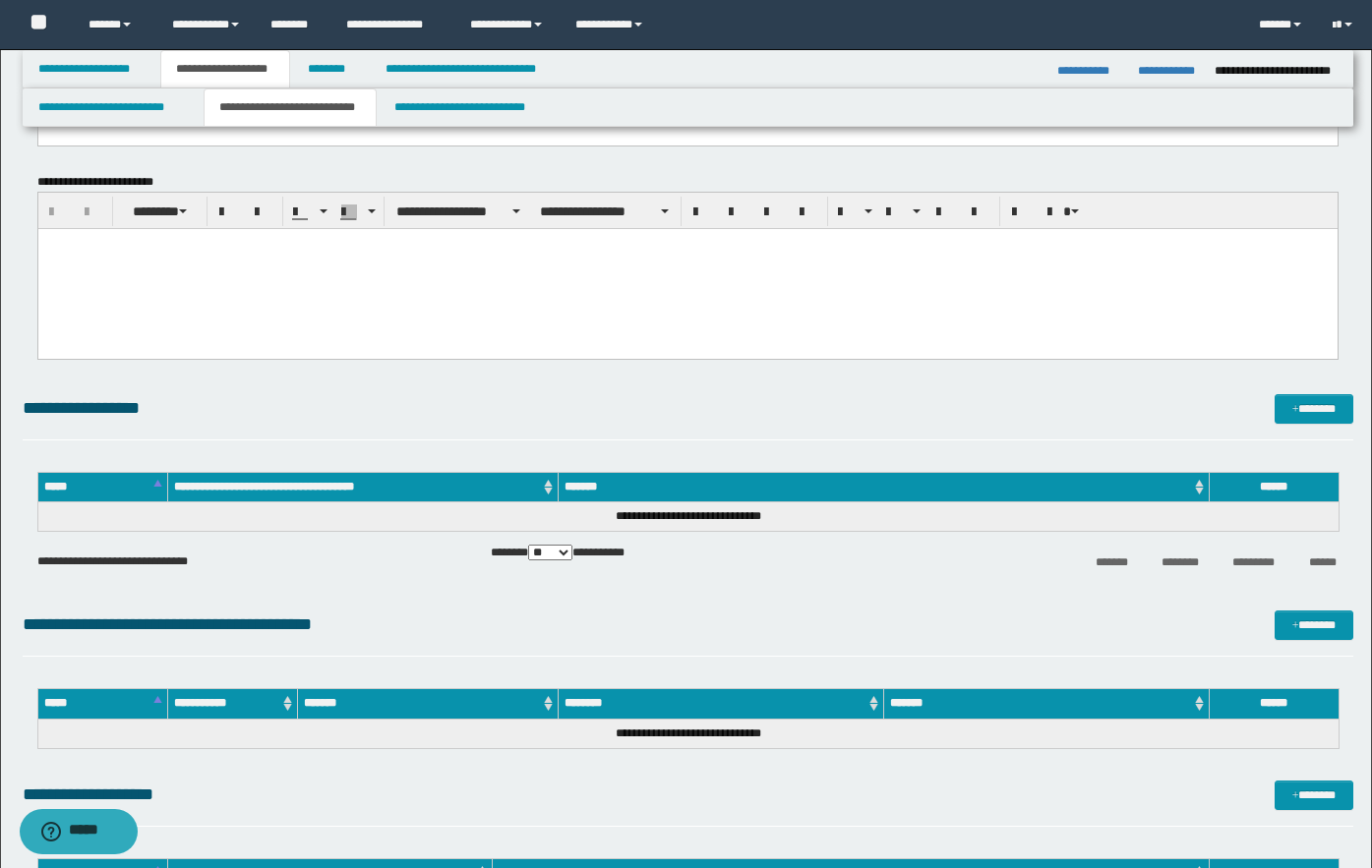 paste 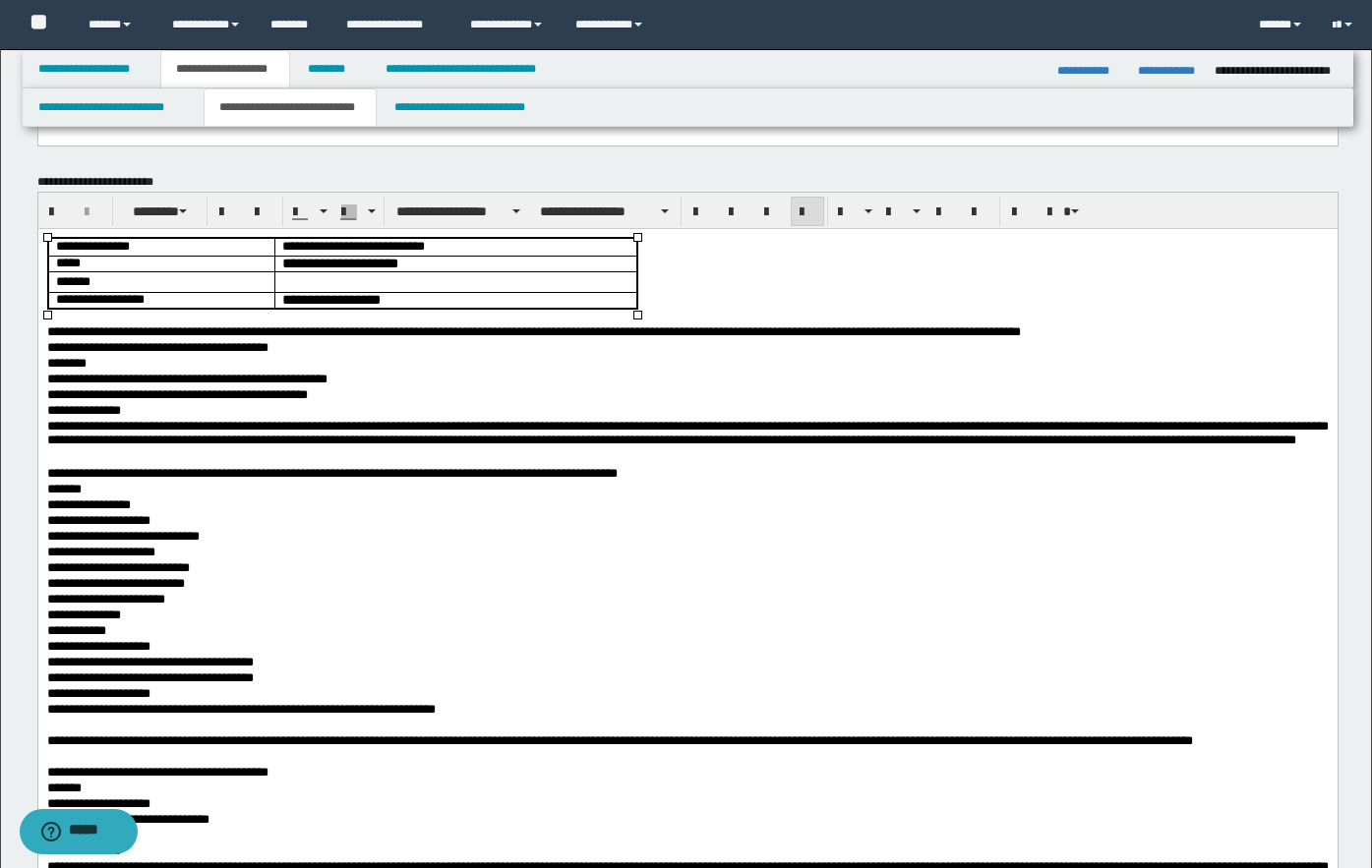 drag, startPoint x: 581, startPoint y: 270, endPoint x: 689, endPoint y: 285, distance: 109.03669 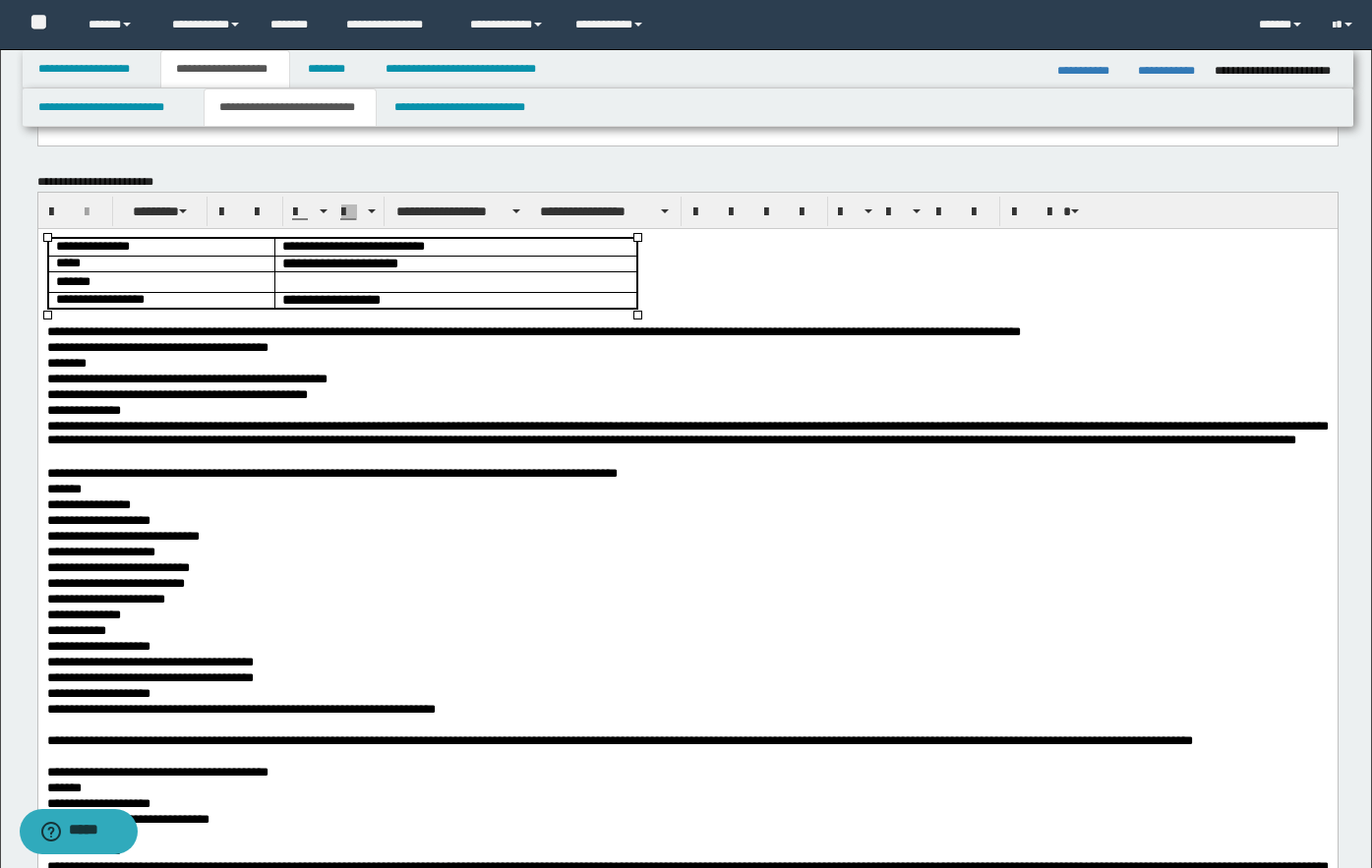 drag, startPoint x: 689, startPoint y: 285, endPoint x: 91, endPoint y: 214, distance: 602.2001 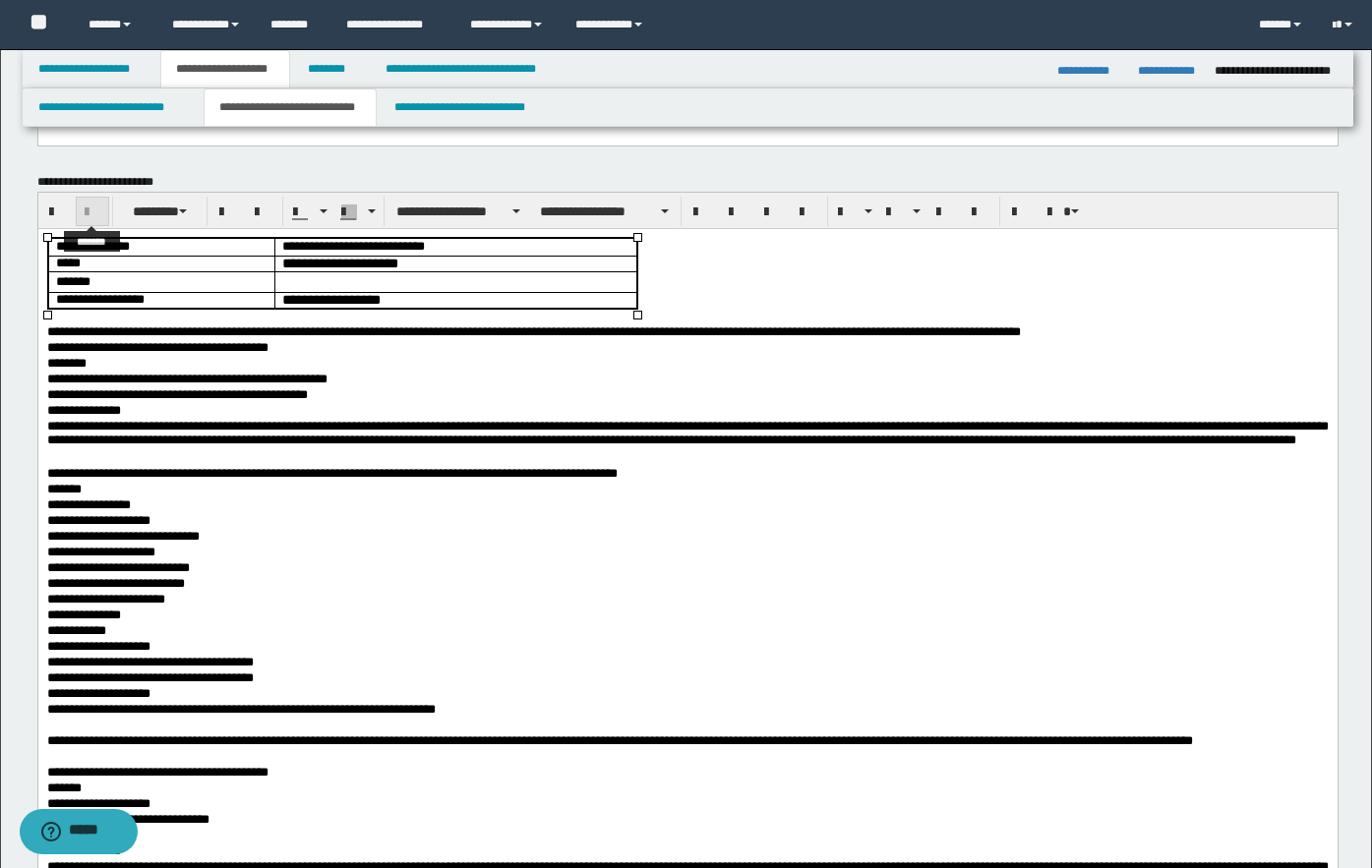 type 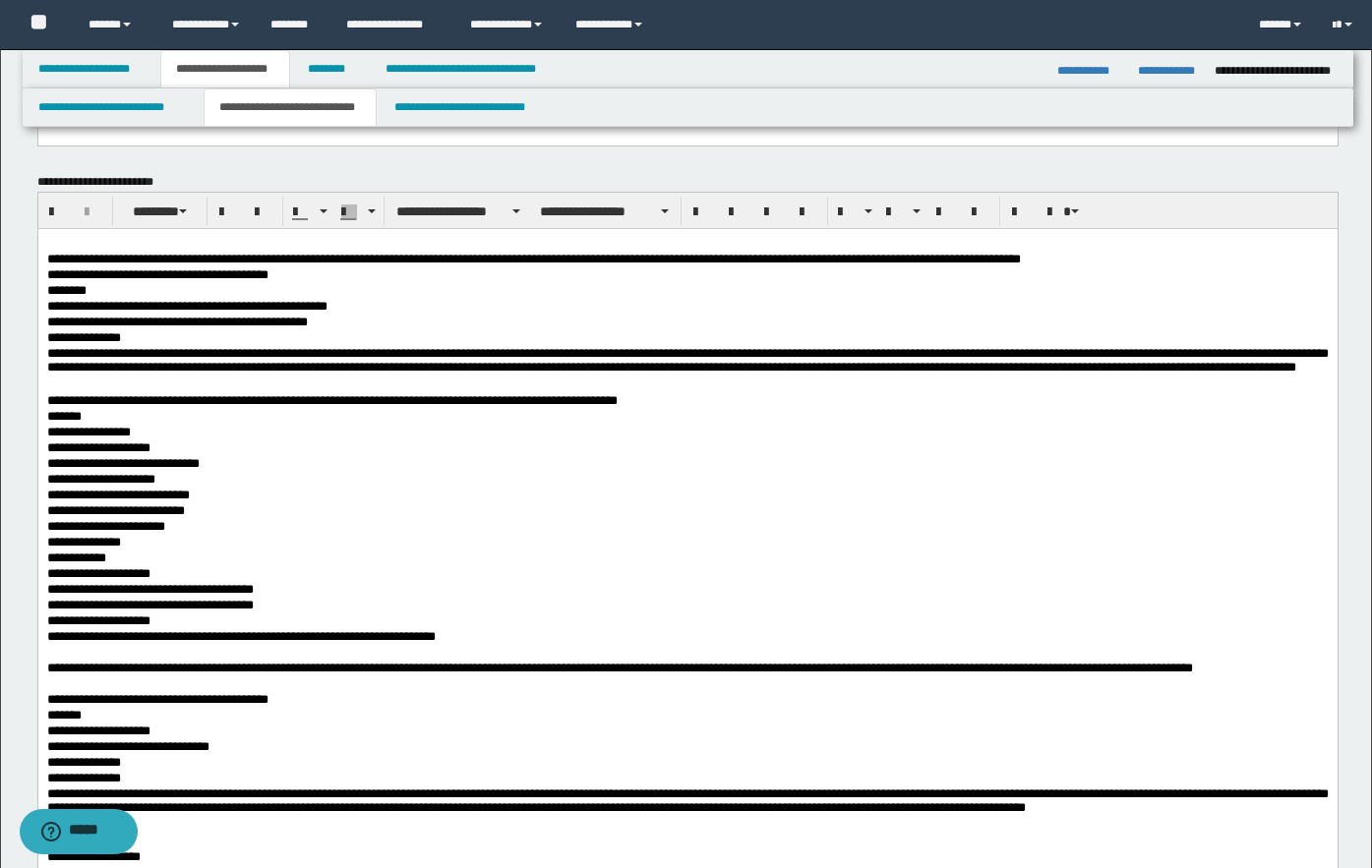 click at bounding box center [686, 244] 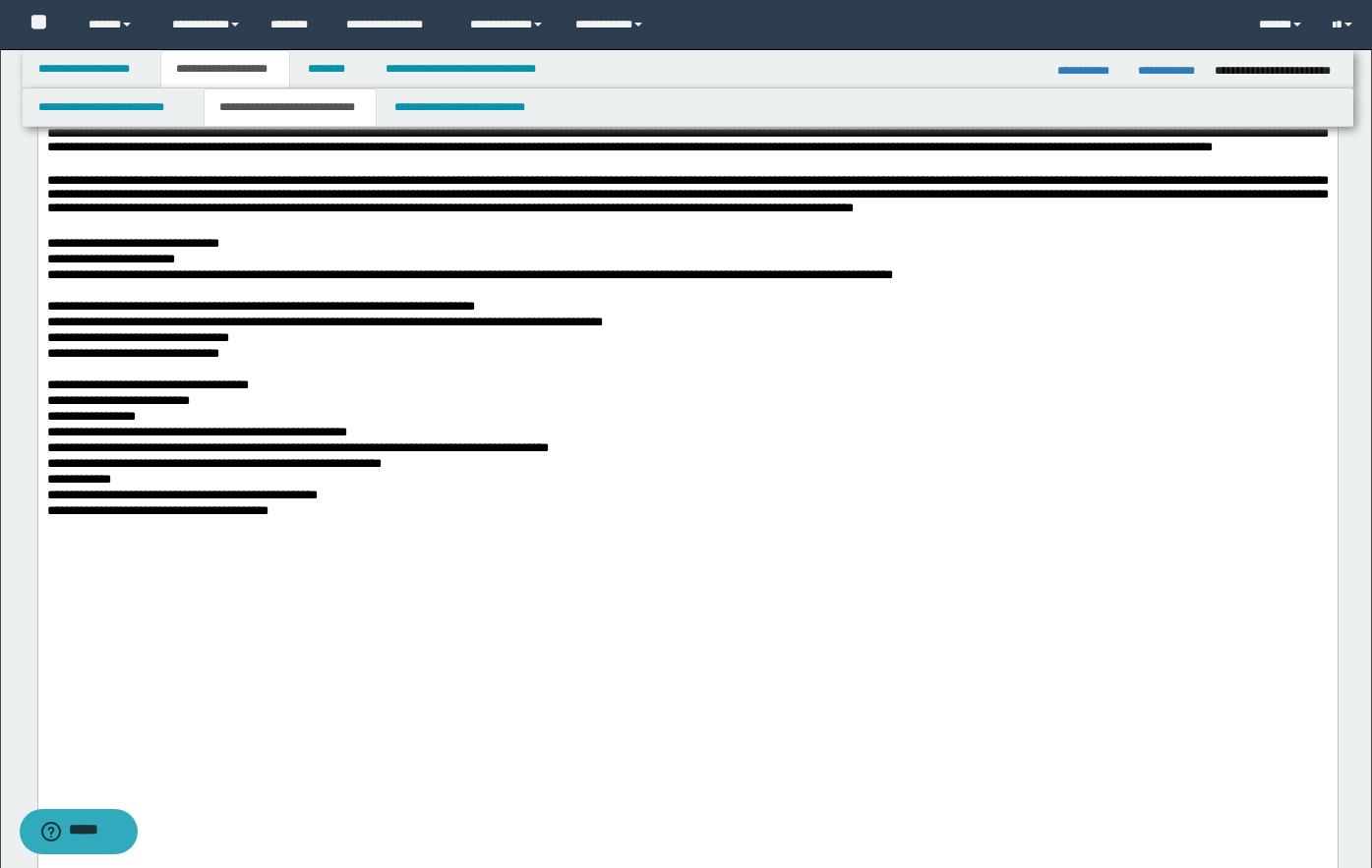 click at bounding box center (686, 591) 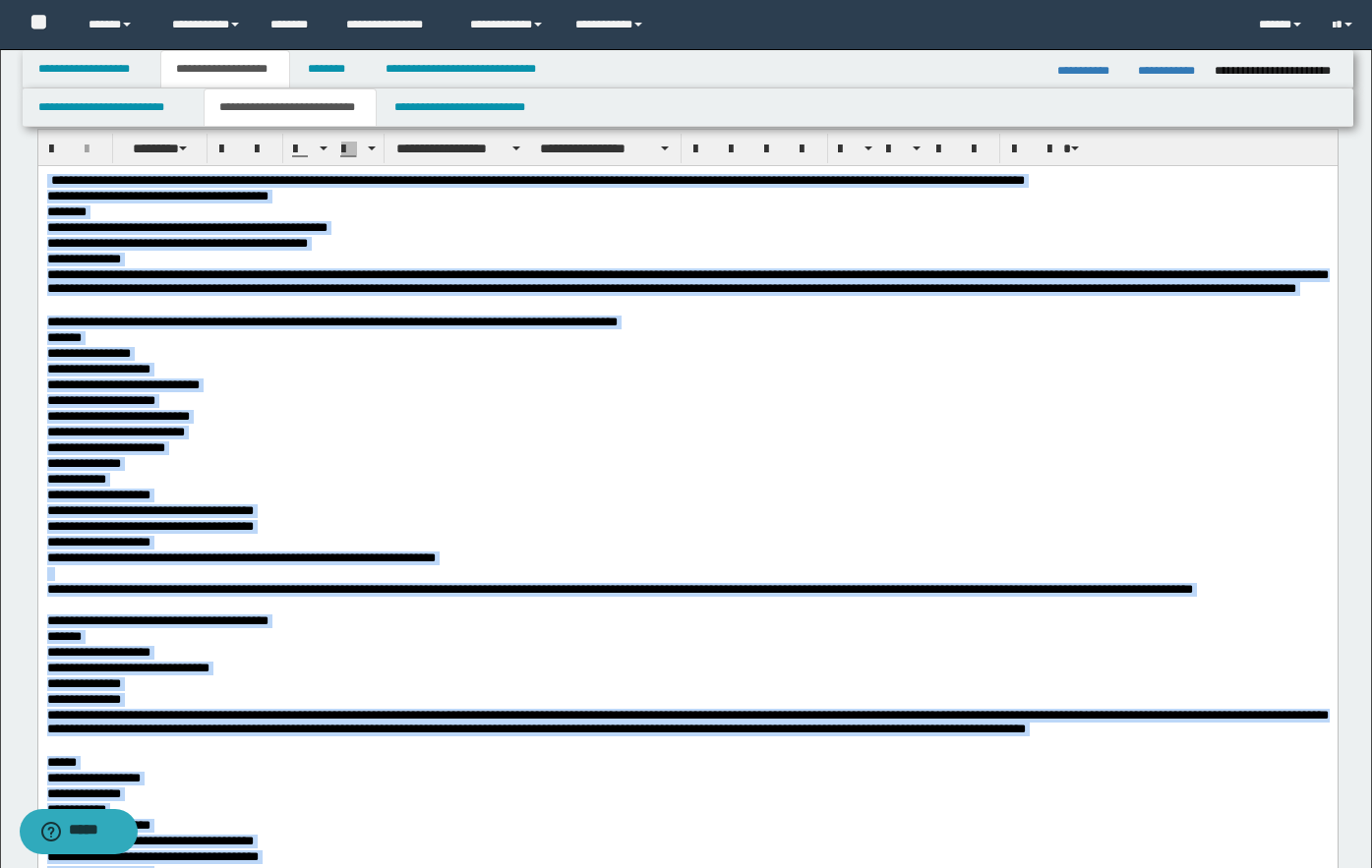 scroll, scrollTop: 0, scrollLeft: 0, axis: both 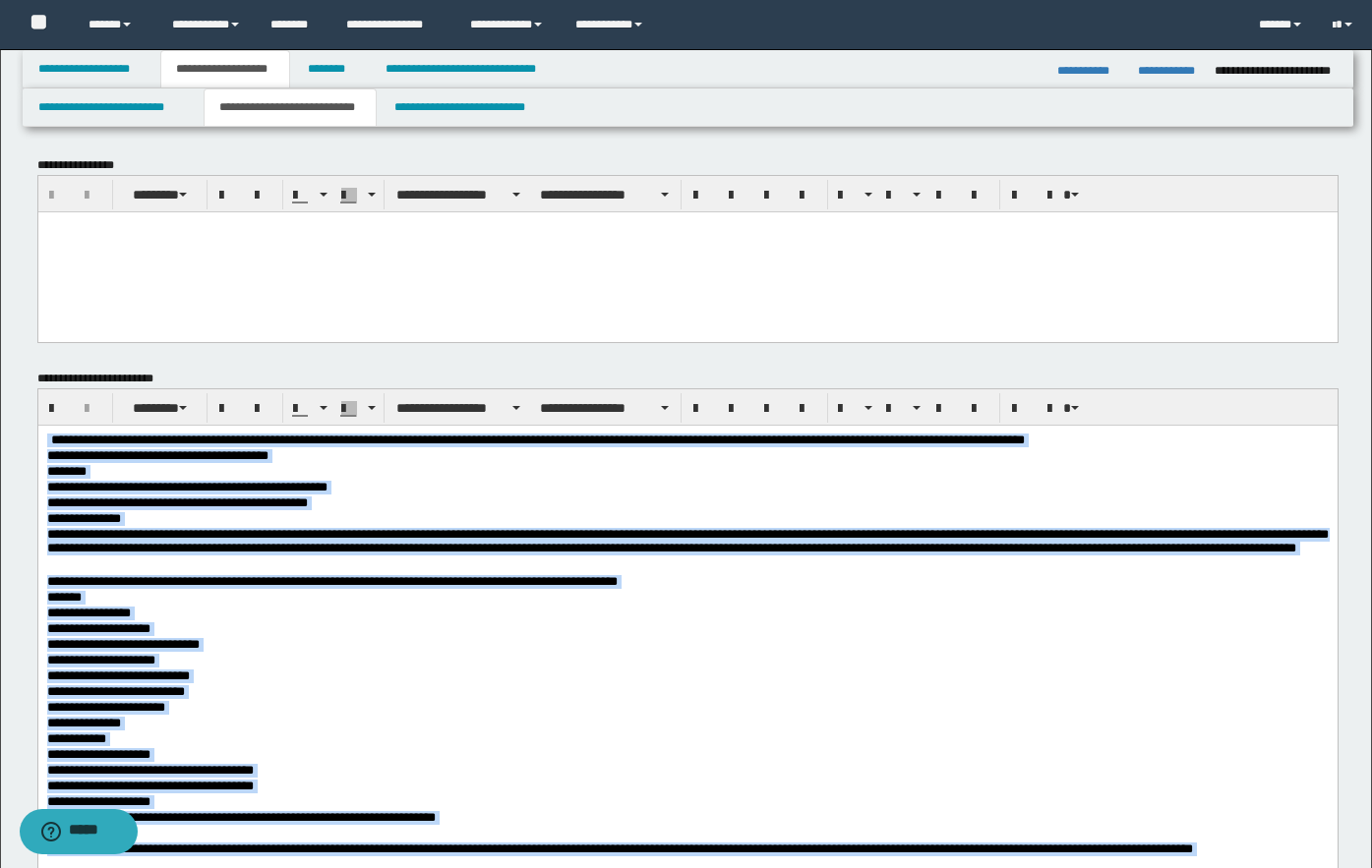 drag, startPoint x: 403, startPoint y: 1912, endPoint x: -5, endPoint y: -102, distance: 2054.9112 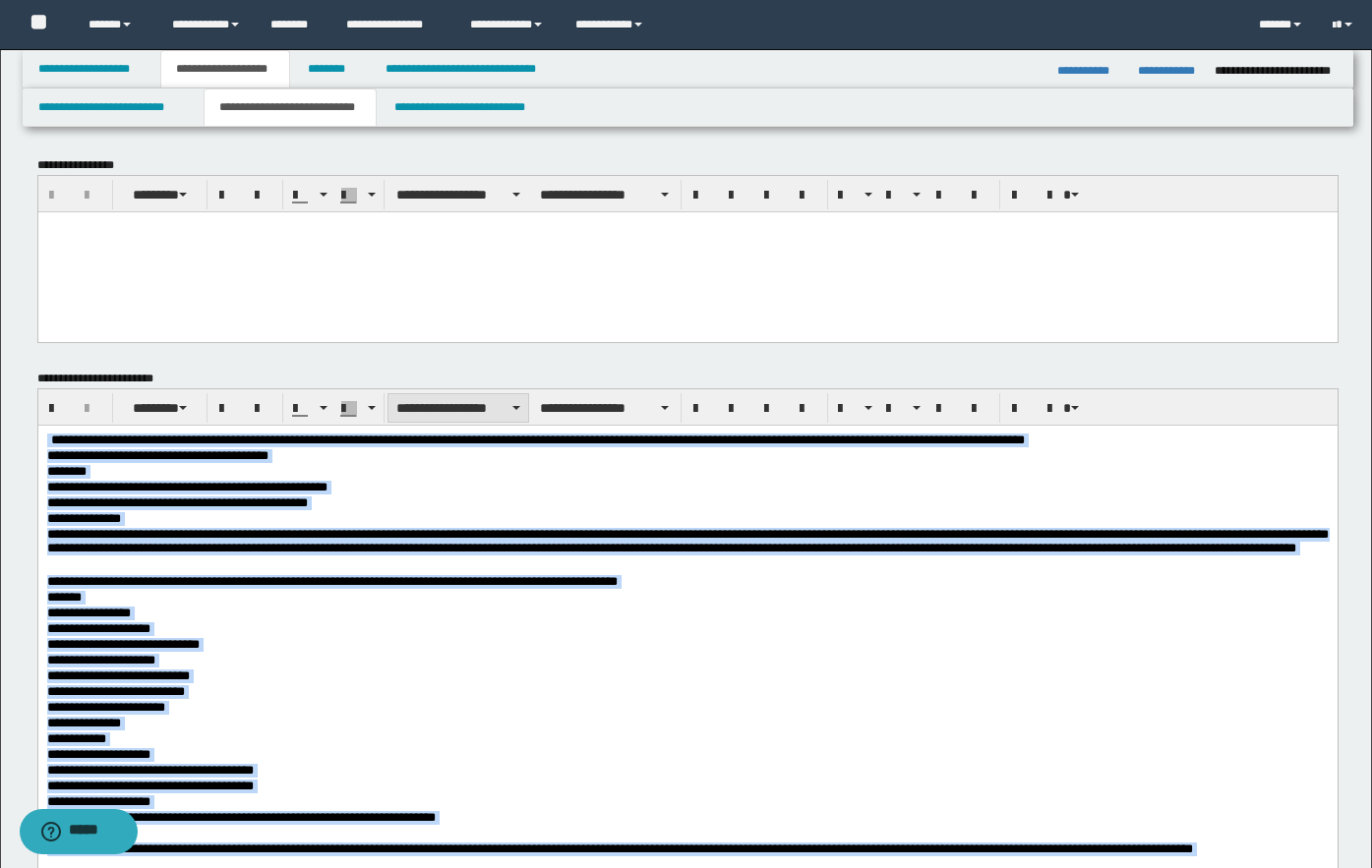 click on "**********" at bounding box center [458, 408] 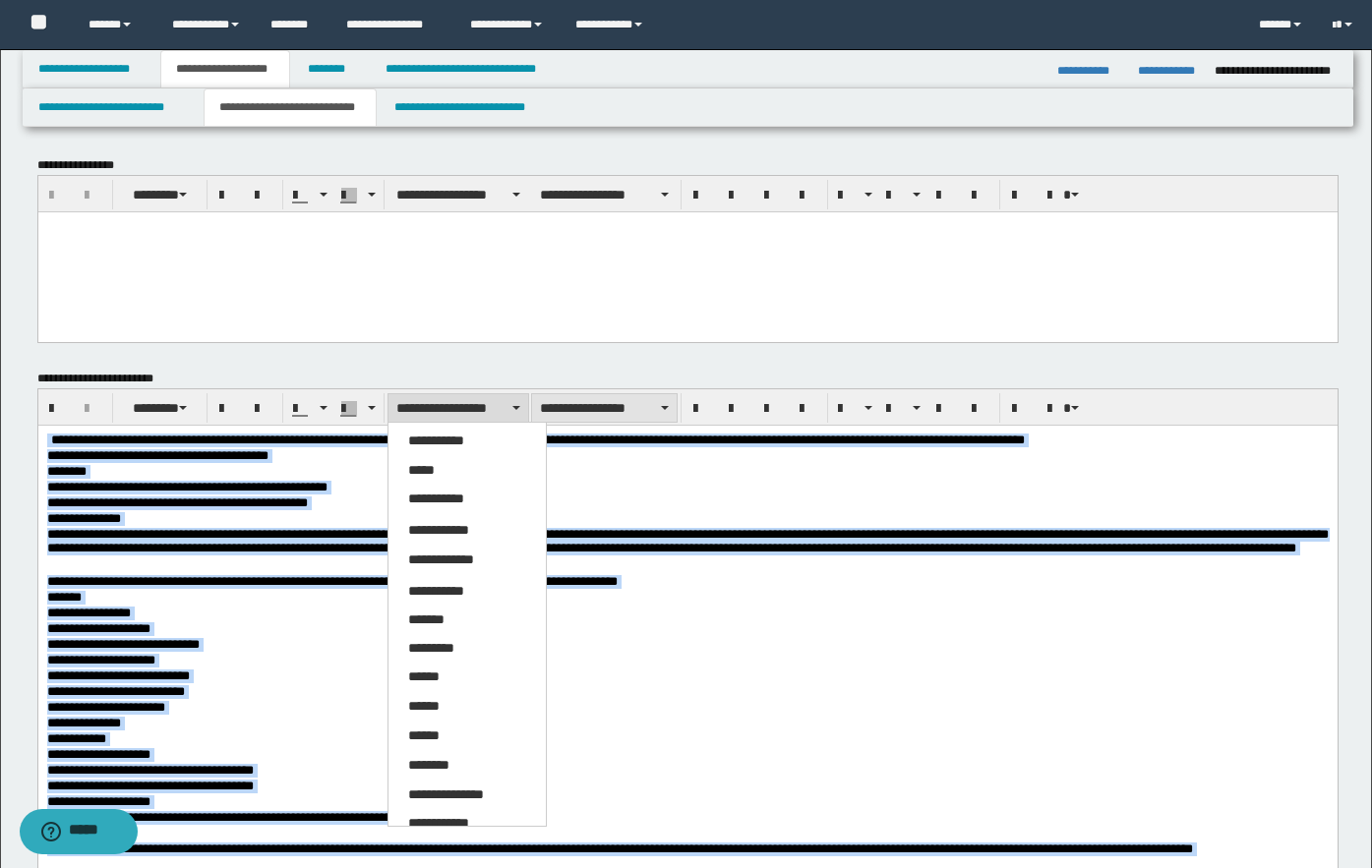 drag, startPoint x: 439, startPoint y: 466, endPoint x: 532, endPoint y: 404, distance: 111.77209 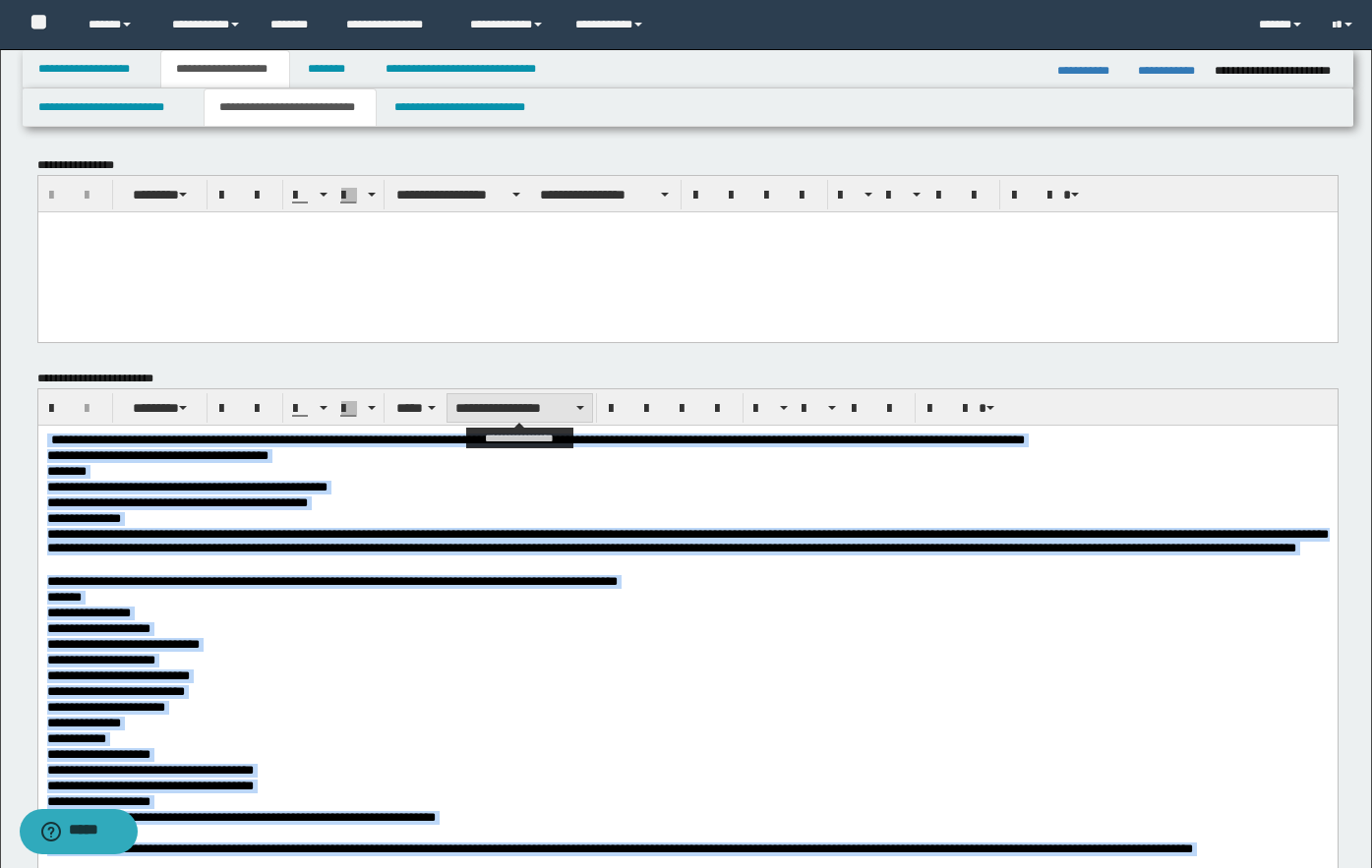 click on "**********" at bounding box center (519, 408) 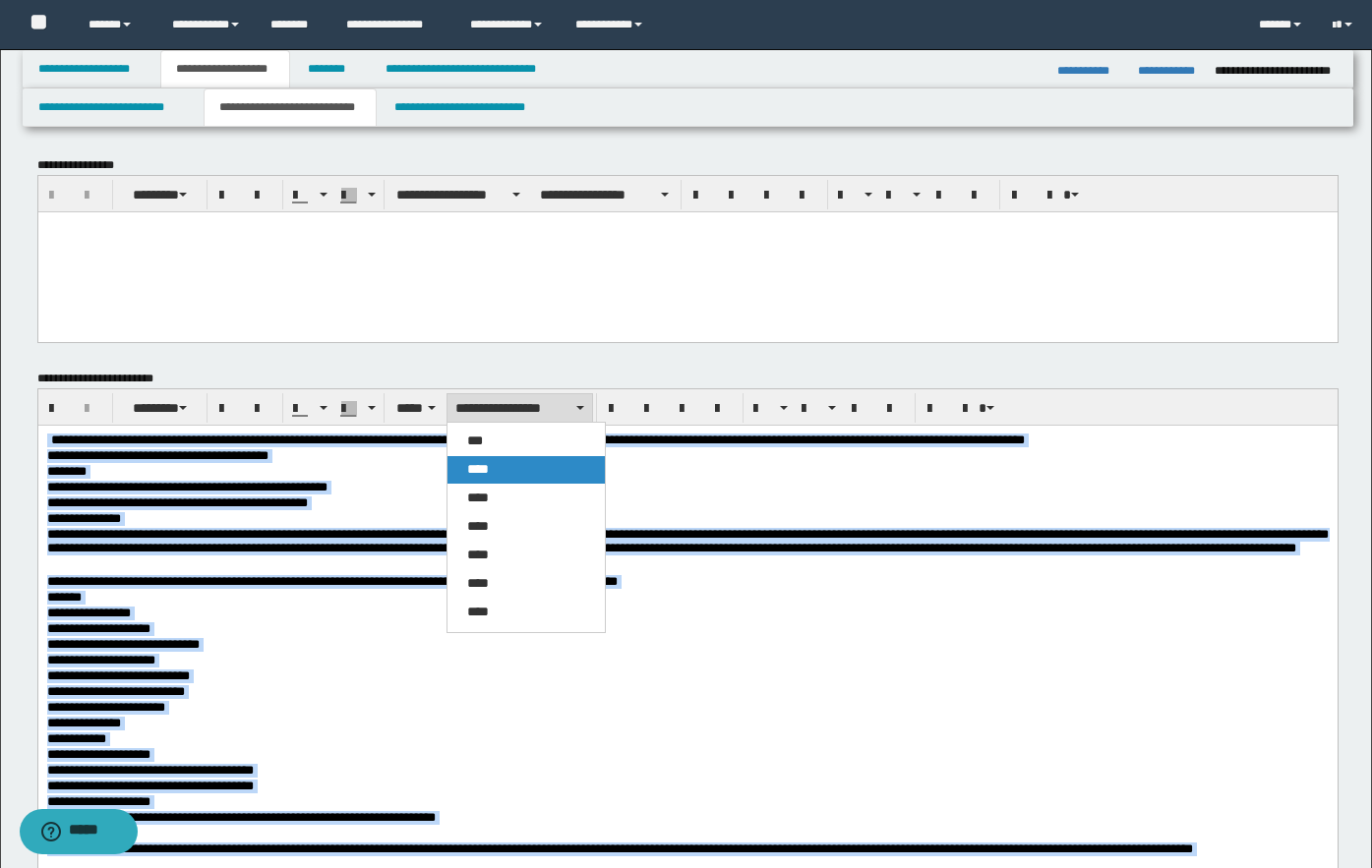 click on "****" at bounding box center [478, 469] 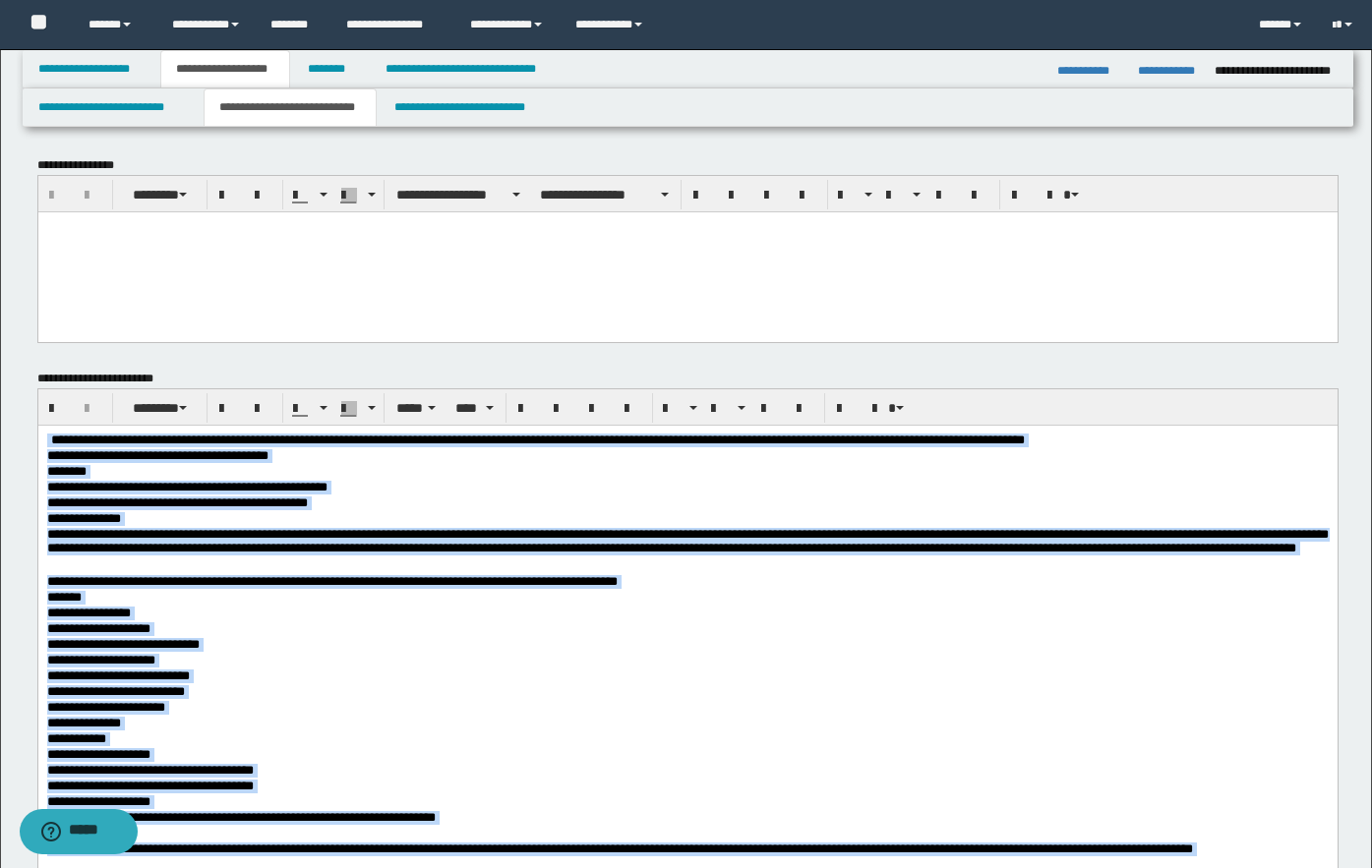 click on "**********" at bounding box center [686, 519] 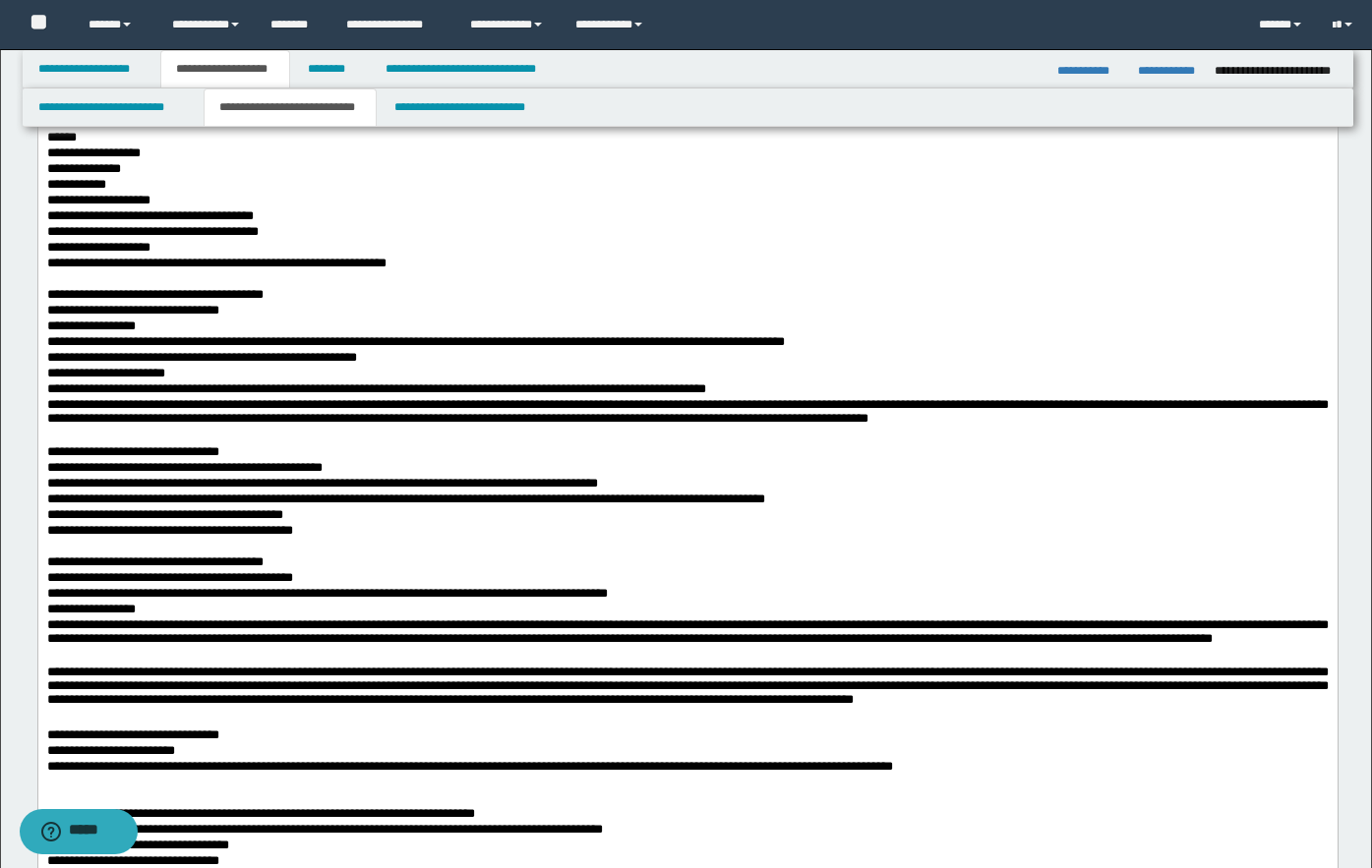 scroll, scrollTop: 983, scrollLeft: 0, axis: vertical 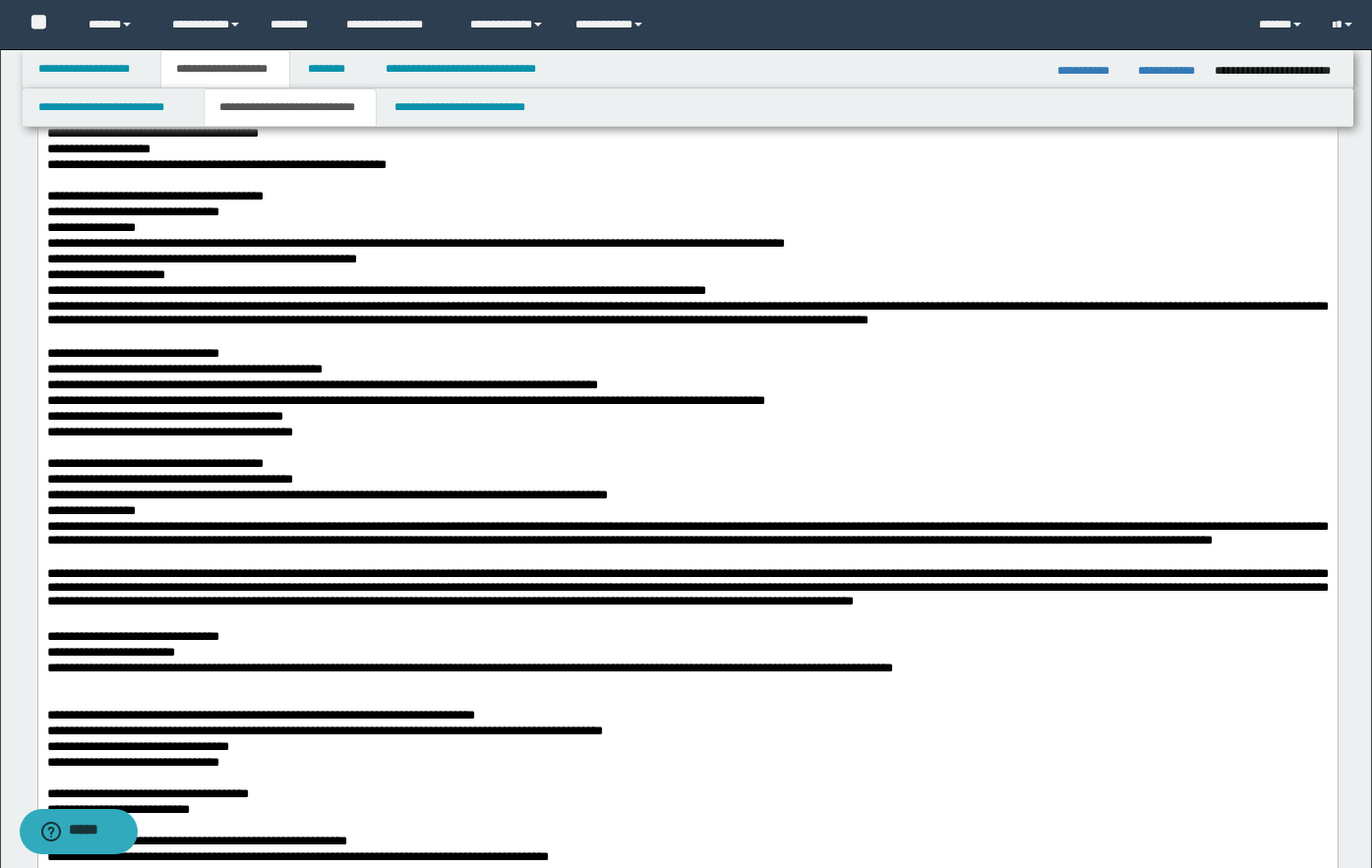 click on "**********" at bounding box center [686, 533] 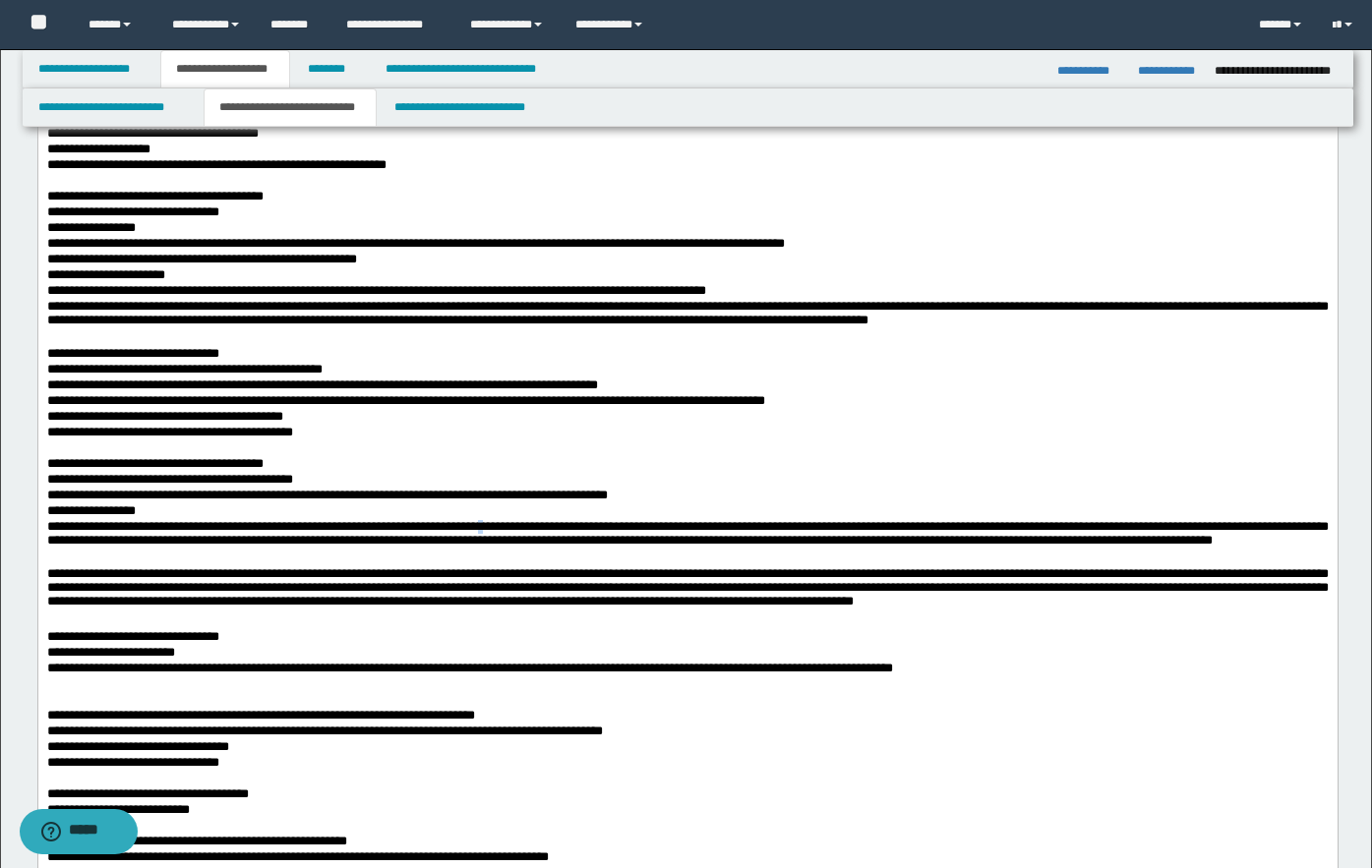 click on "**********" at bounding box center (686, 533) 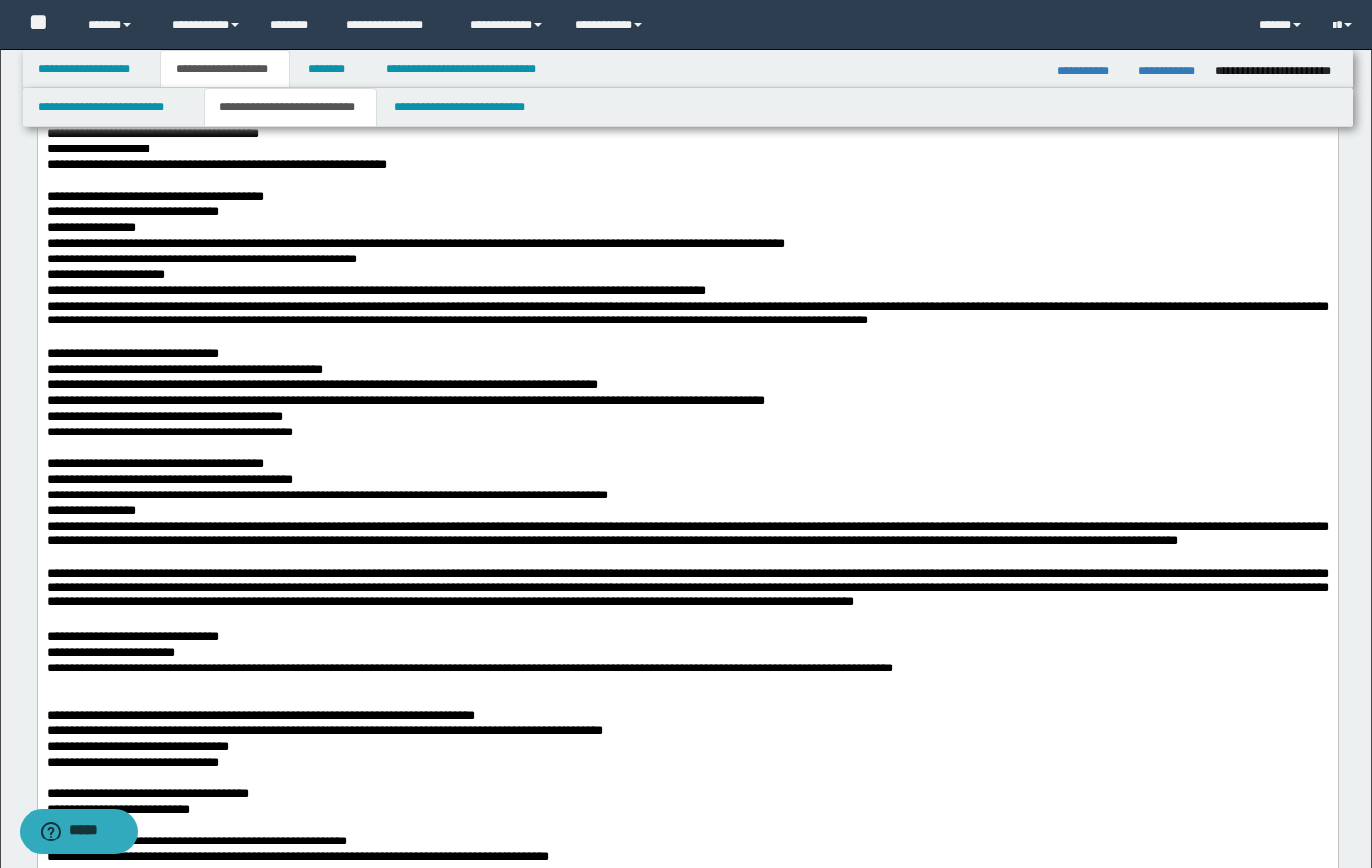 click on "**********" at bounding box center [327, 494] 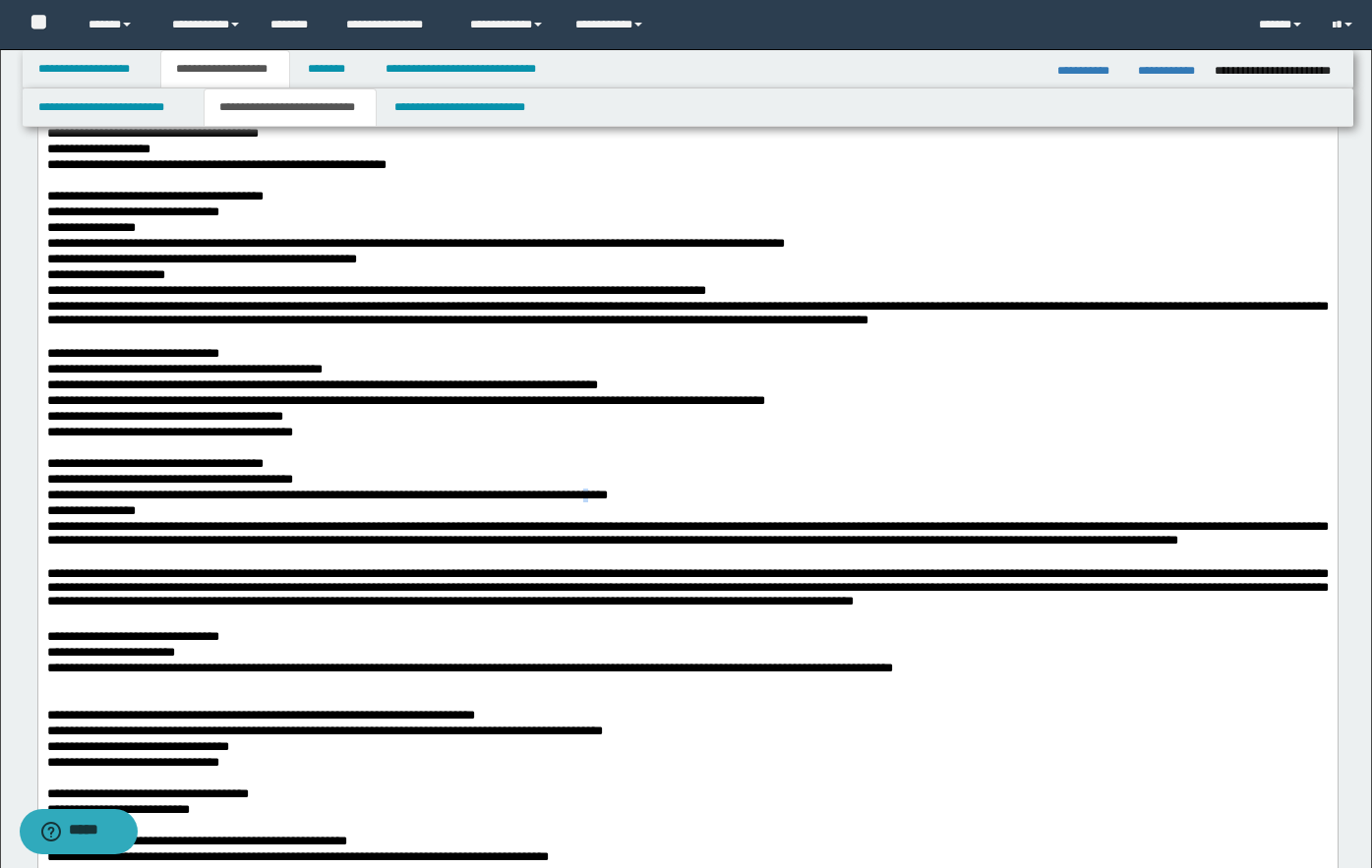 click on "**********" at bounding box center [327, 494] 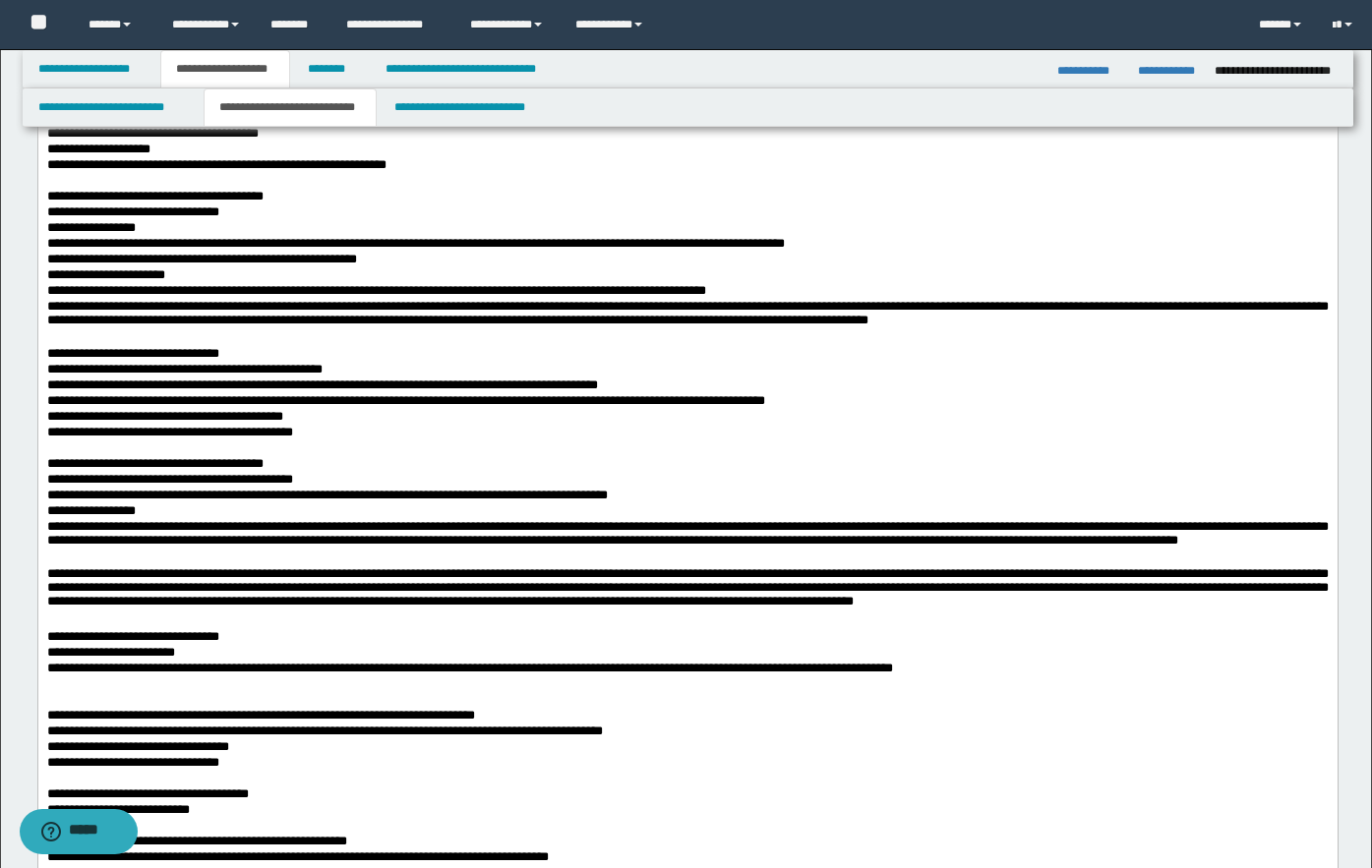click on "**********" at bounding box center (327, 494) 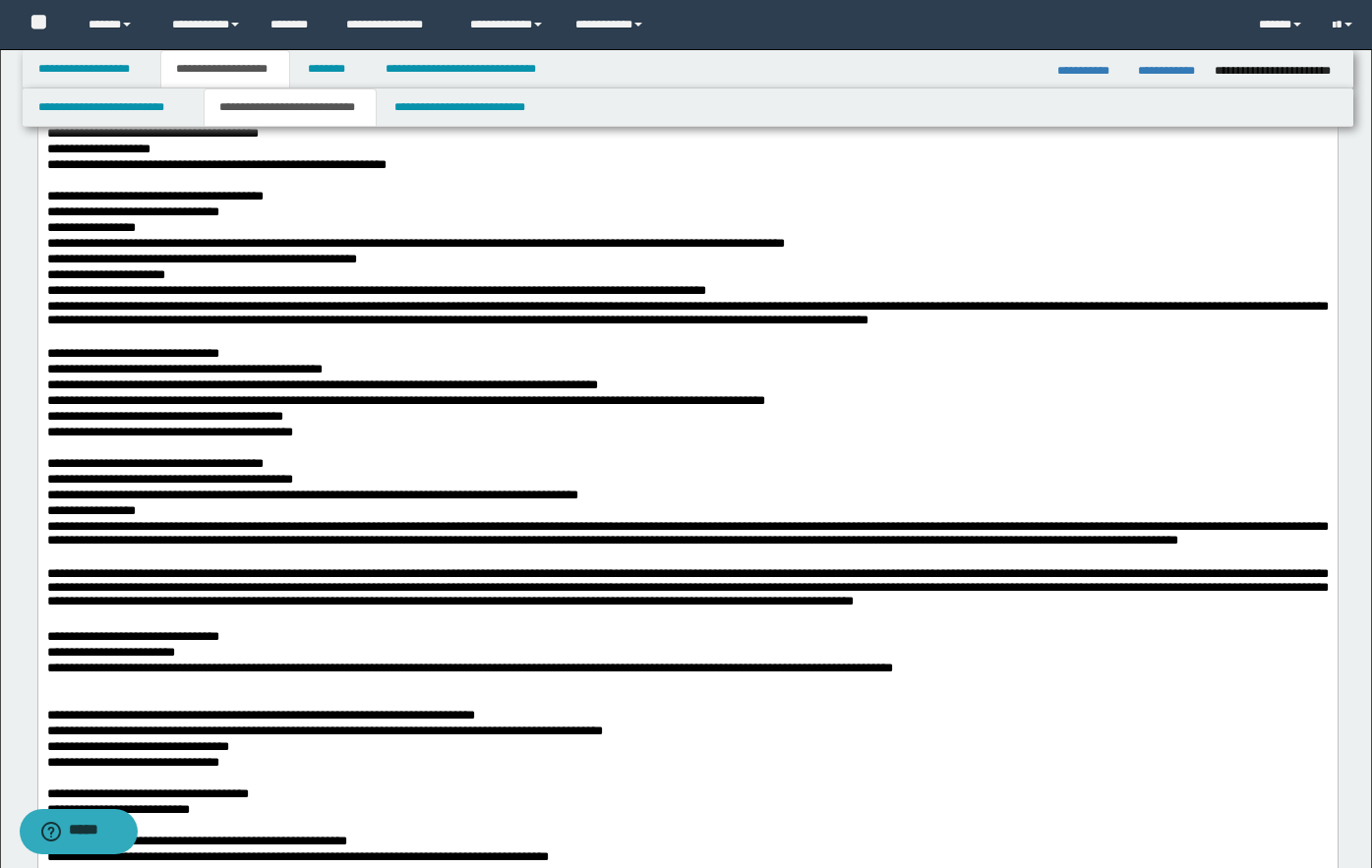 click on "**********" at bounding box center [312, 494] 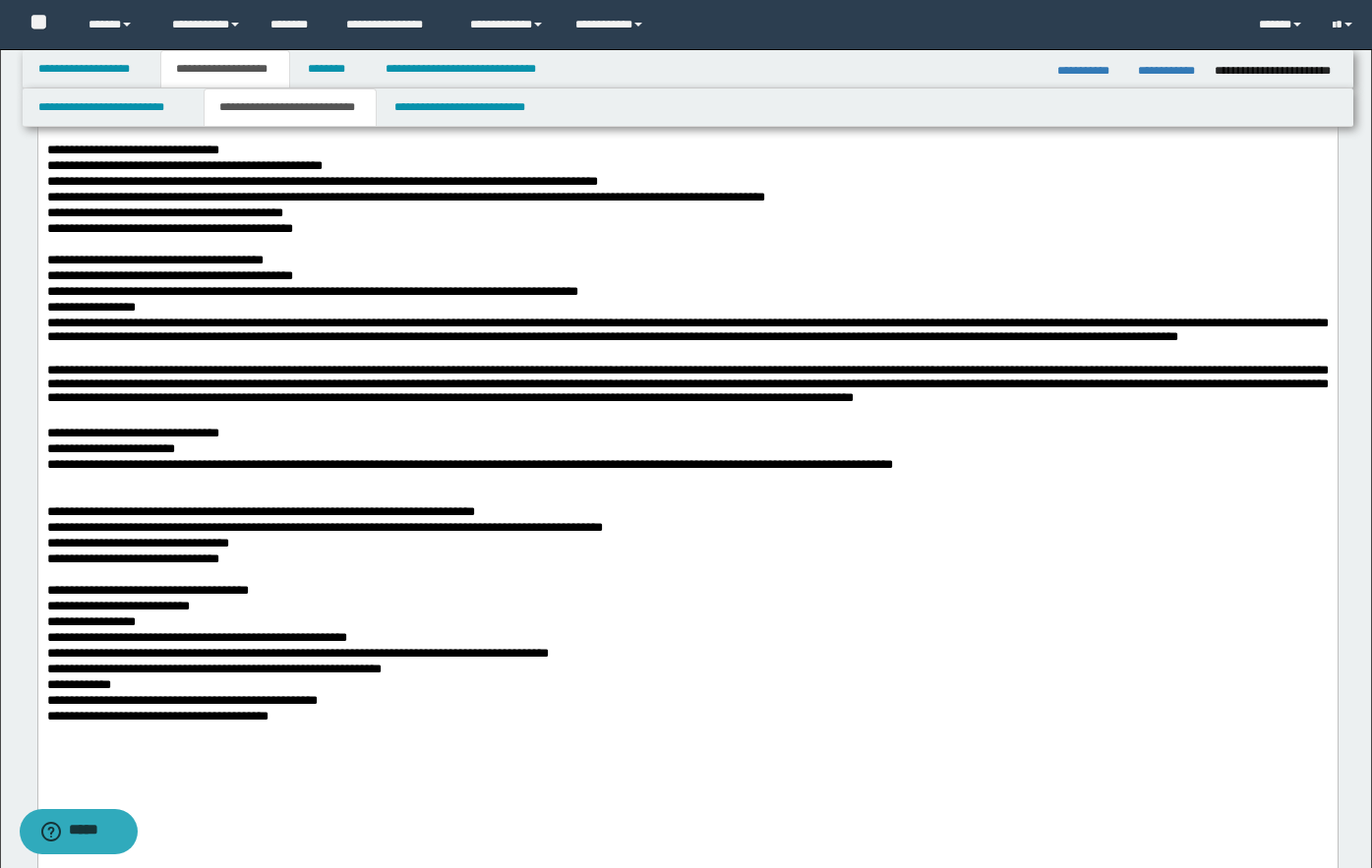 scroll, scrollTop: 1376, scrollLeft: 0, axis: vertical 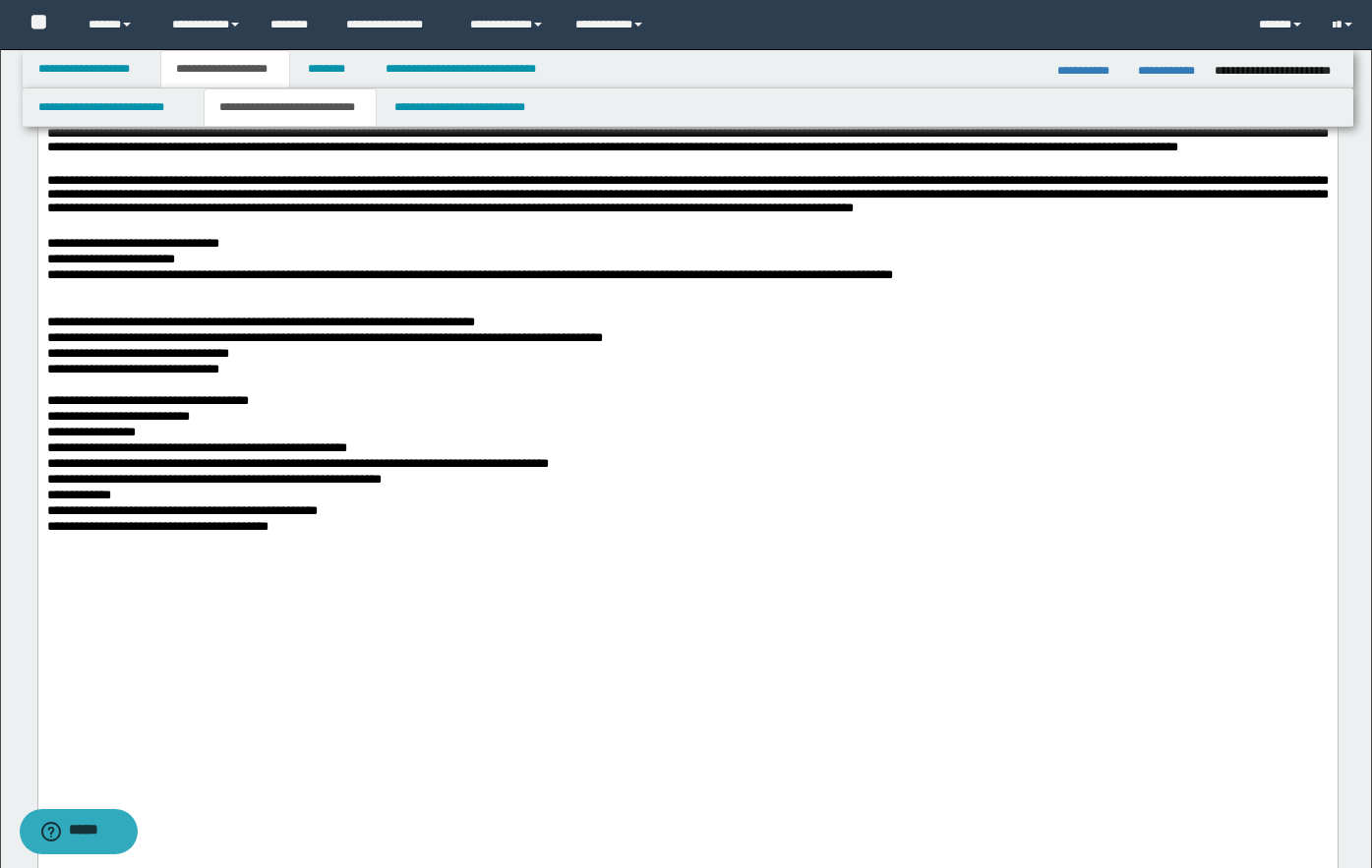 click on "**********" at bounding box center (686, 284) 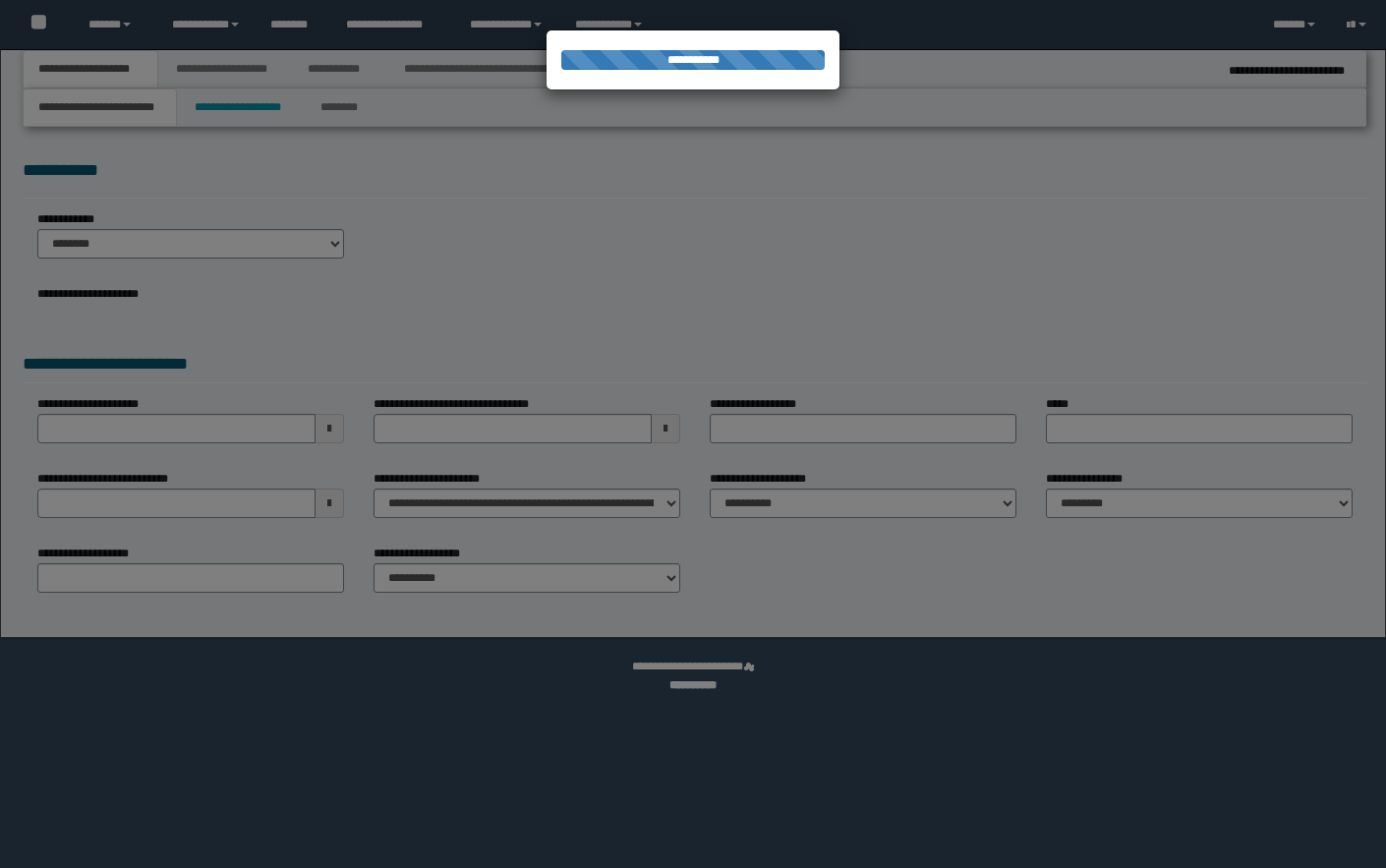 select on "*" 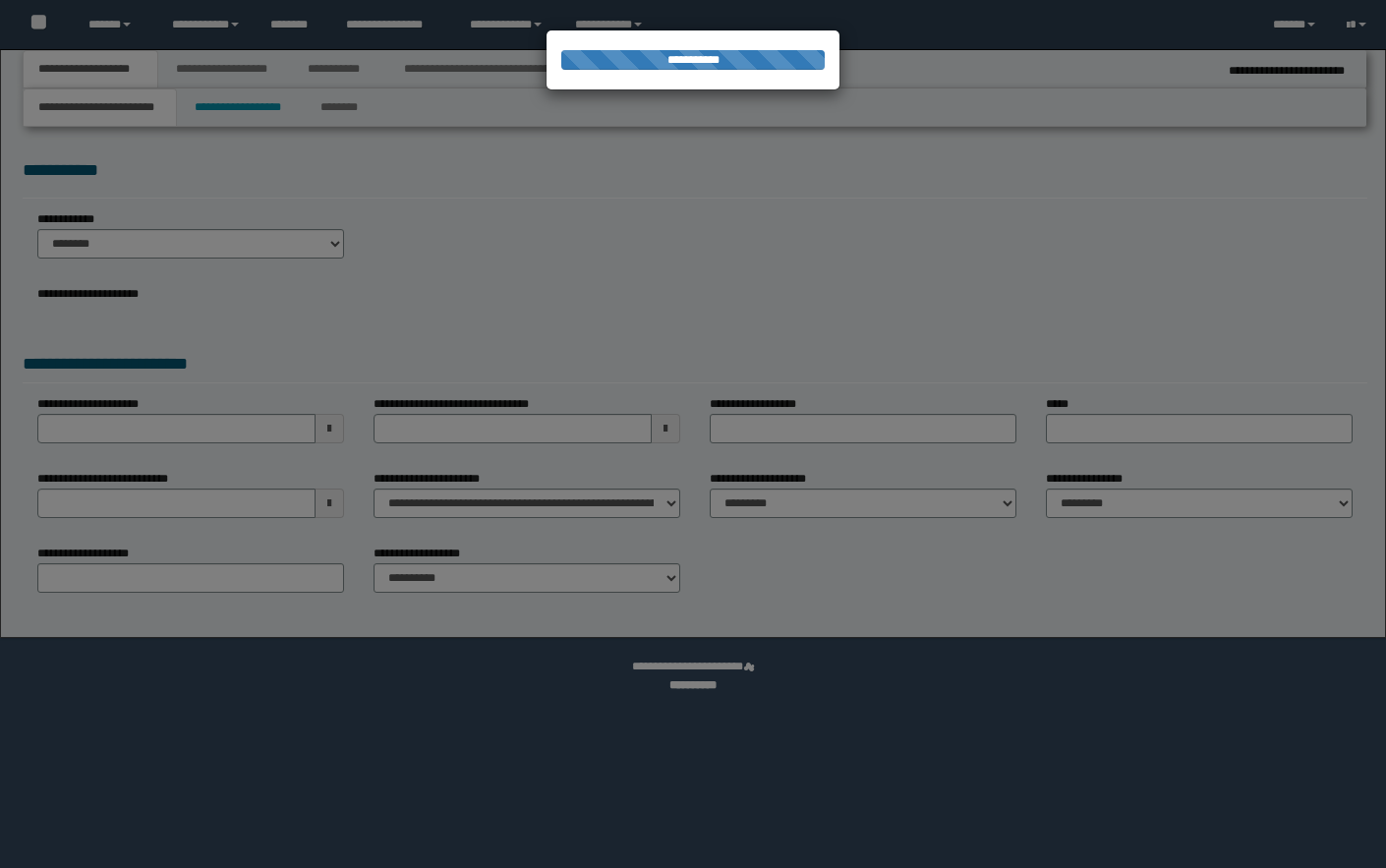 scroll, scrollTop: 0, scrollLeft: 0, axis: both 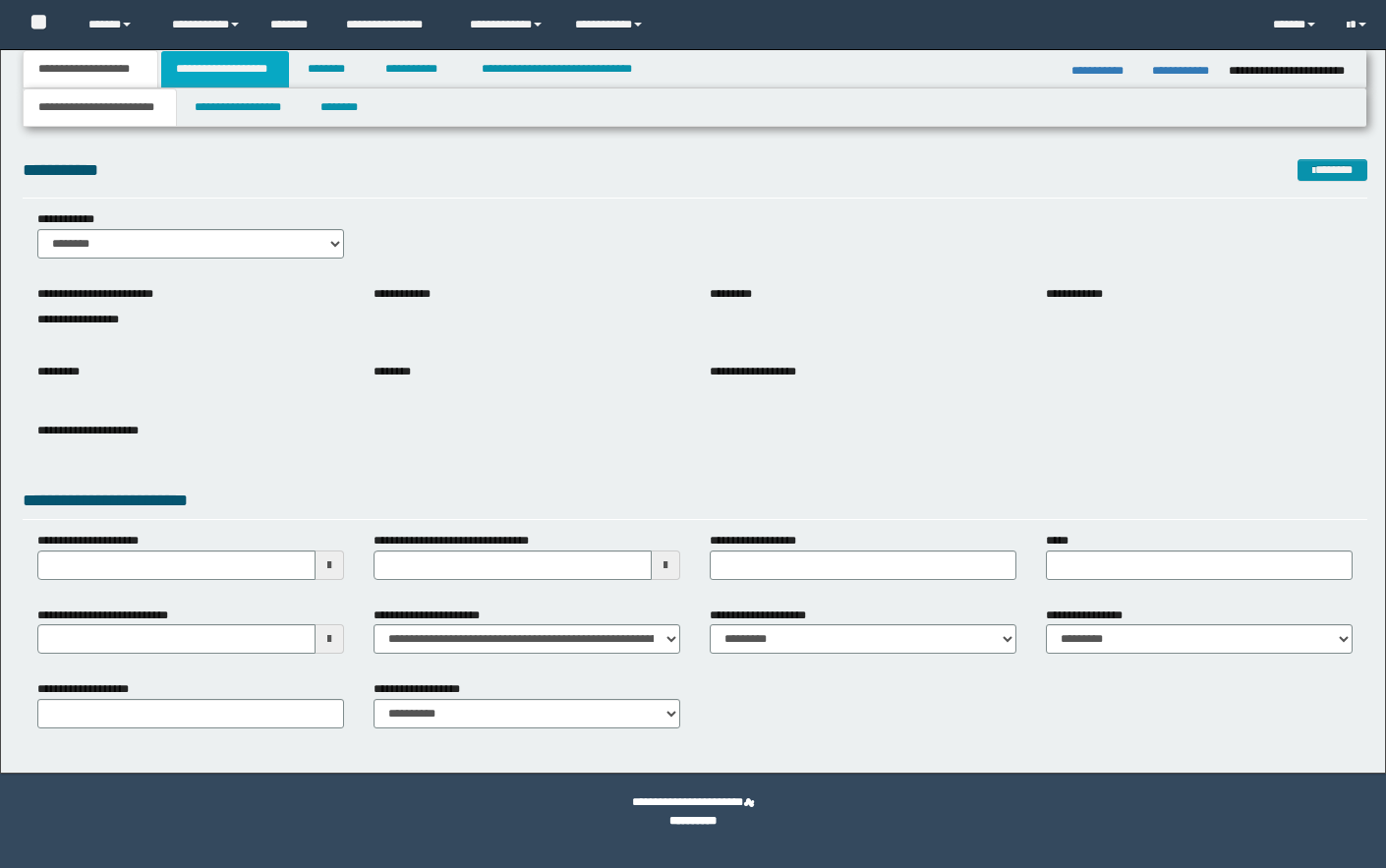 click on "**********" at bounding box center (225, 69) 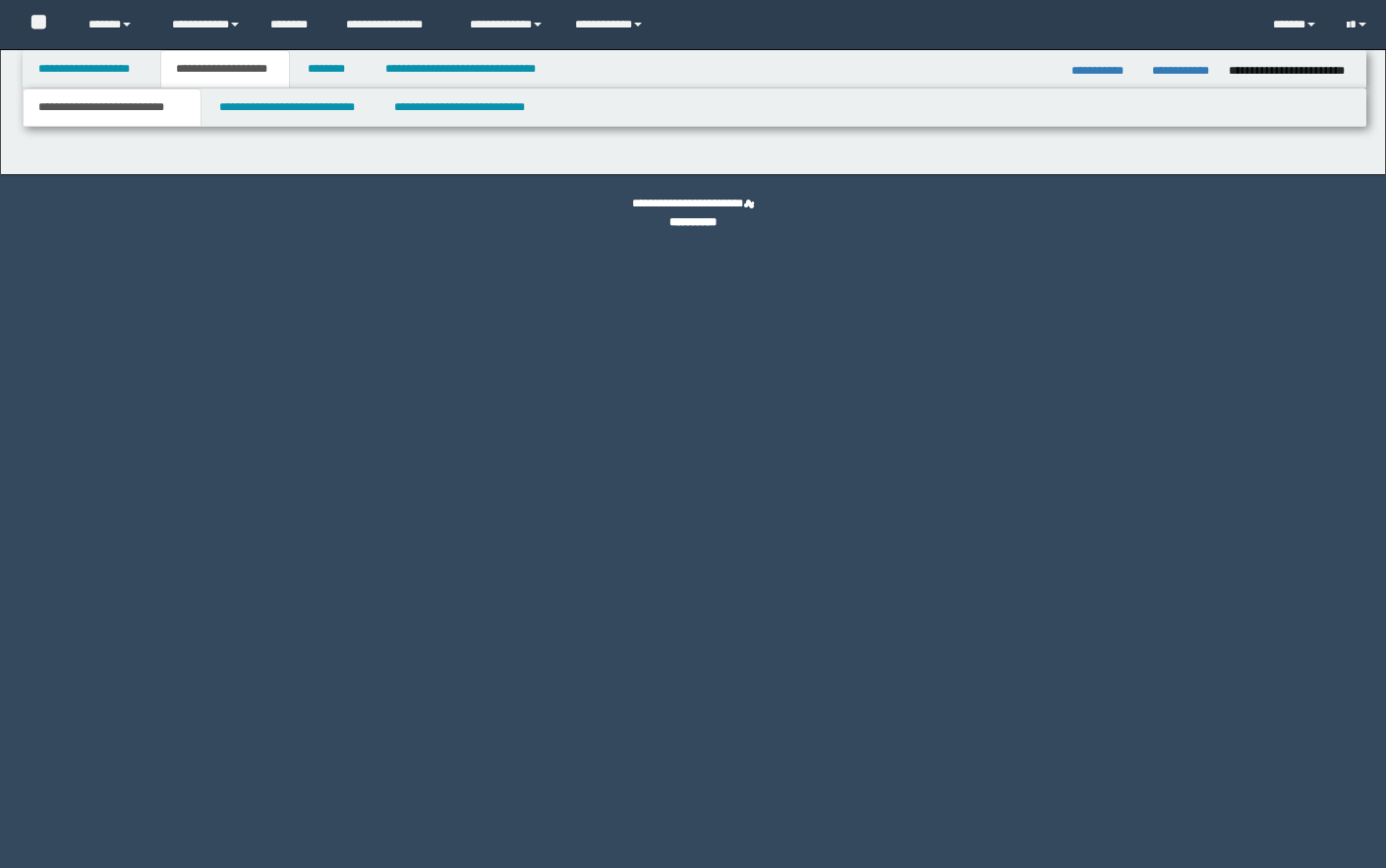 scroll, scrollTop: 0, scrollLeft: 0, axis: both 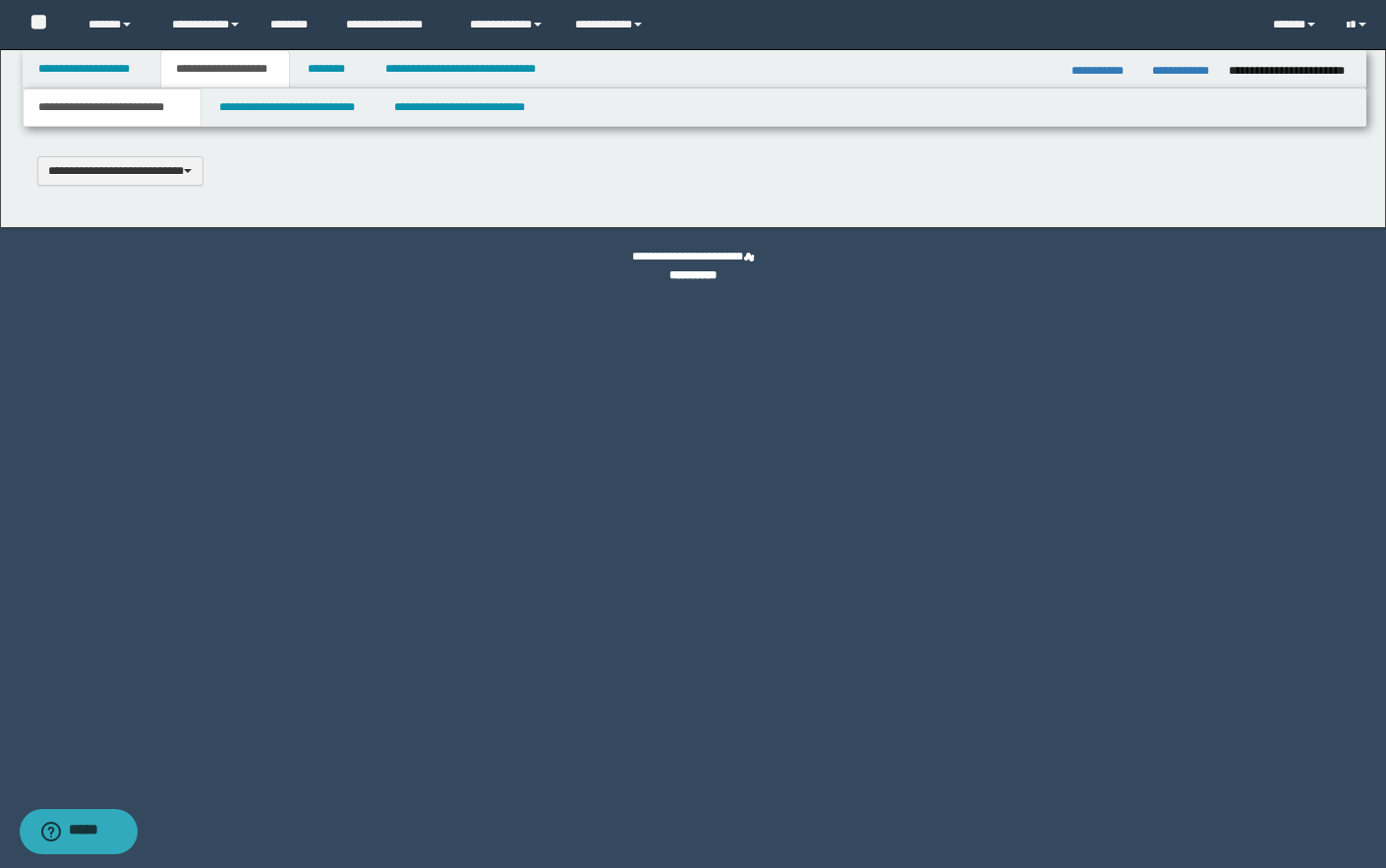 type 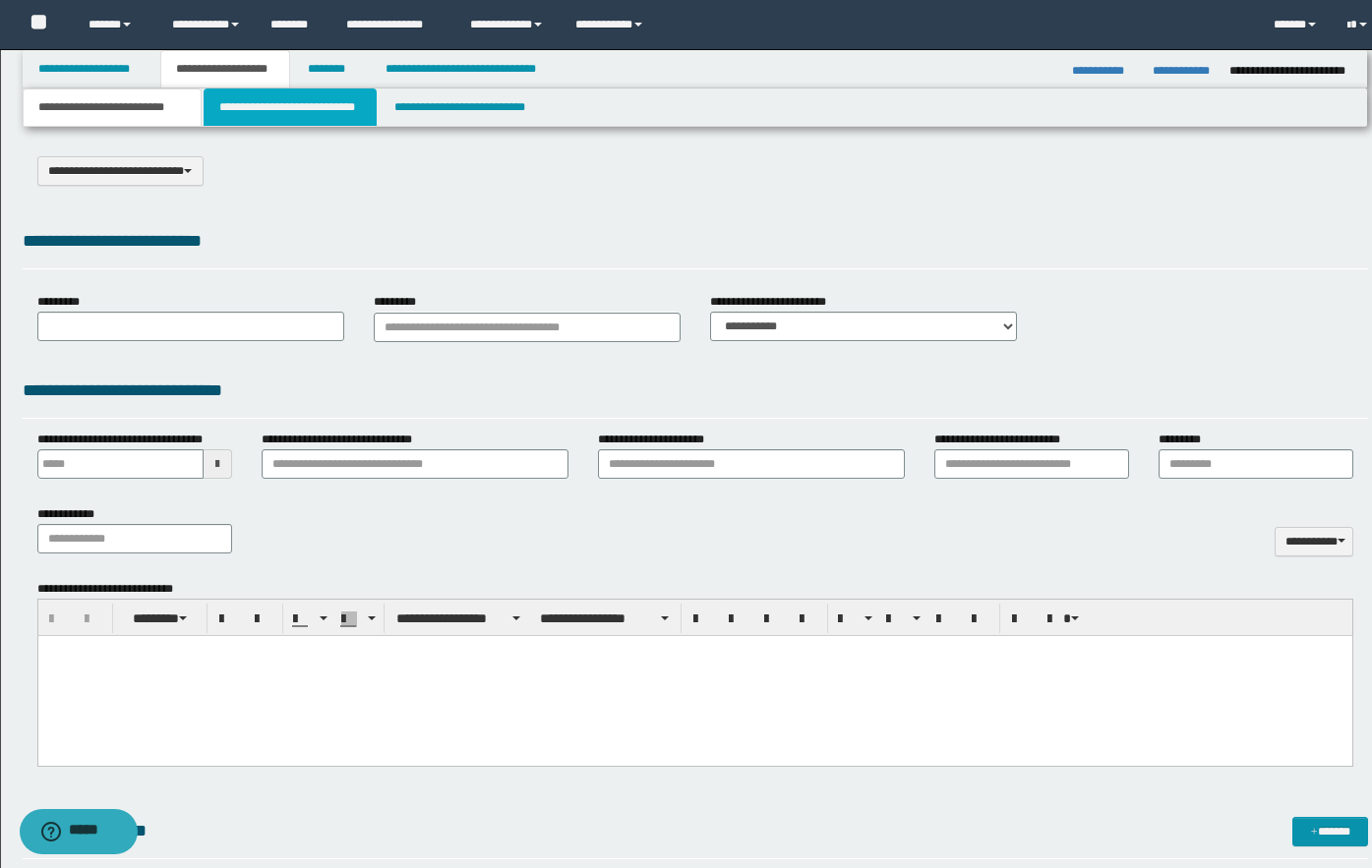 select on "*" 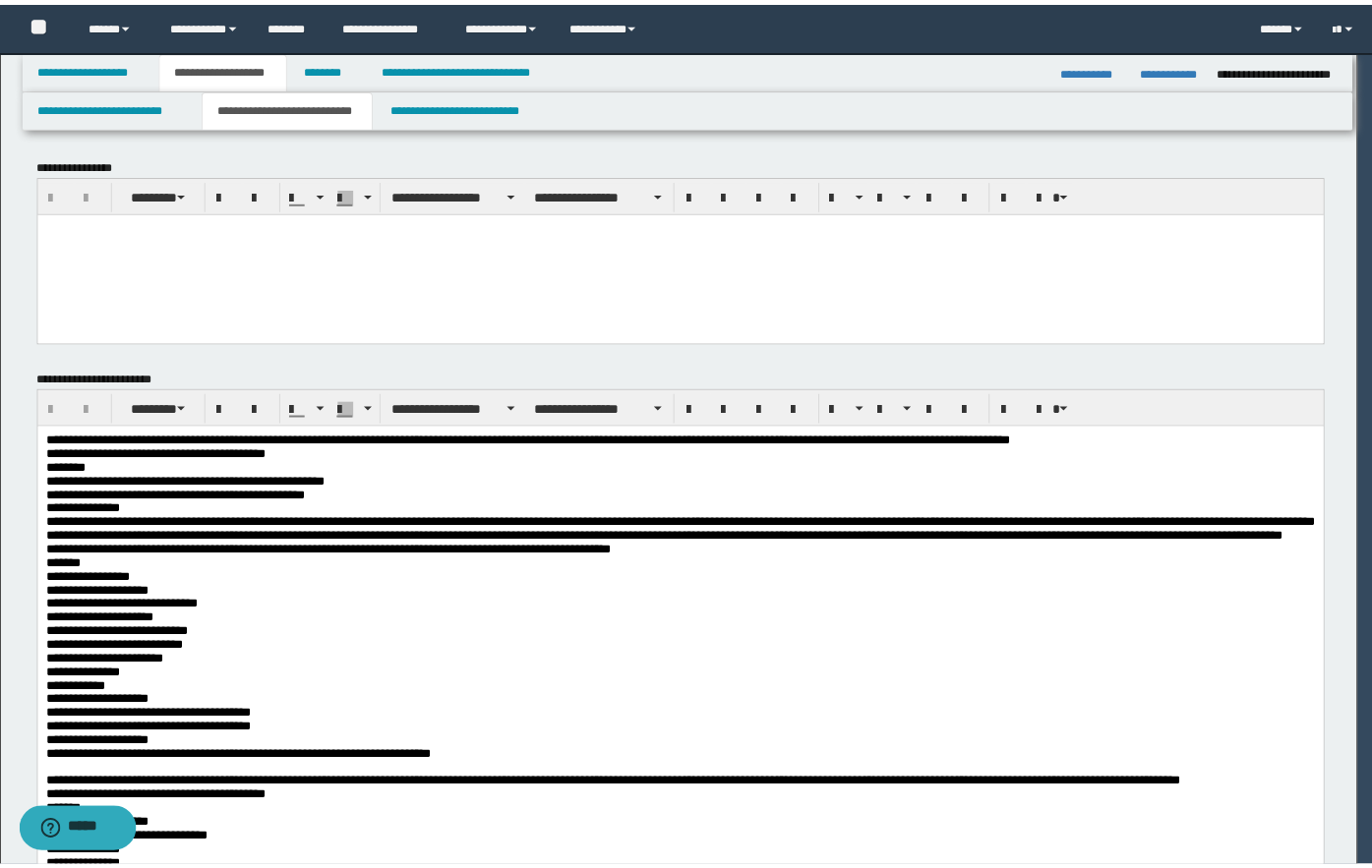 scroll, scrollTop: 0, scrollLeft: 0, axis: both 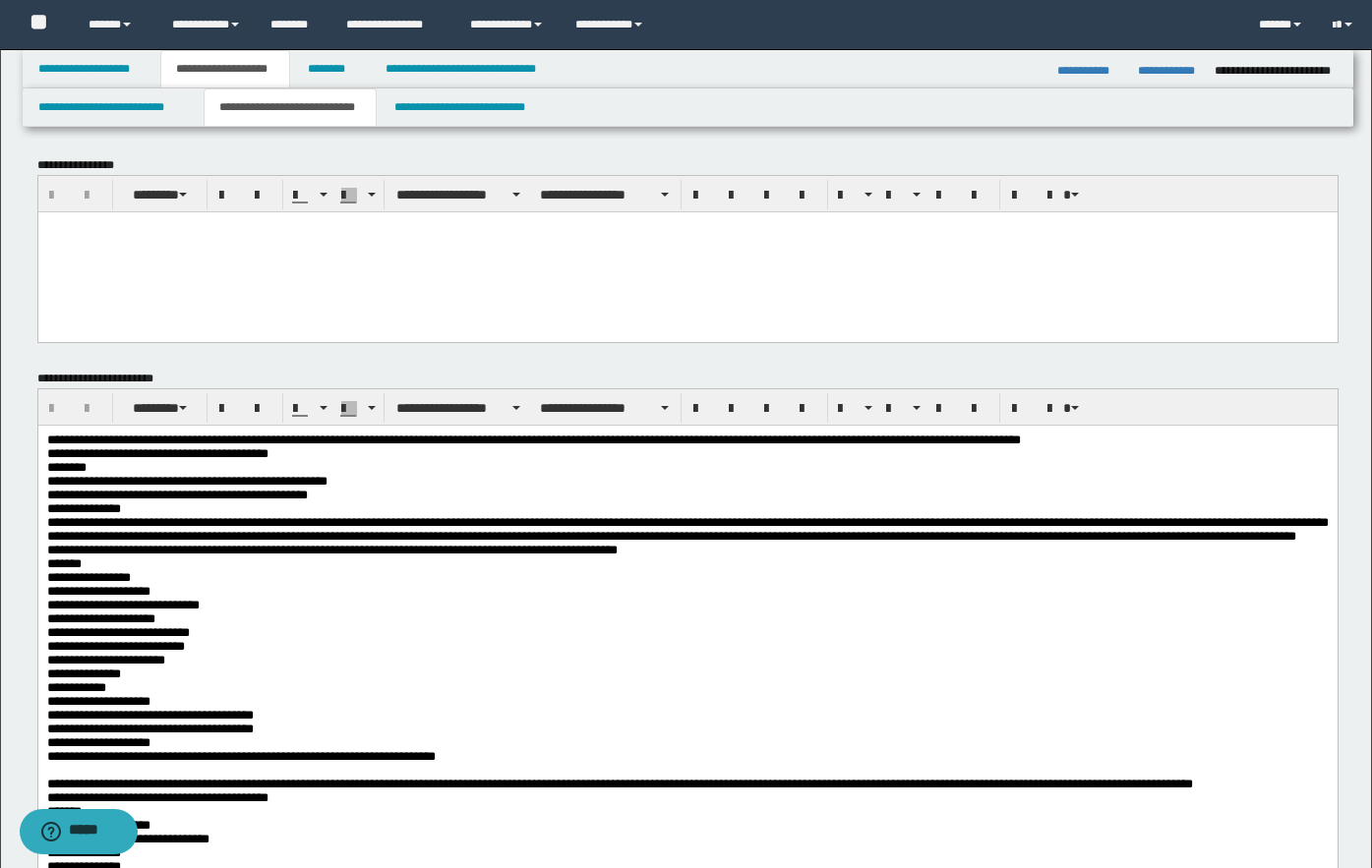 click on "**********" at bounding box center (331, 549) 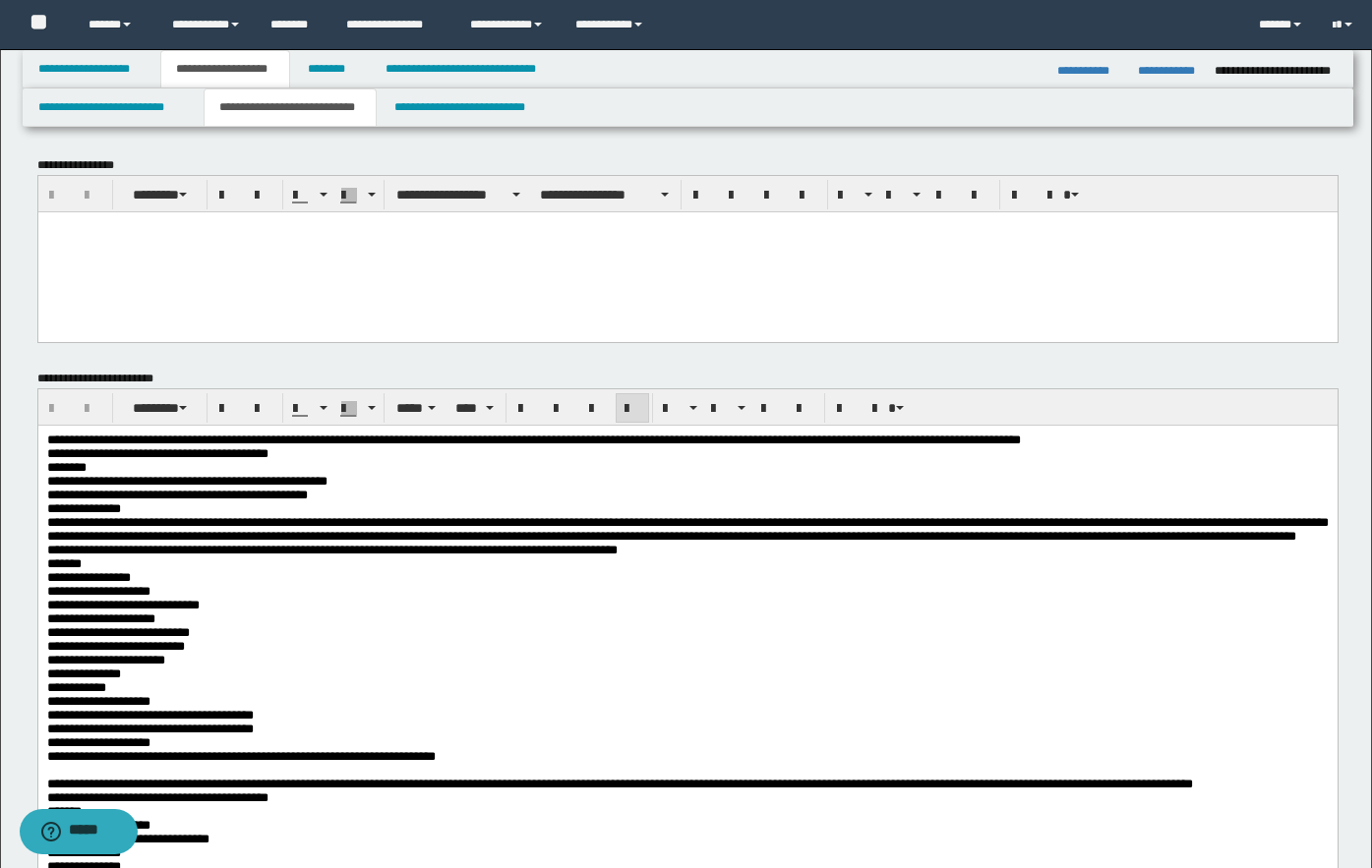 drag, startPoint x: 87, startPoint y: 453, endPoint x: 81, endPoint y: 432, distance: 21.84033 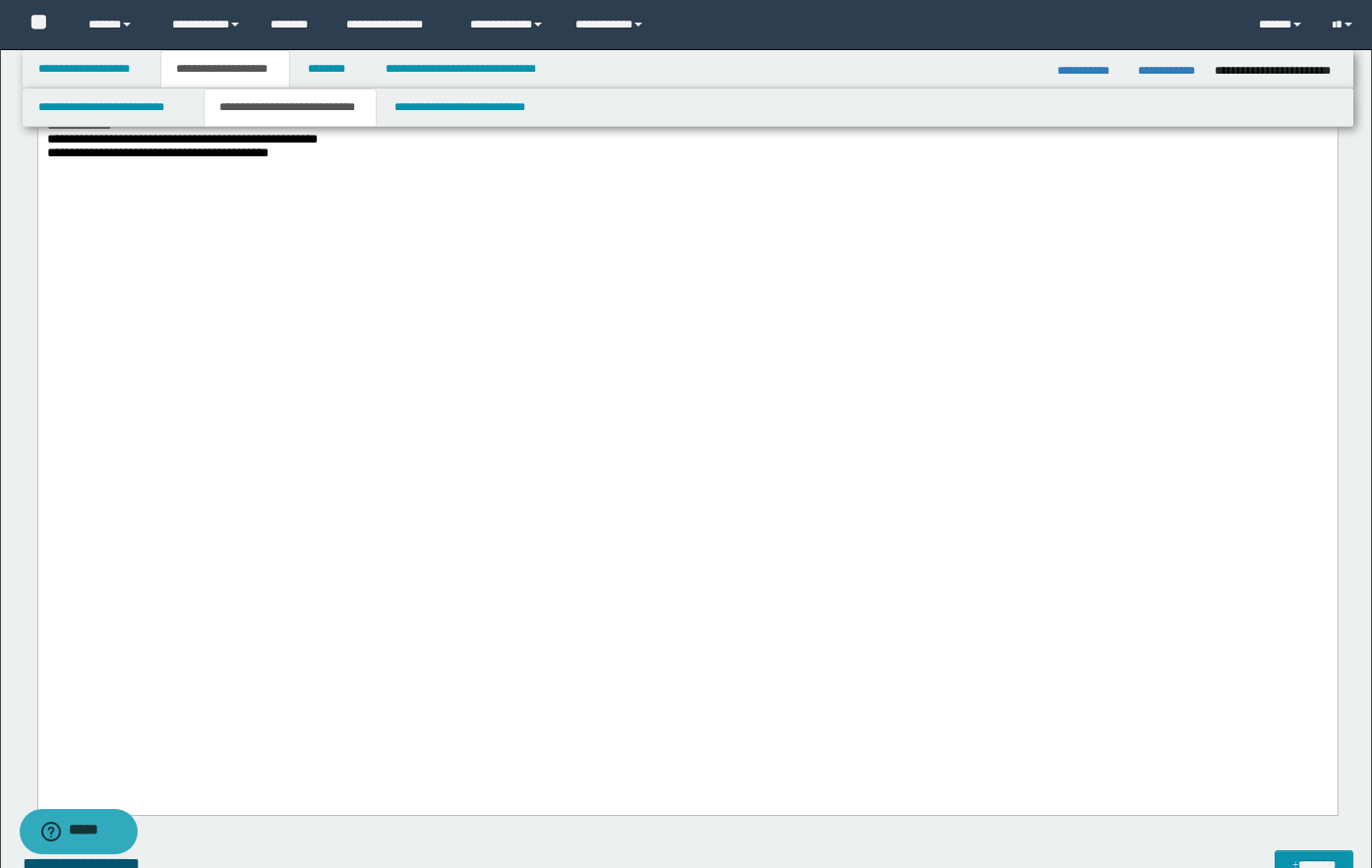 scroll, scrollTop: 1671, scrollLeft: 0, axis: vertical 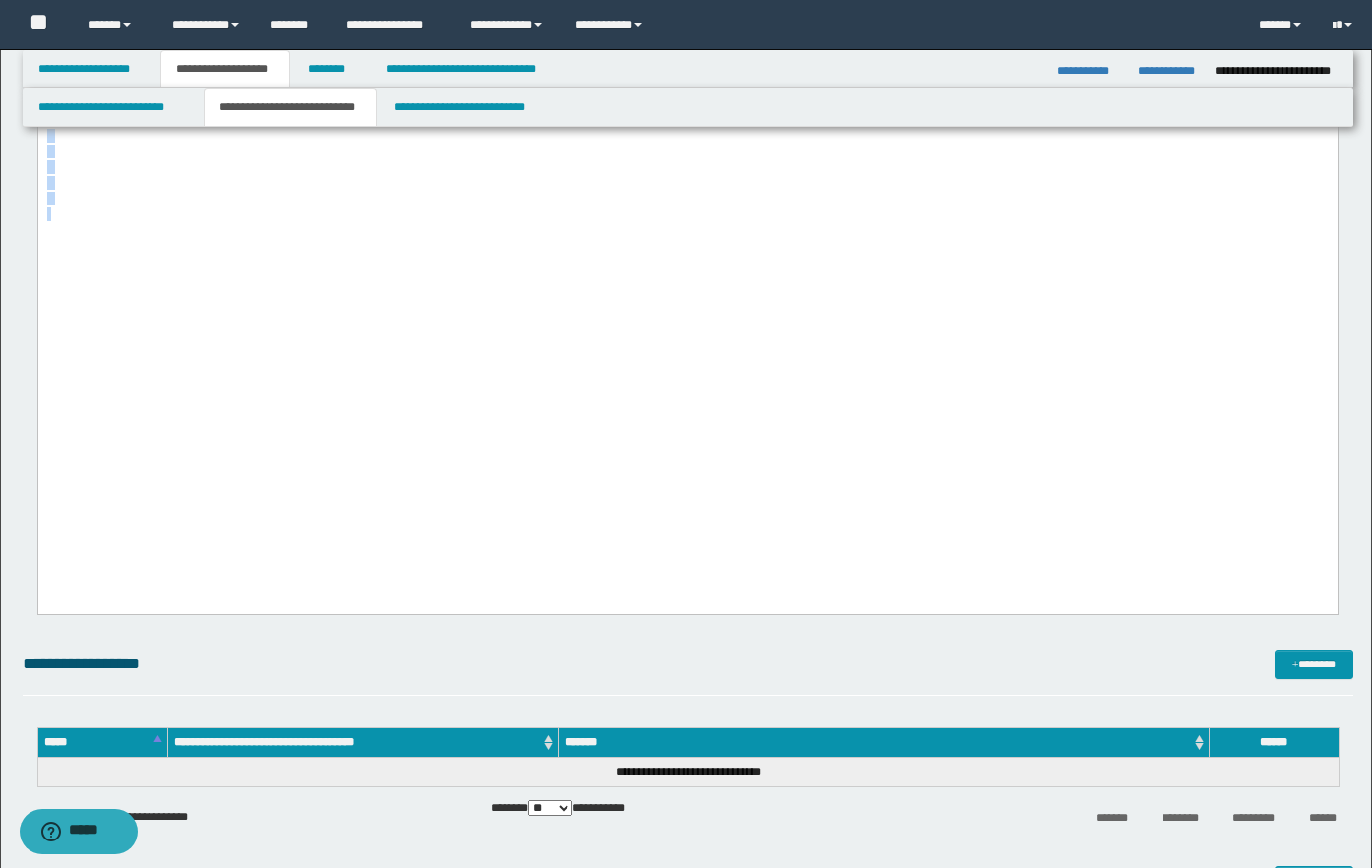 drag, startPoint x: 48, startPoint y: -1235, endPoint x: 467, endPoint y: 641, distance: 1922.2219 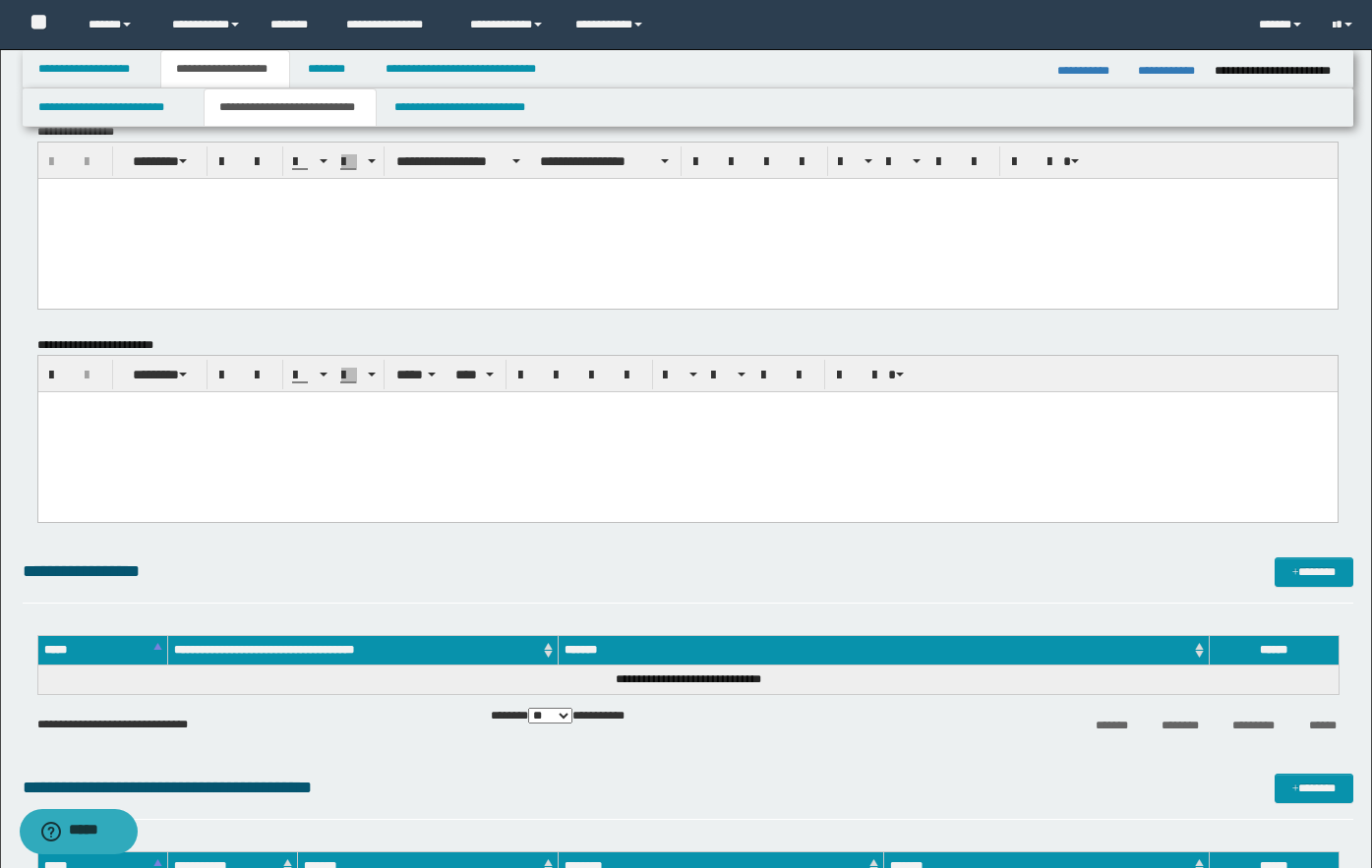 scroll, scrollTop: 0, scrollLeft: 0, axis: both 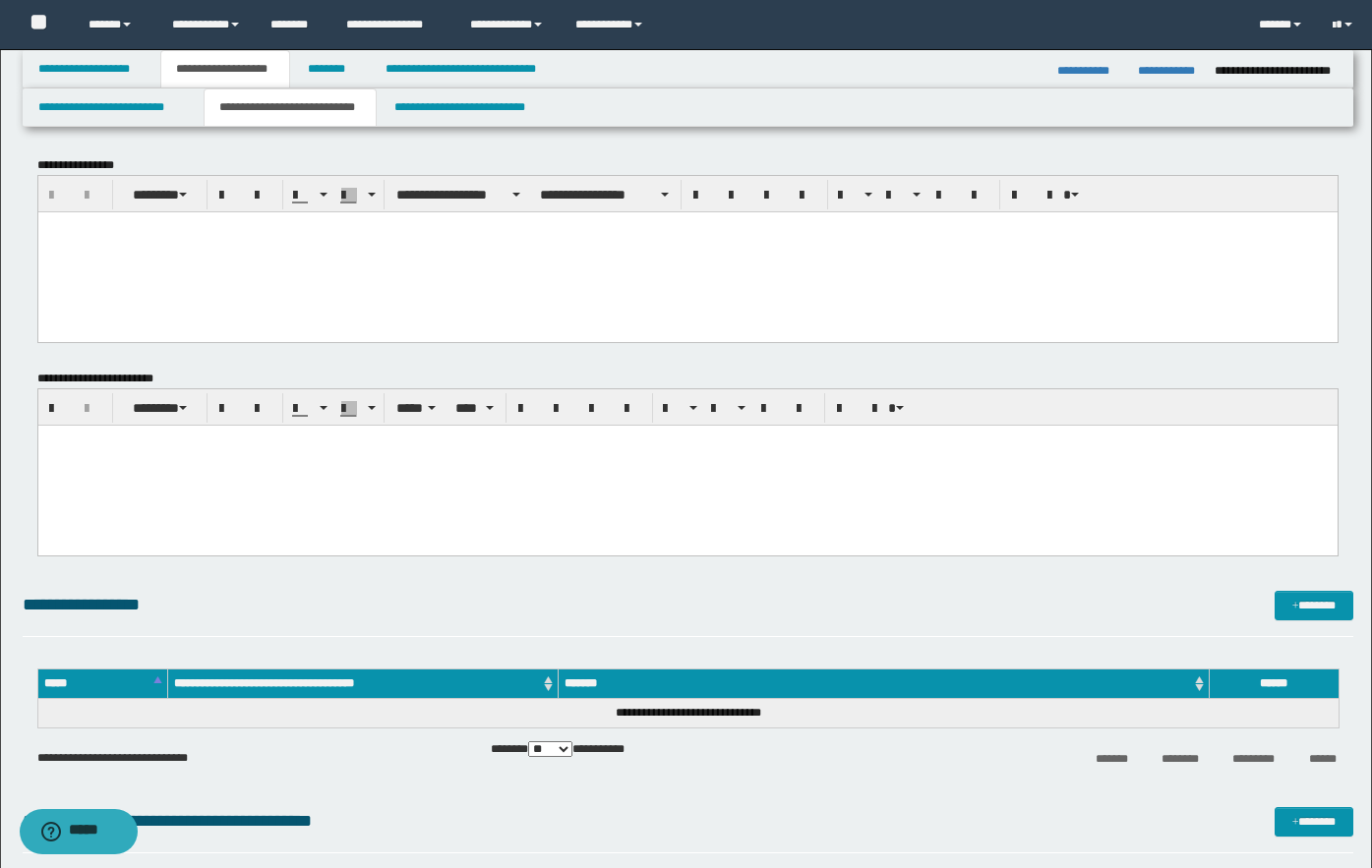 click at bounding box center [686, 439] 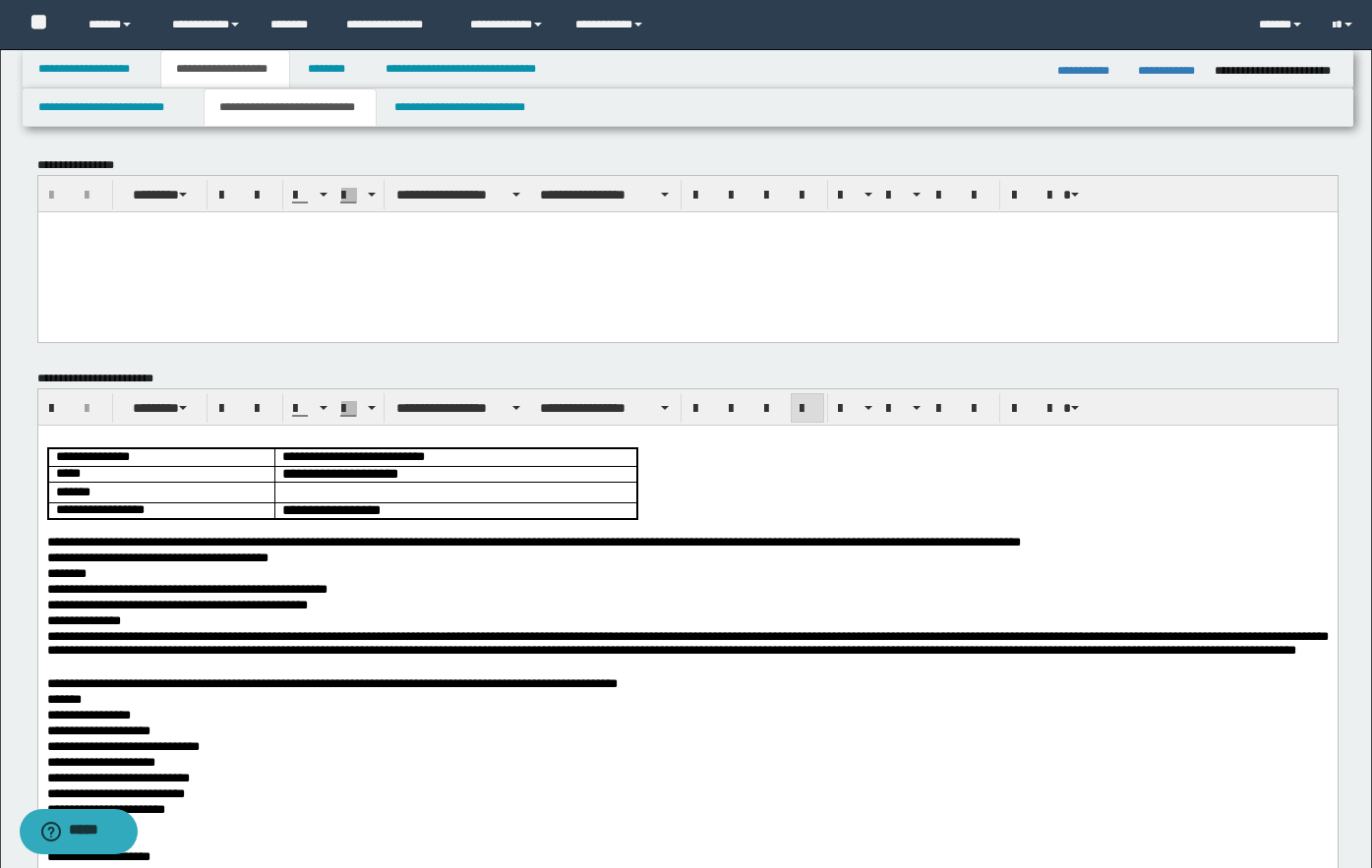 drag, startPoint x: 389, startPoint y: 502, endPoint x: 508, endPoint y: 512, distance: 119.41943 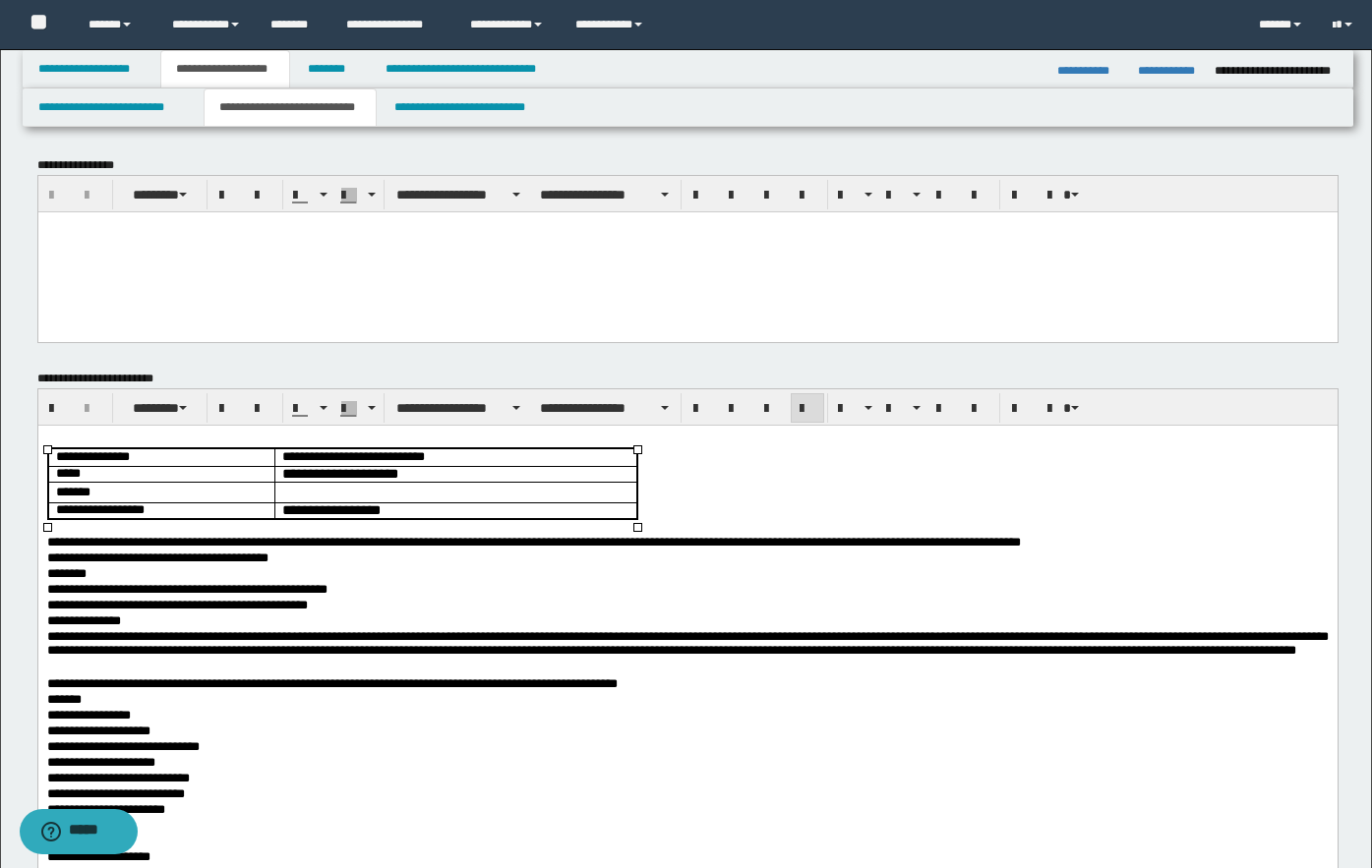 click at bounding box center [686, 527] 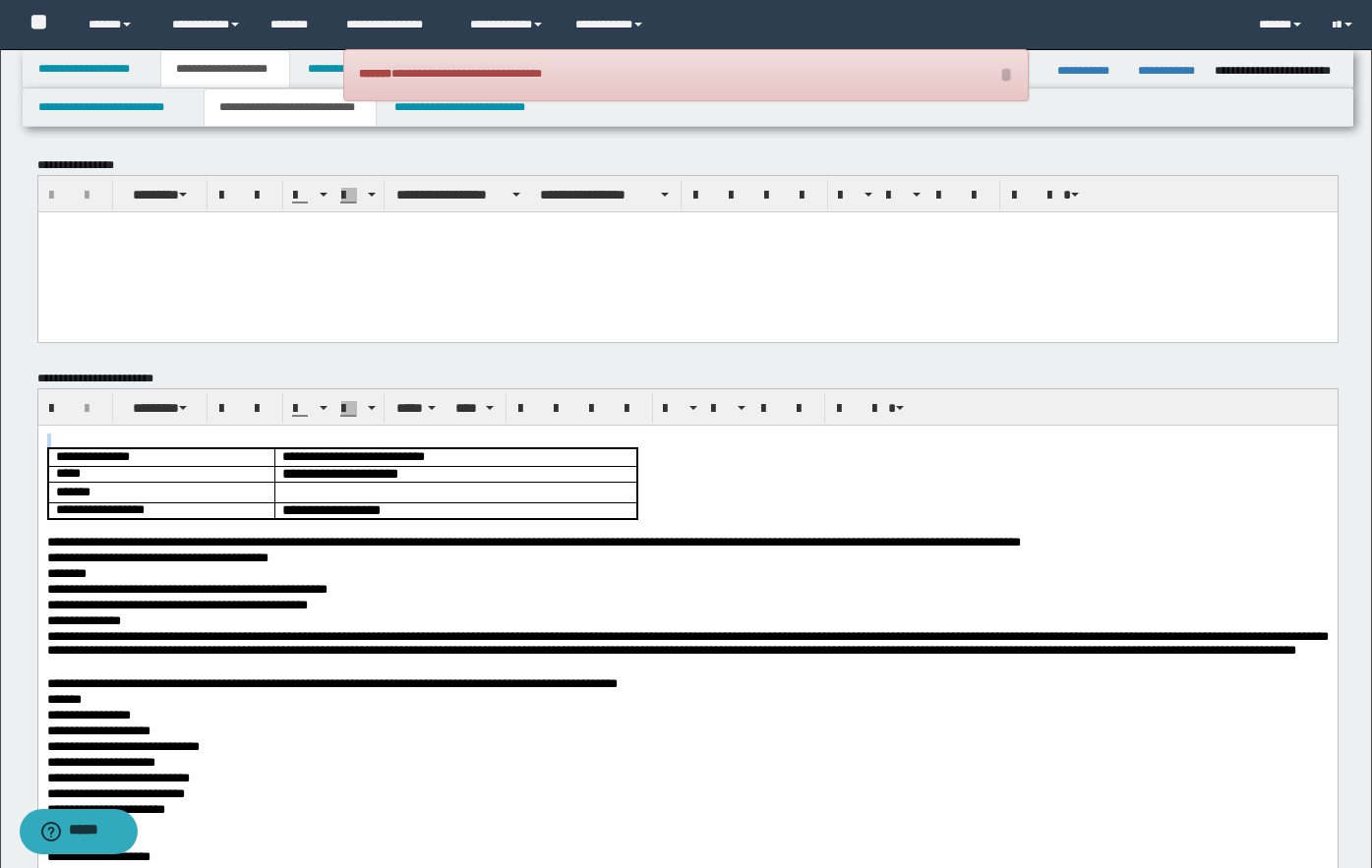 drag, startPoint x: 722, startPoint y: 521, endPoint x: 33, endPoint y: 434, distance: 694.471 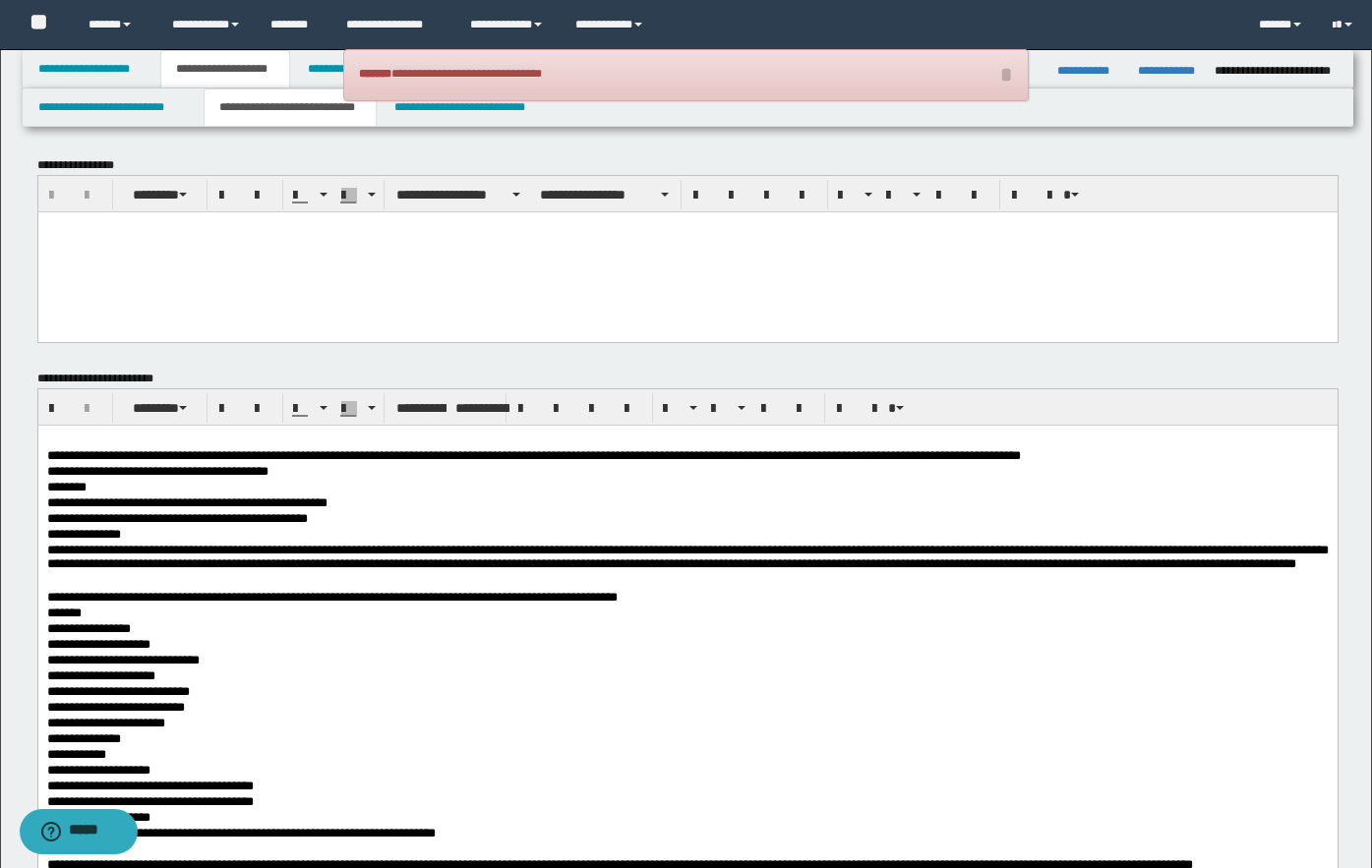 click on "**********" at bounding box center [686, 1472] 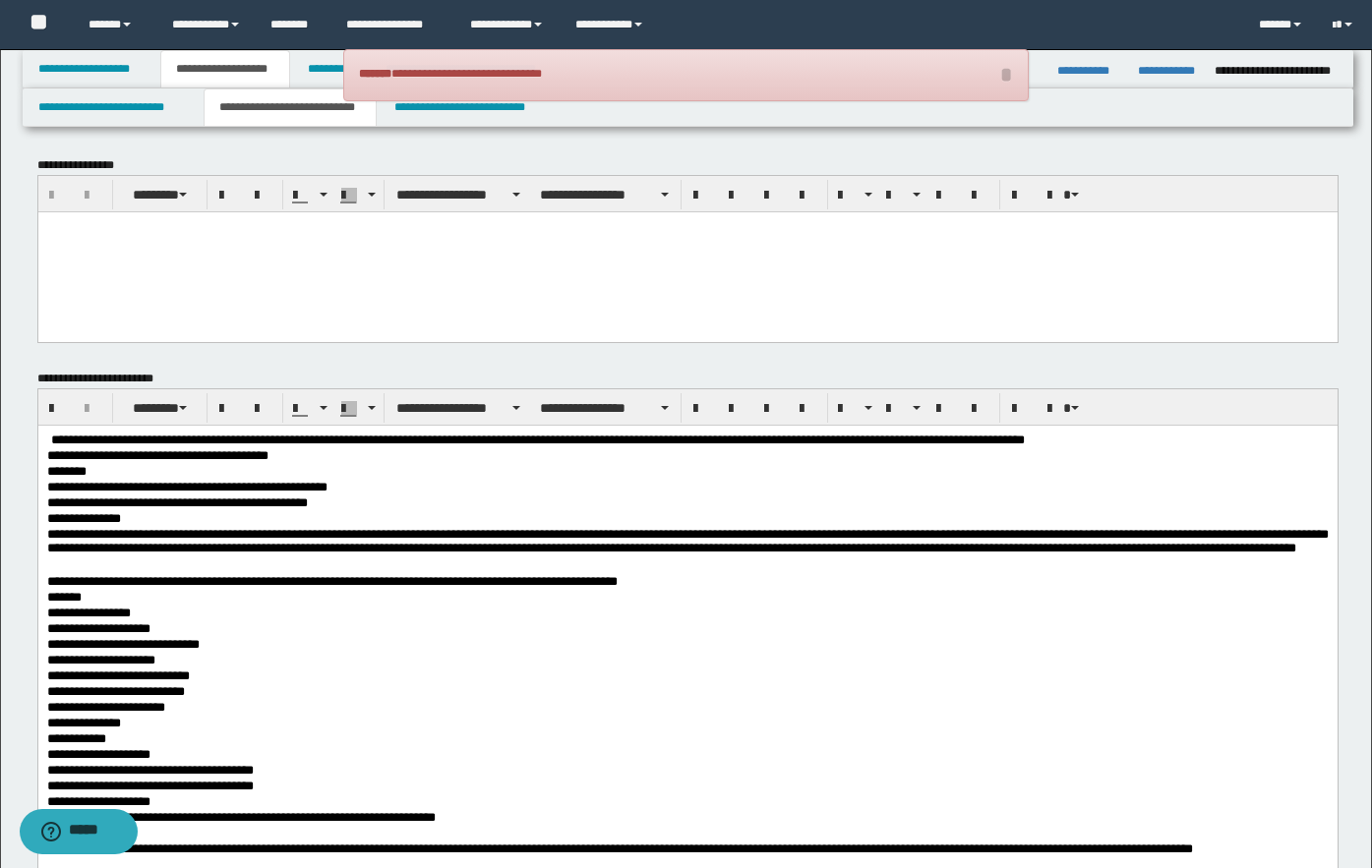 type 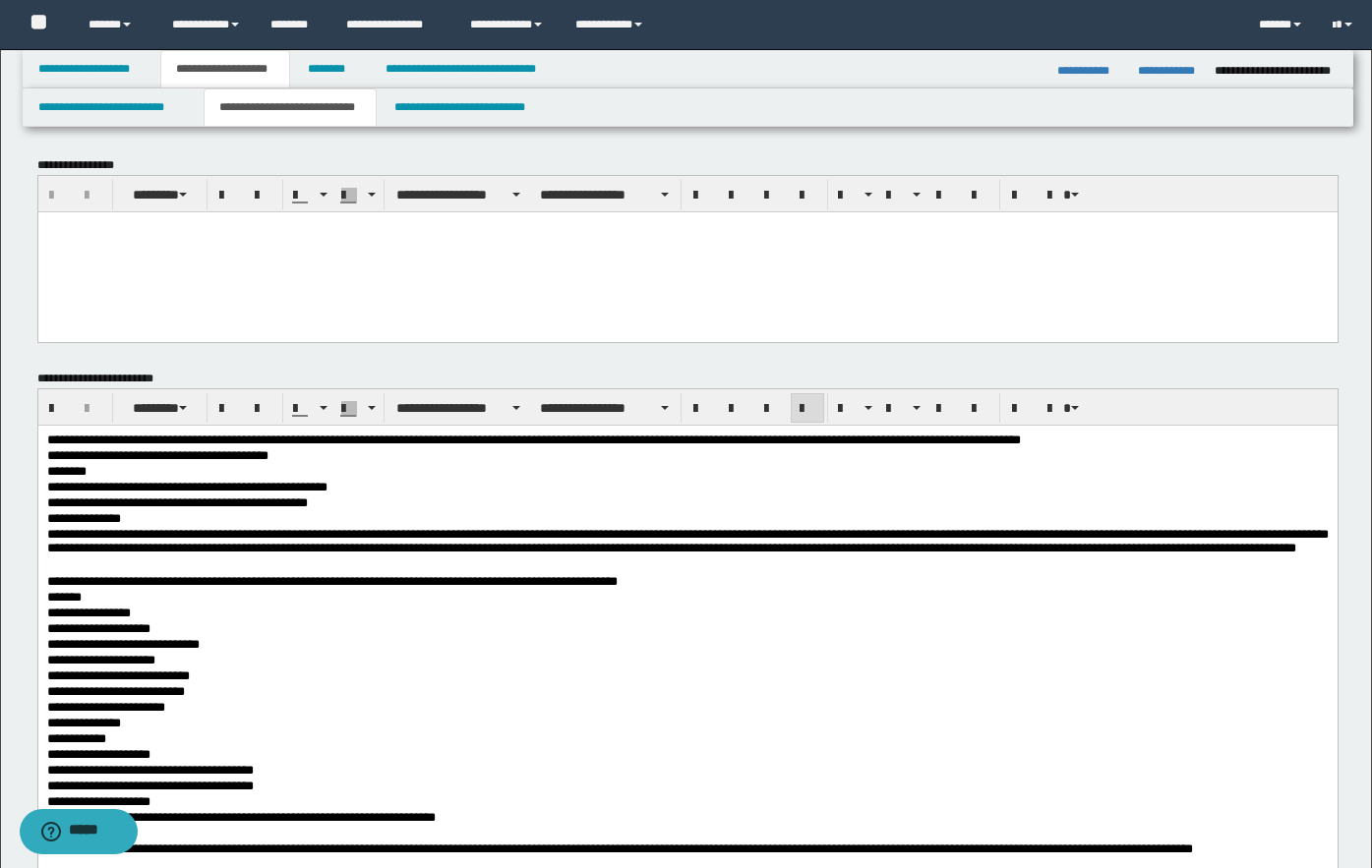 click on "**********" at bounding box center (686, 456) 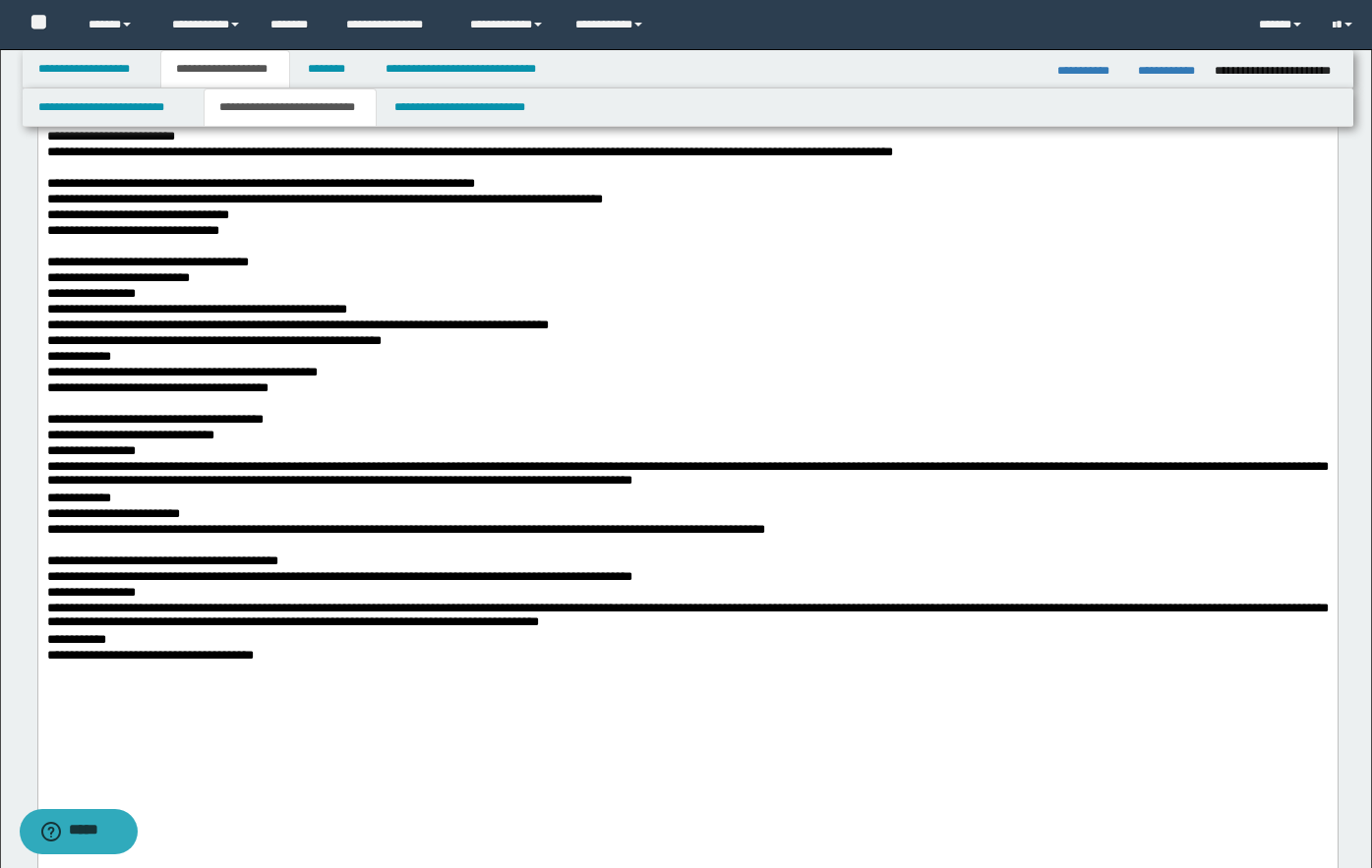 scroll, scrollTop: 1573, scrollLeft: 0, axis: vertical 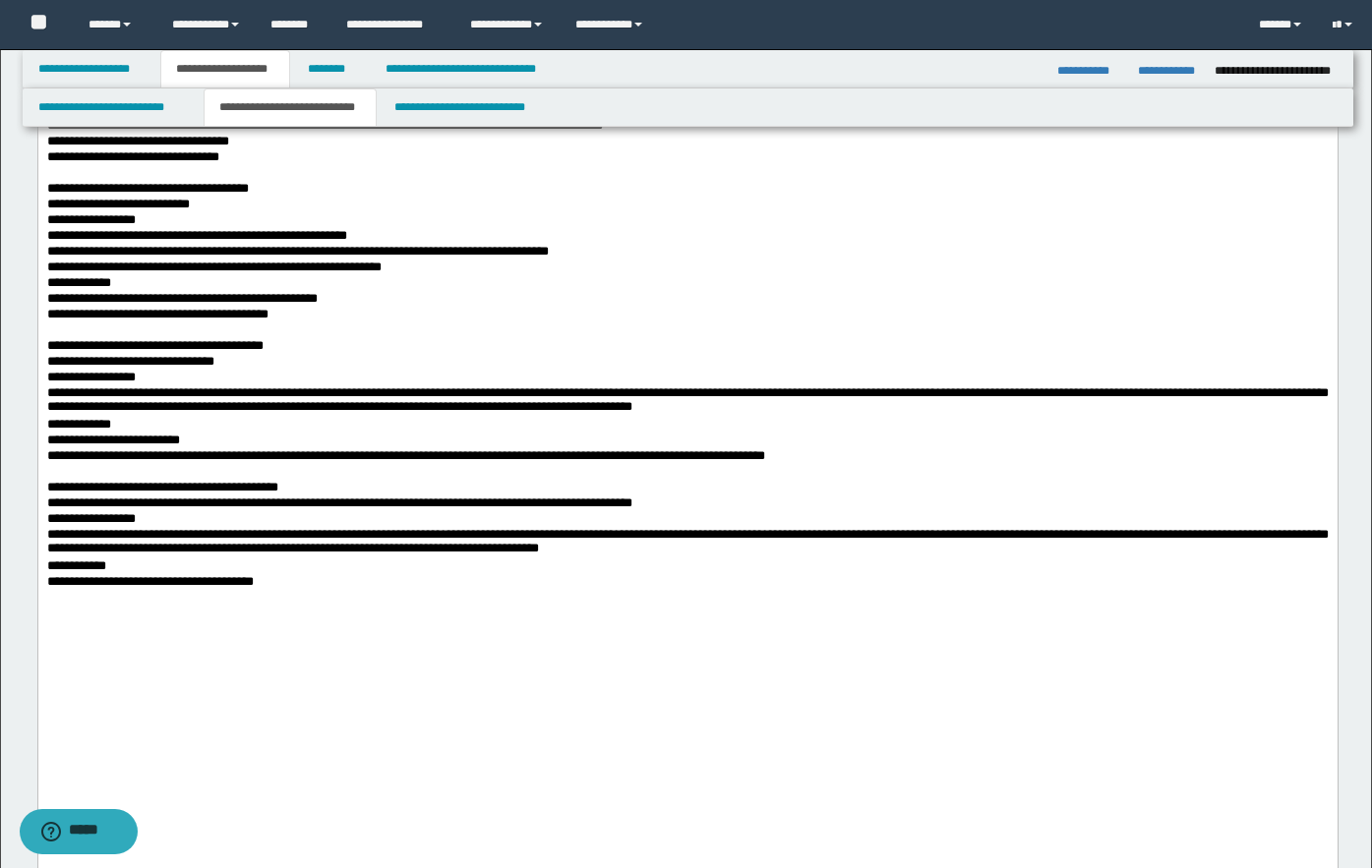 drag, startPoint x: 324, startPoint y: 675, endPoint x: 315, endPoint y: 612, distance: 63.63961 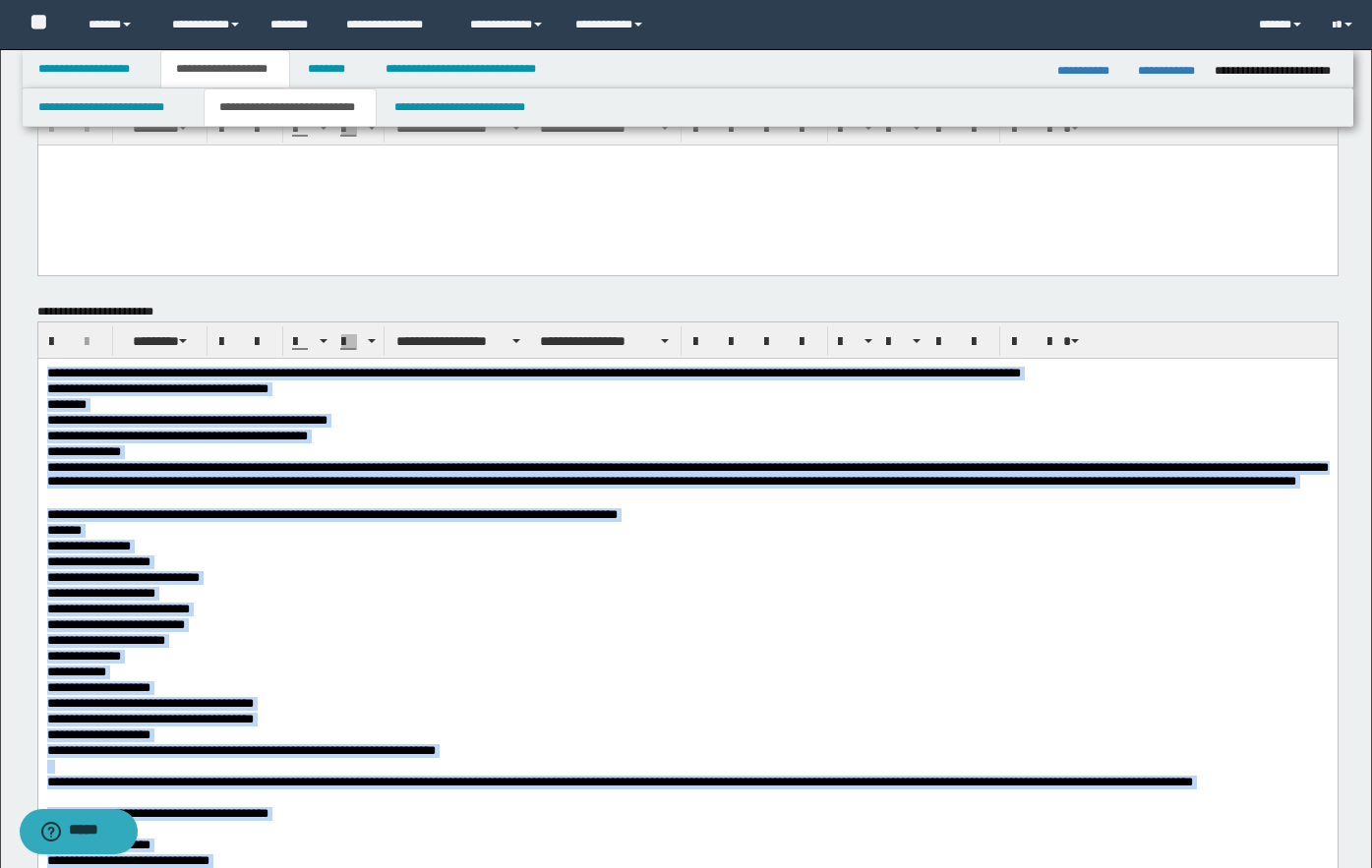 scroll, scrollTop: 0, scrollLeft: 0, axis: both 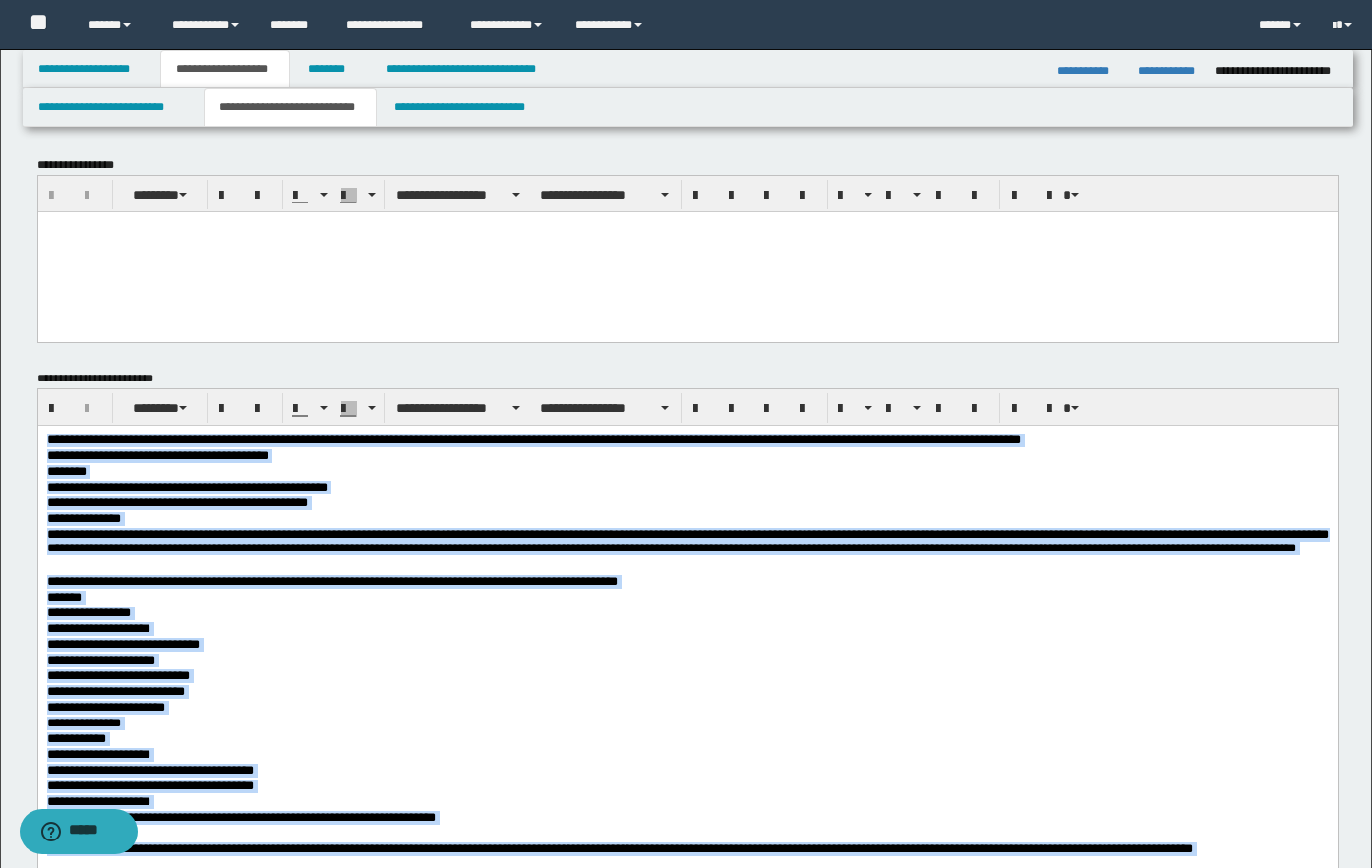 drag, startPoint x: 340, startPoint y: 2154, endPoint x: 37, endPoint y: 86, distance: 2090.0797 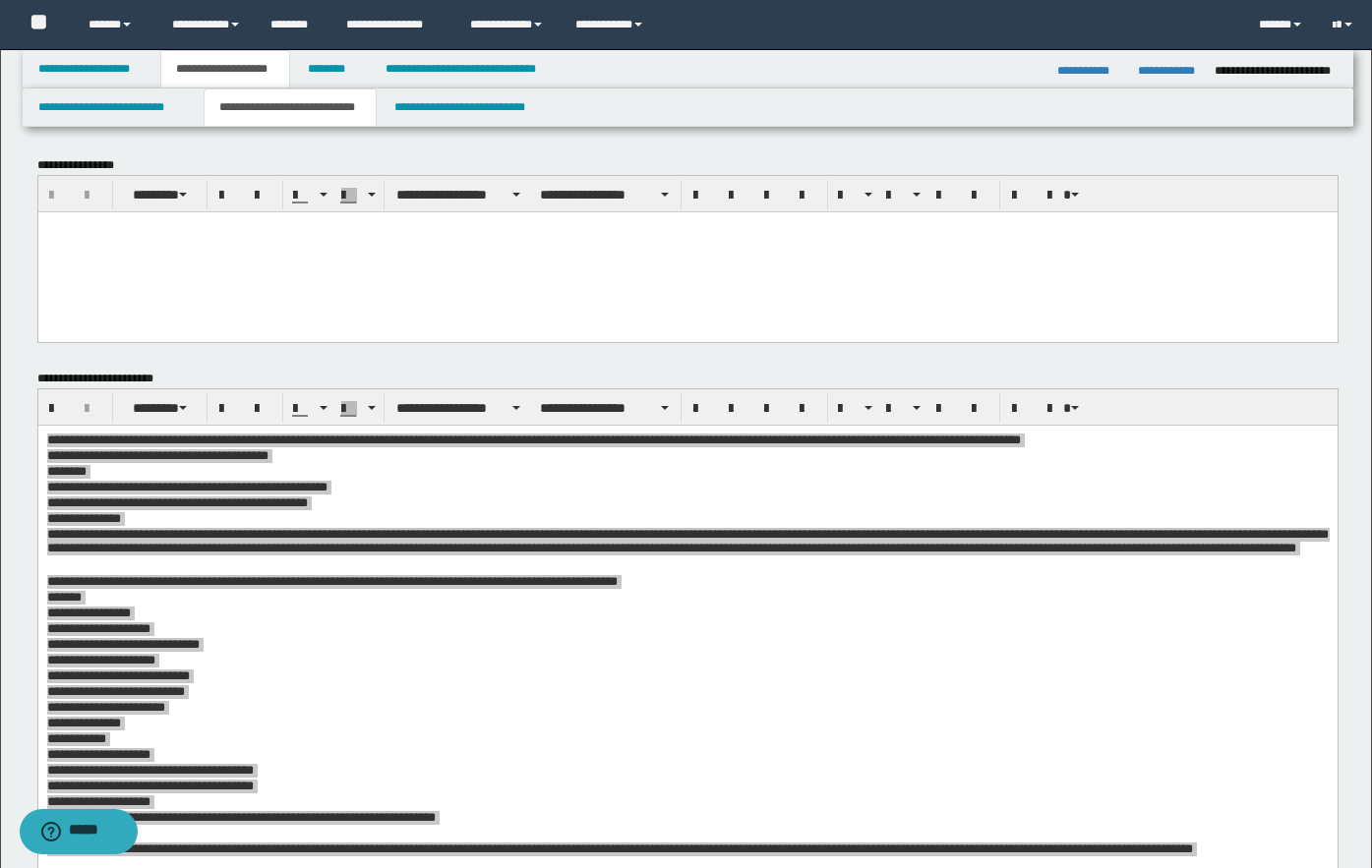 click on "**********" at bounding box center (687, 407) 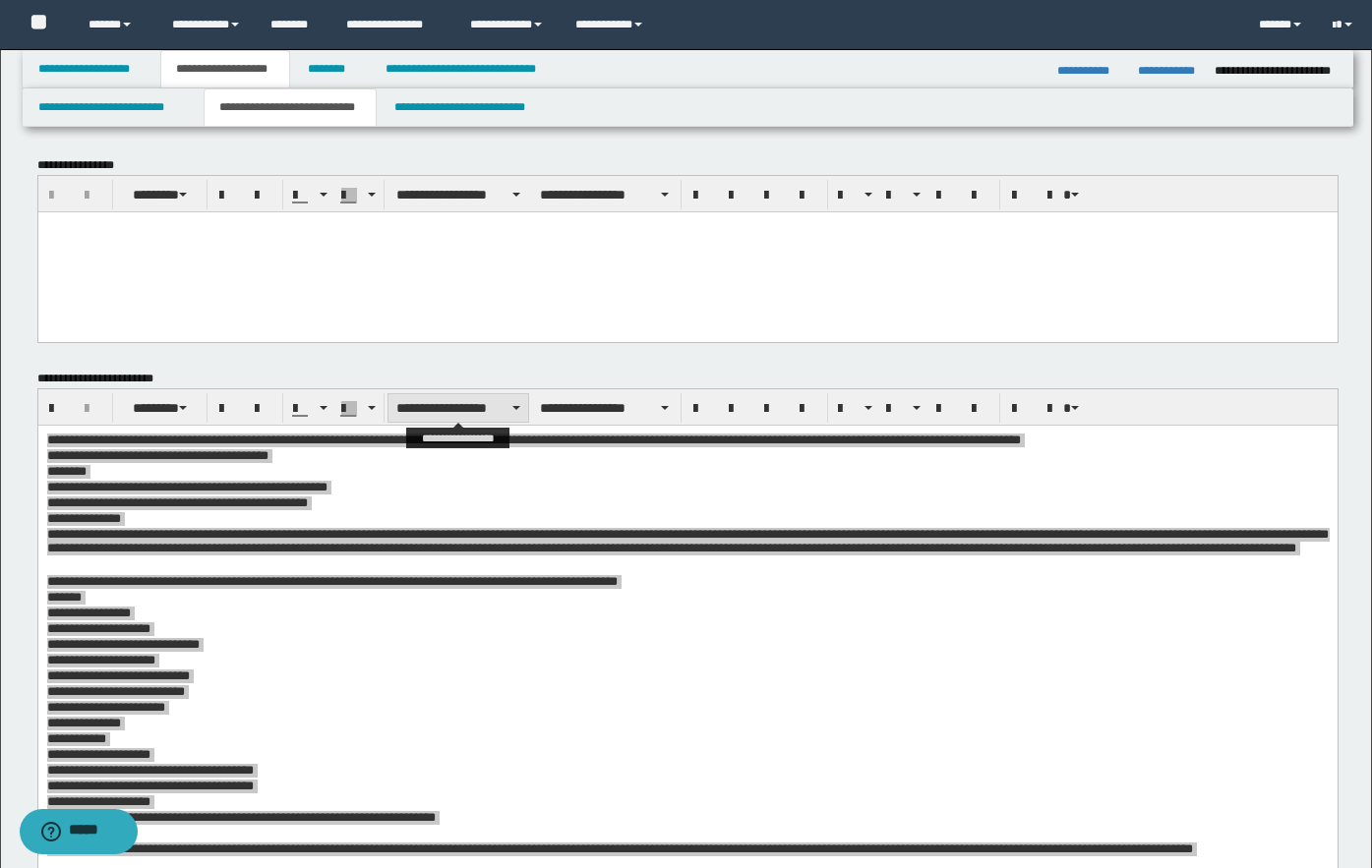click on "**********" at bounding box center (458, 408) 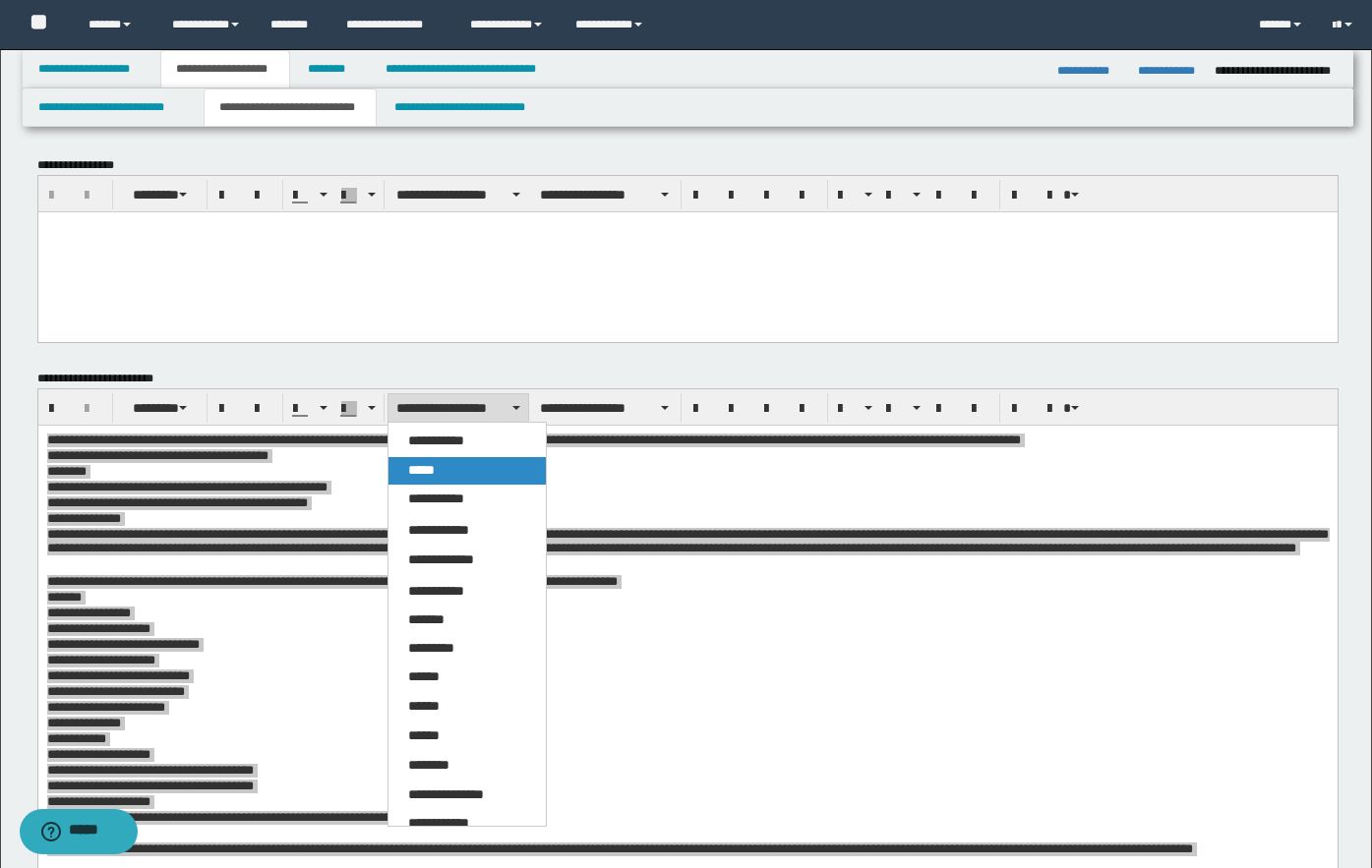 click on "*****" at bounding box center (421, 470) 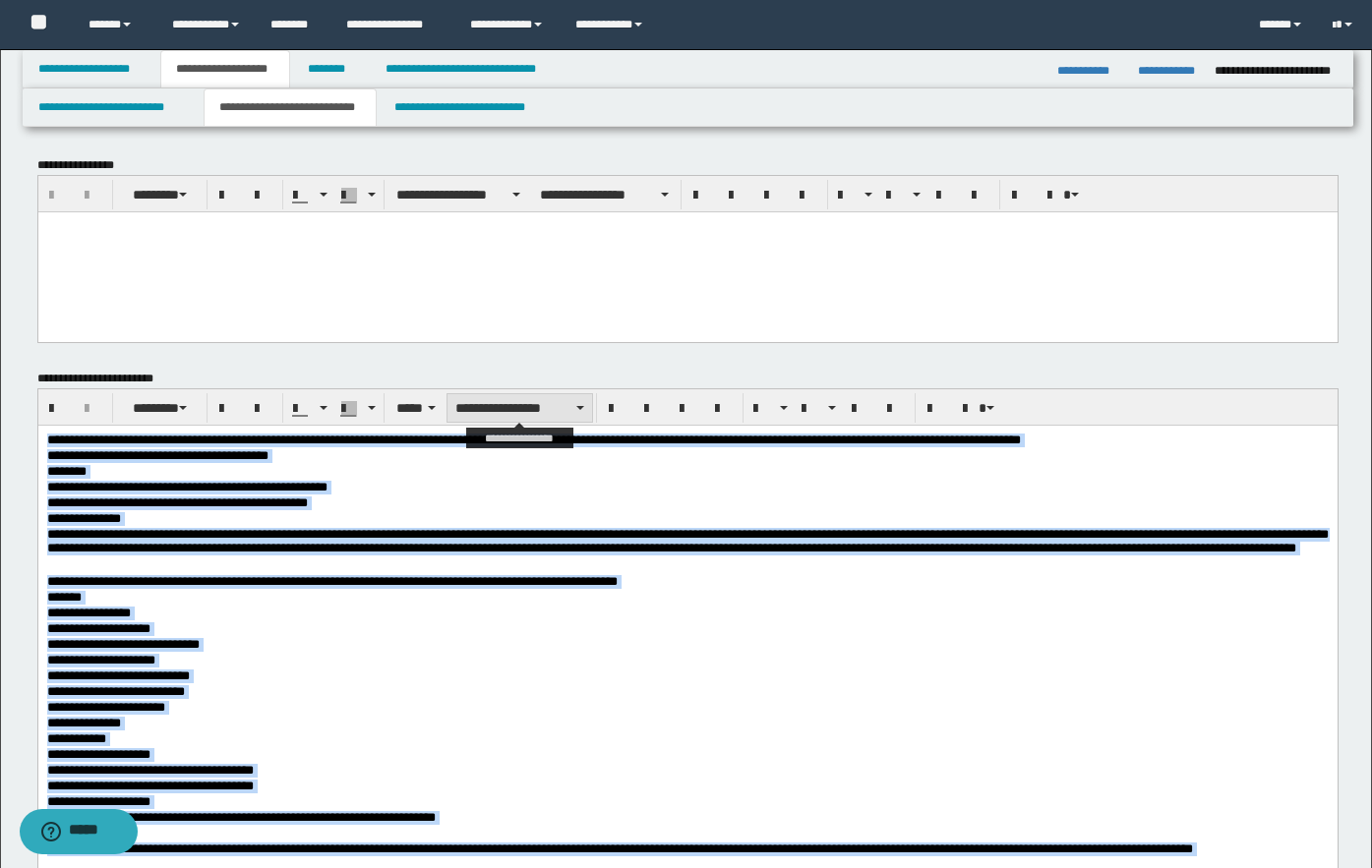 drag, startPoint x: 457, startPoint y: 412, endPoint x: 469, endPoint y: 408, distance: 12.649111 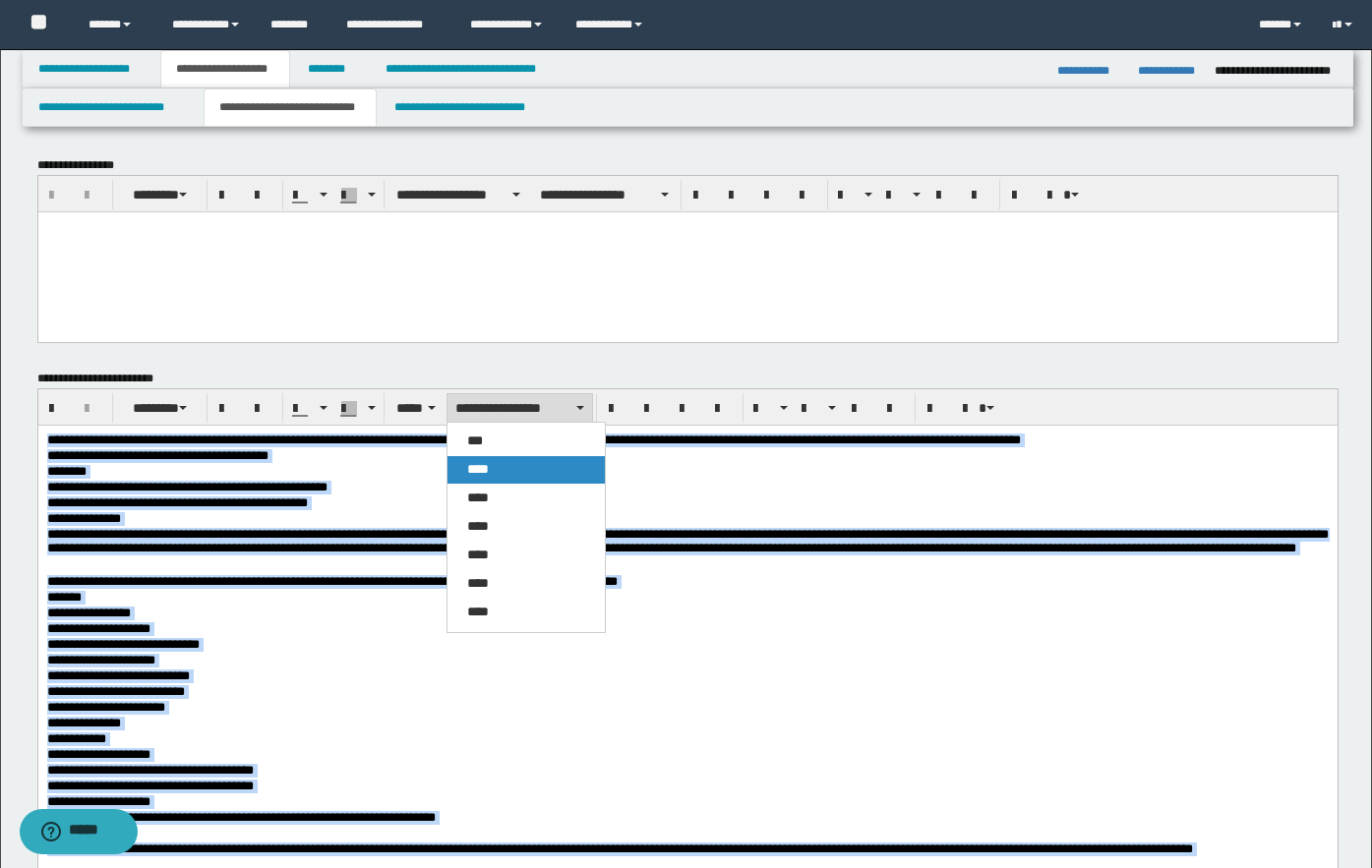 click on "****" at bounding box center [526, 470] 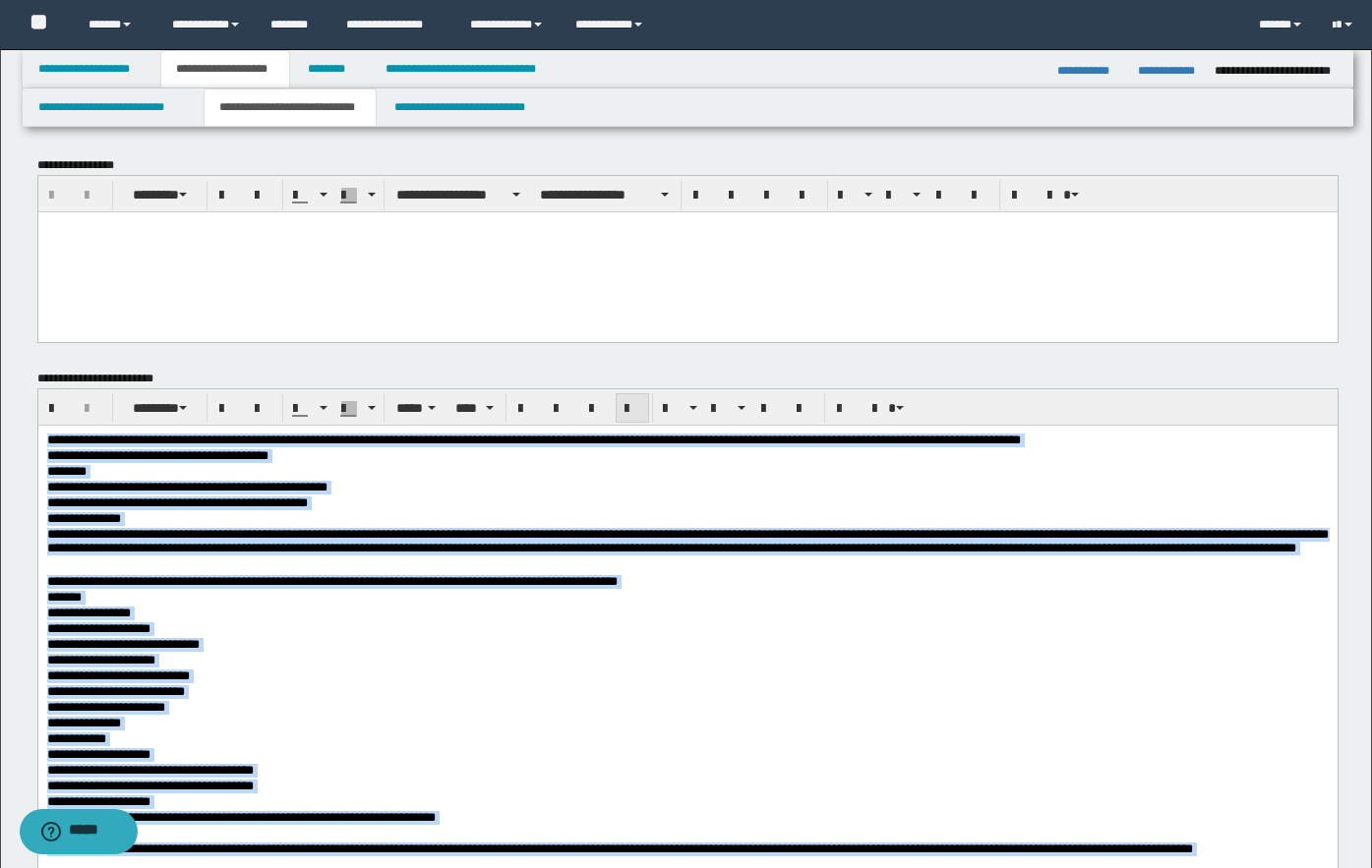 click at bounding box center (632, 409) 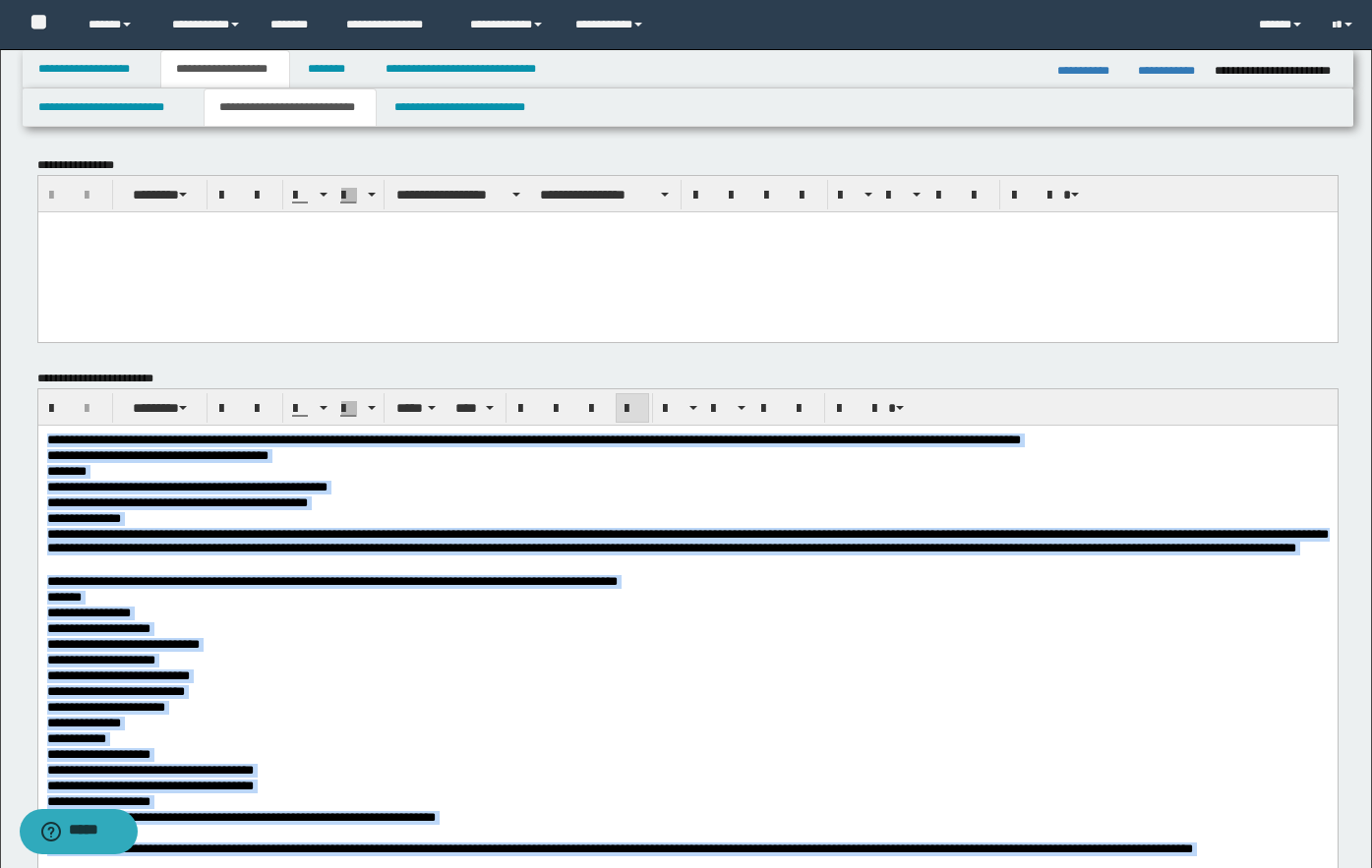 click at bounding box center [632, 409] 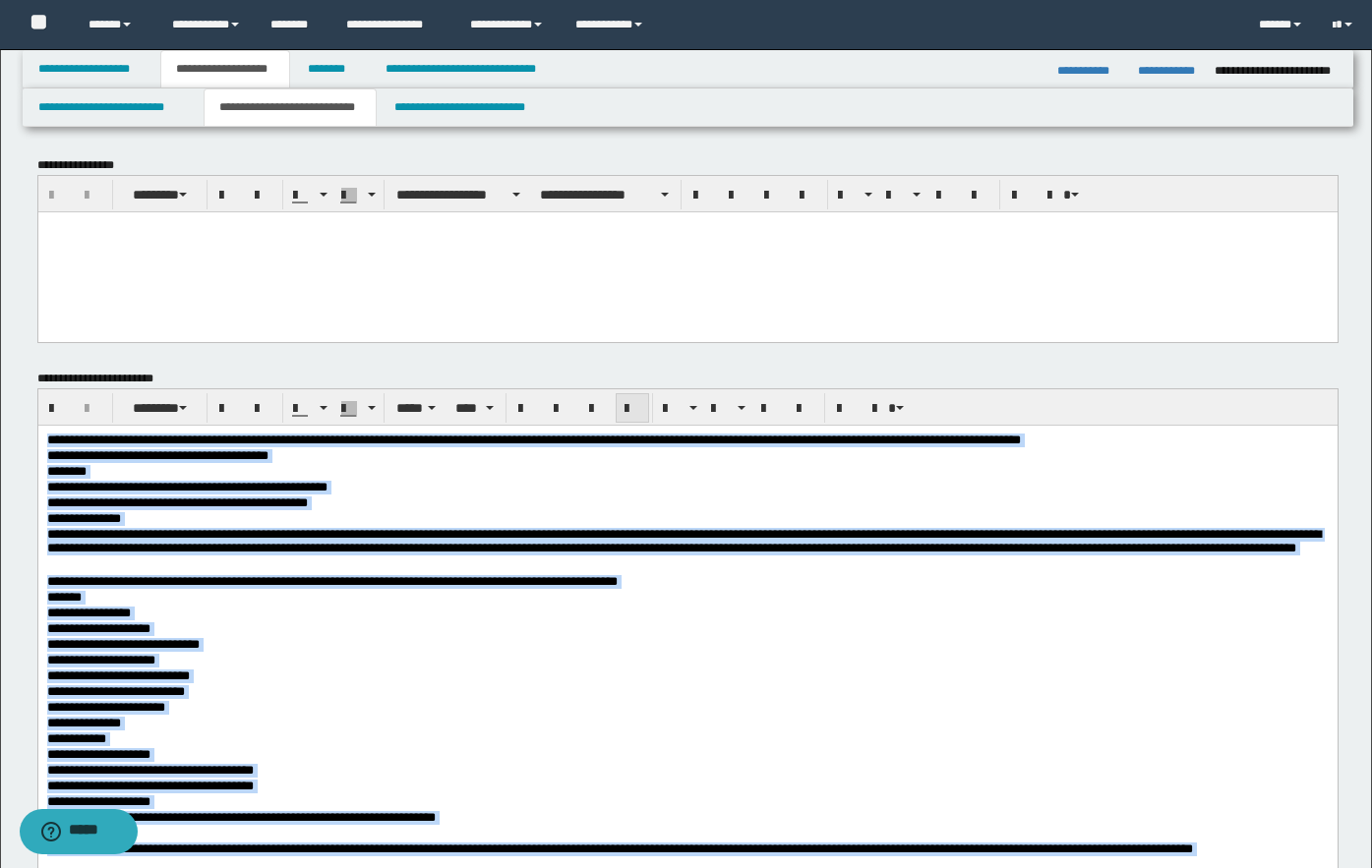 click at bounding box center (632, 409) 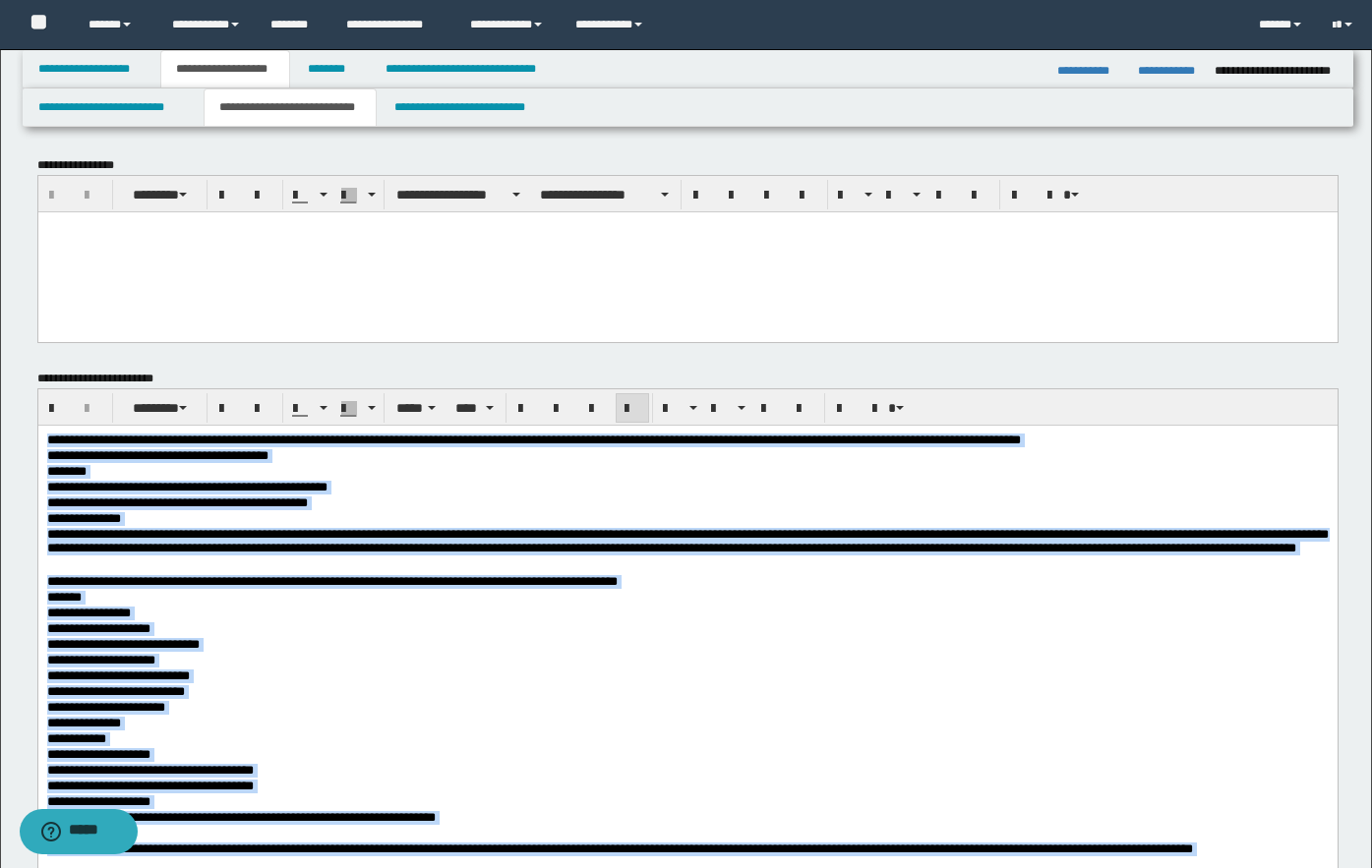 click on "********" at bounding box center (686, 472) 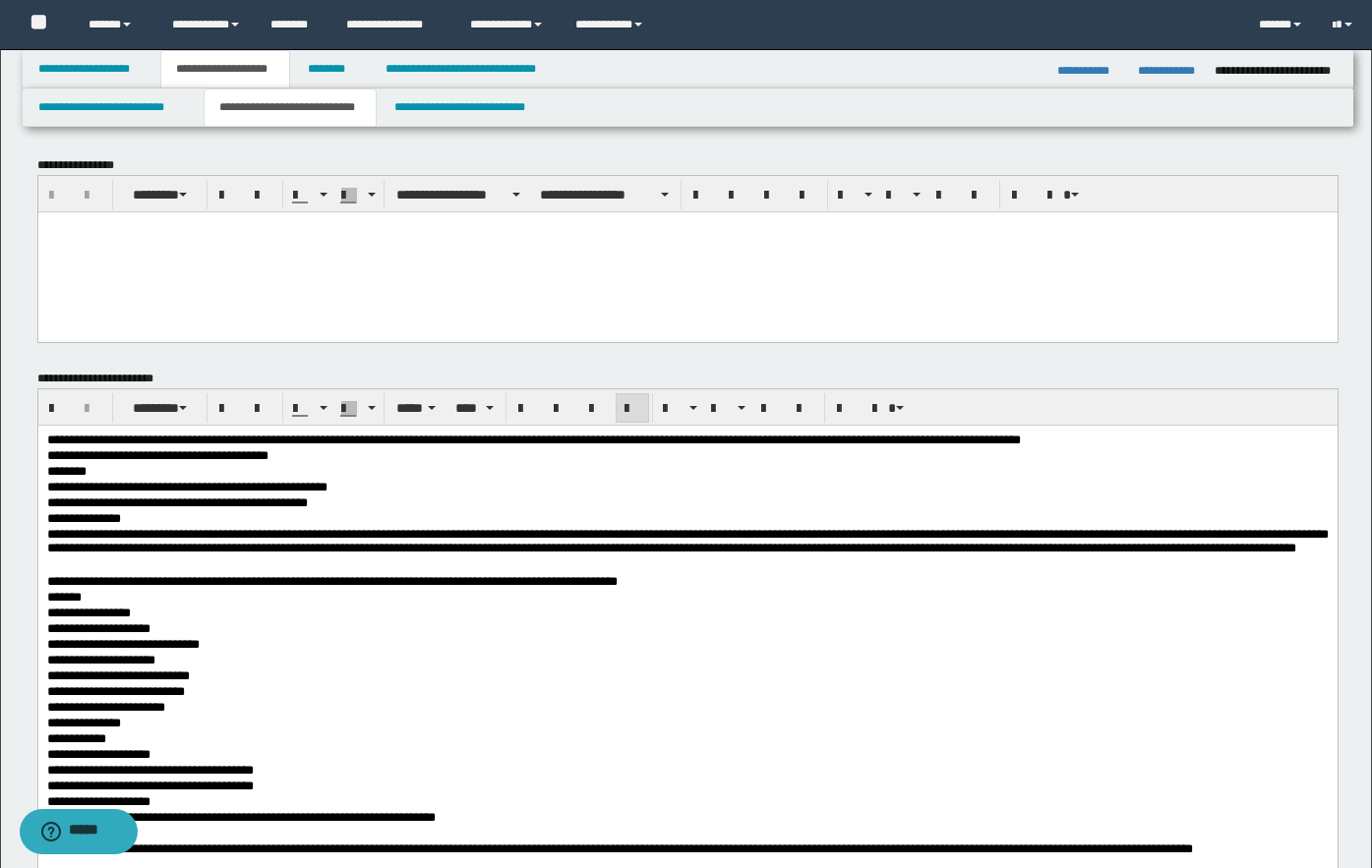click on "**********" at bounding box center (686, 456) 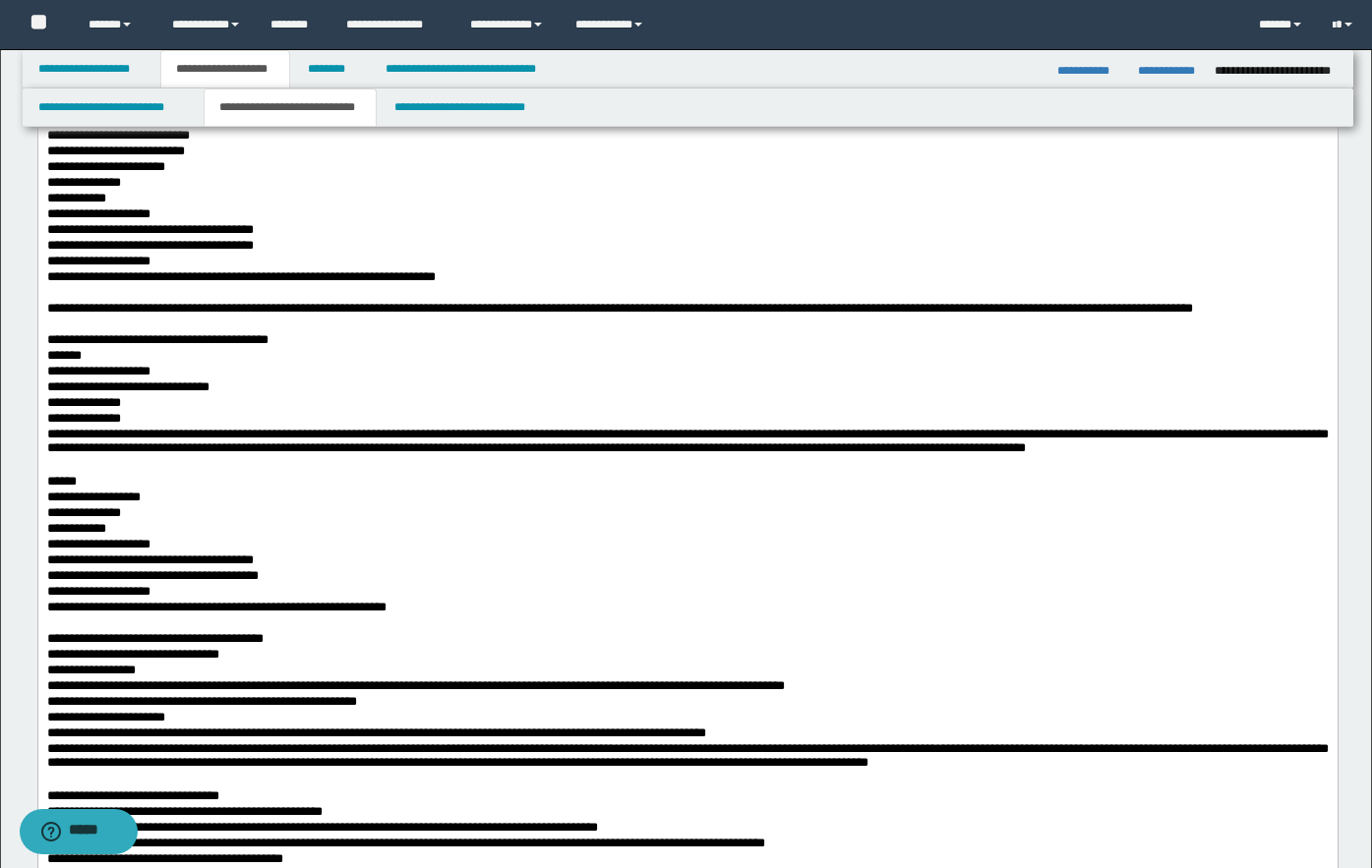 scroll, scrollTop: 590, scrollLeft: 0, axis: vertical 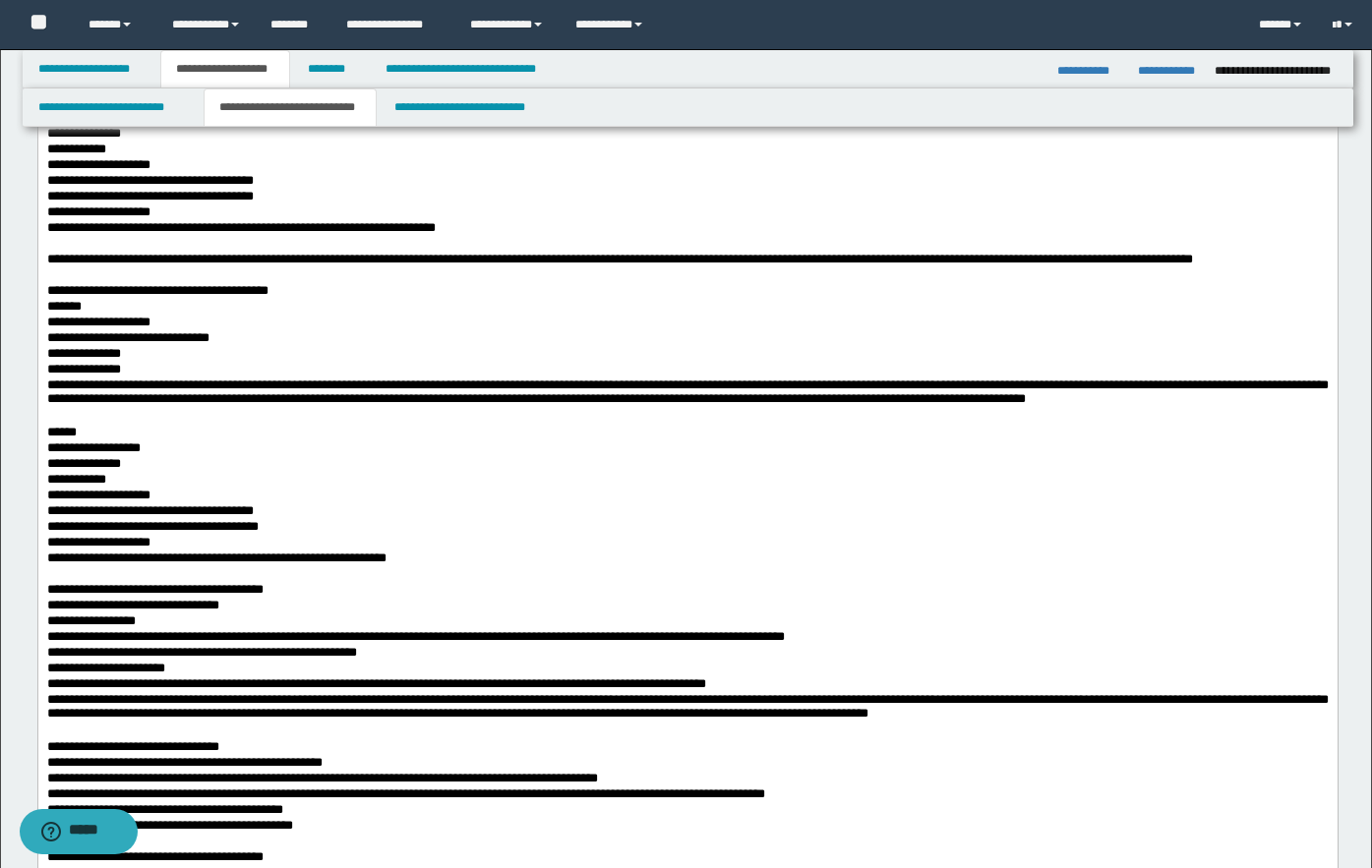 click on "**********" at bounding box center [686, 528] 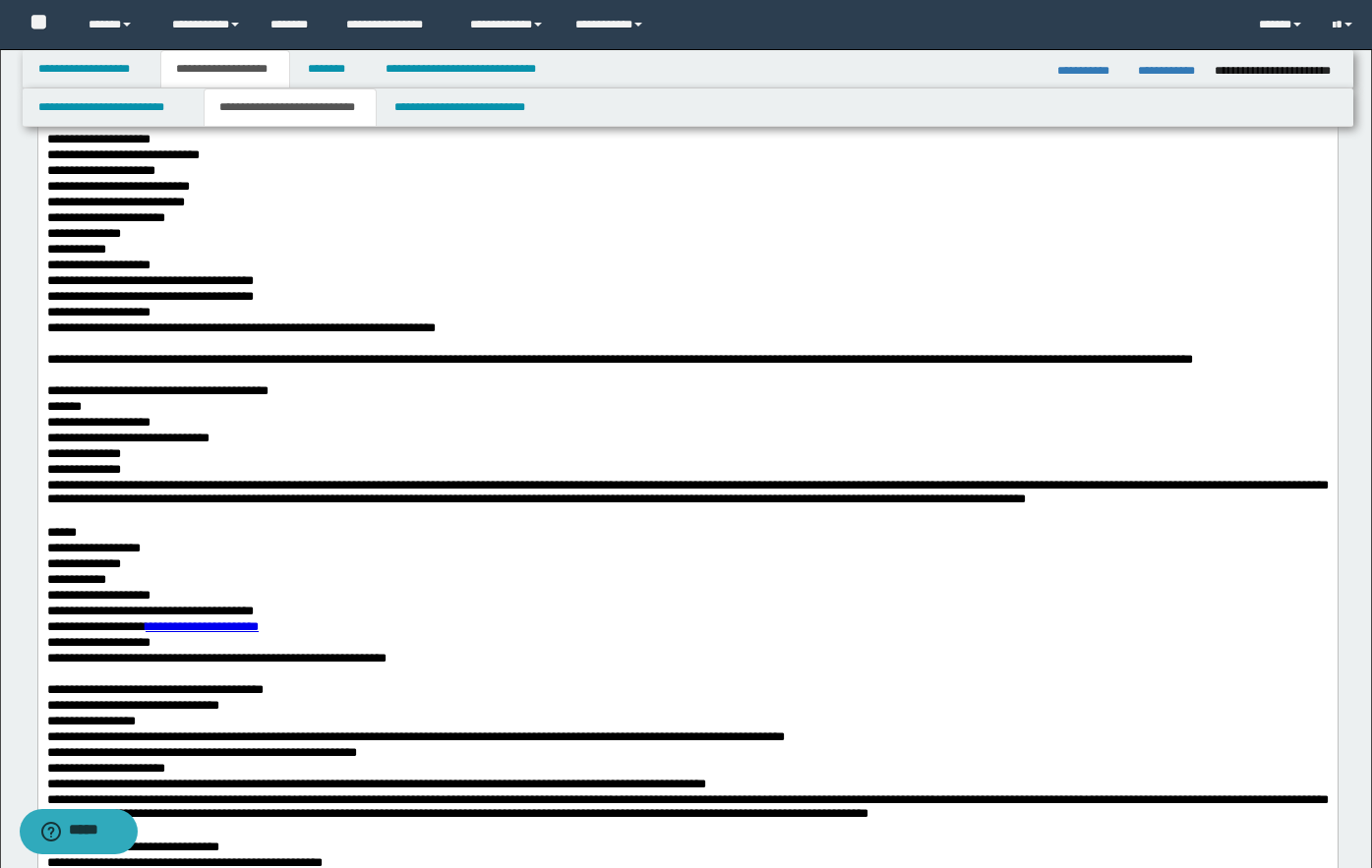 scroll, scrollTop: 295, scrollLeft: 0, axis: vertical 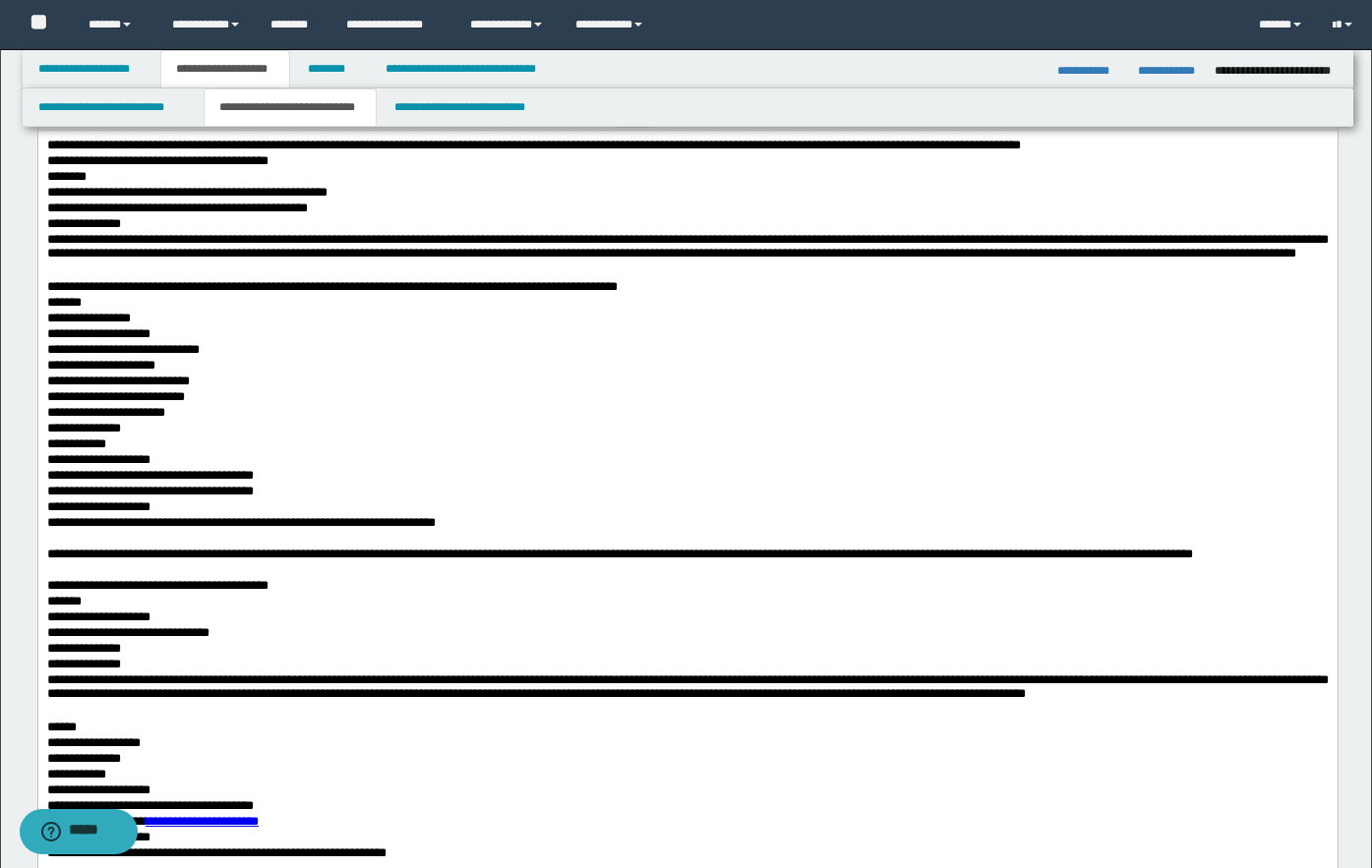 click on "**********" at bounding box center [686, 492] 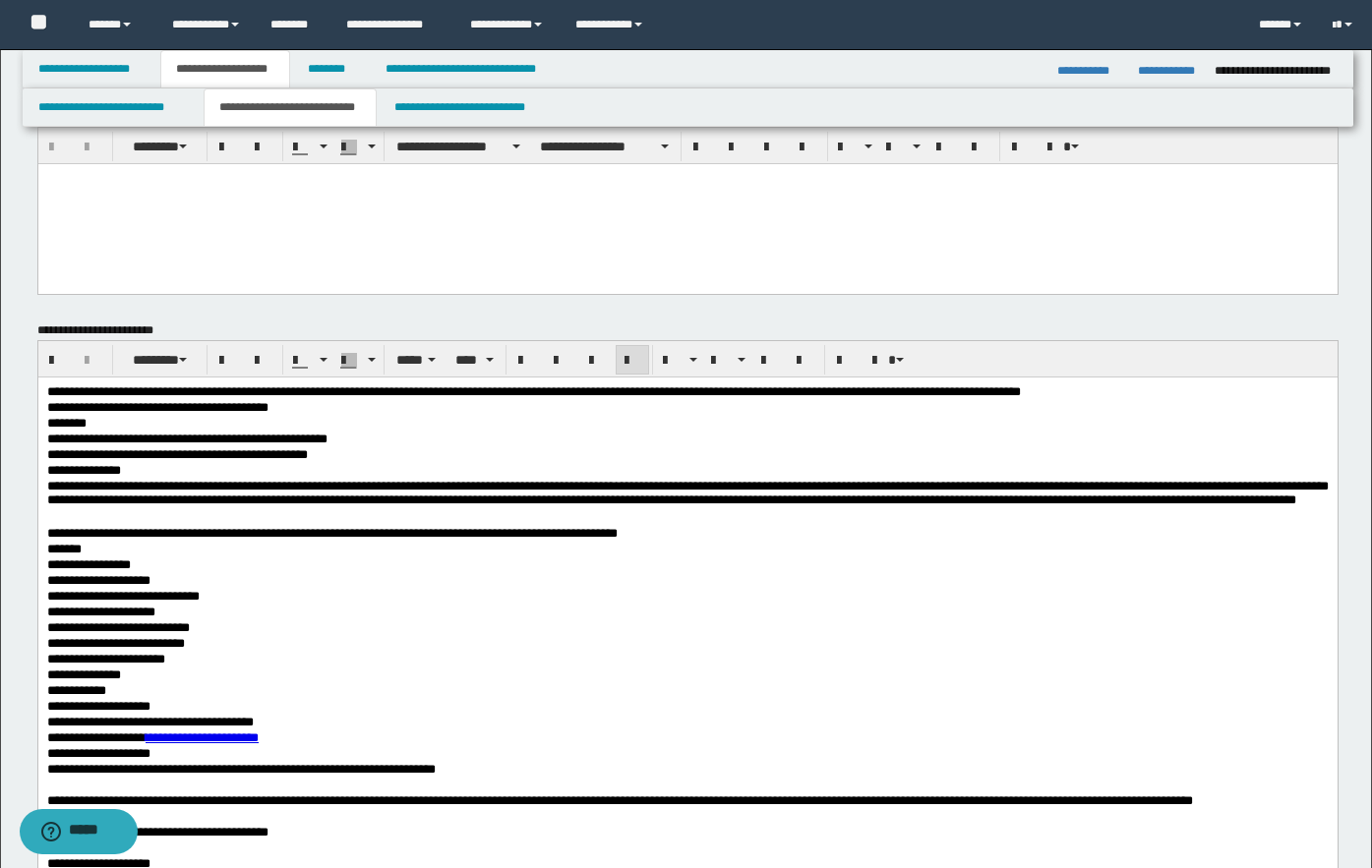 scroll, scrollTop: 0, scrollLeft: 0, axis: both 